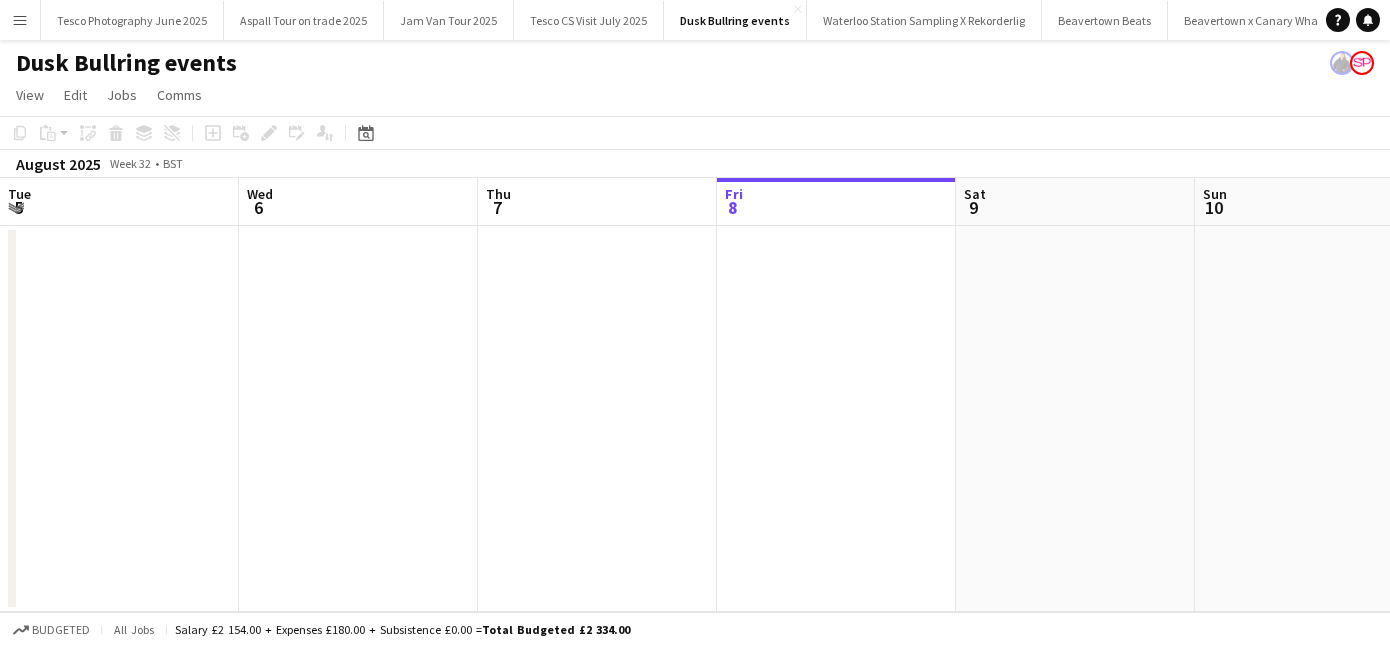 scroll, scrollTop: 0, scrollLeft: 0, axis: both 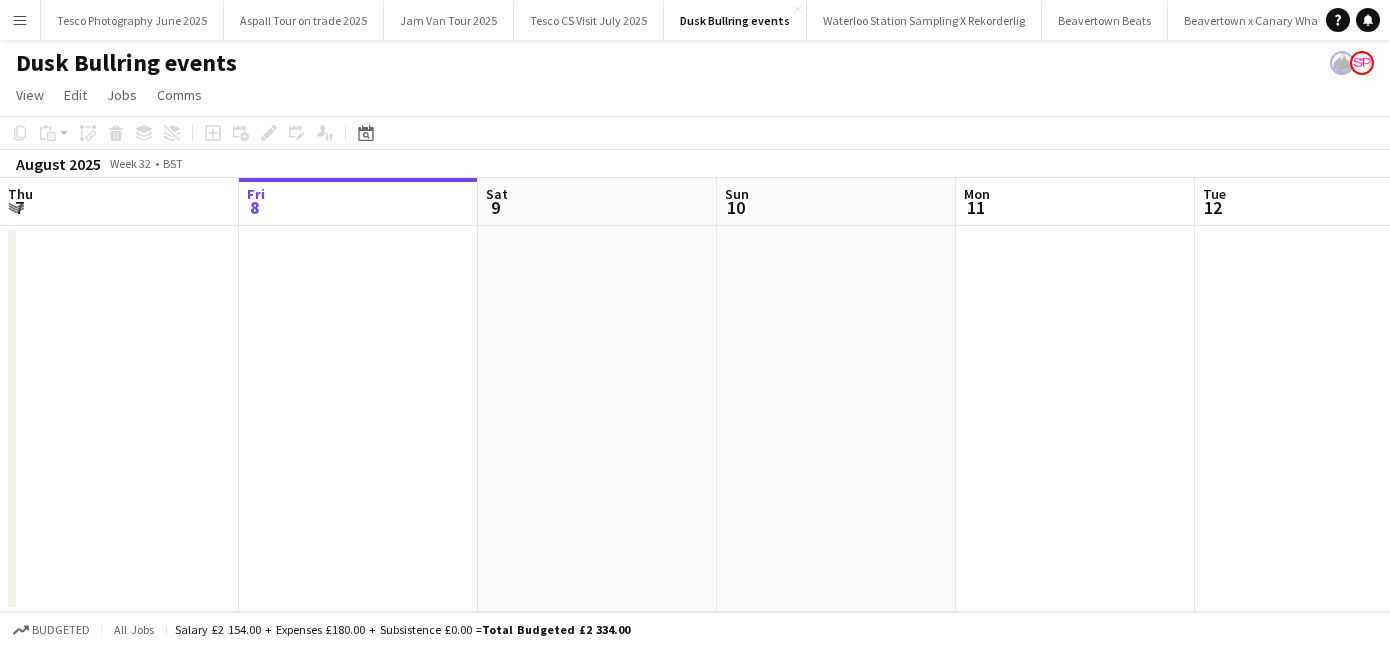 click on "Menu" at bounding box center [20, 20] 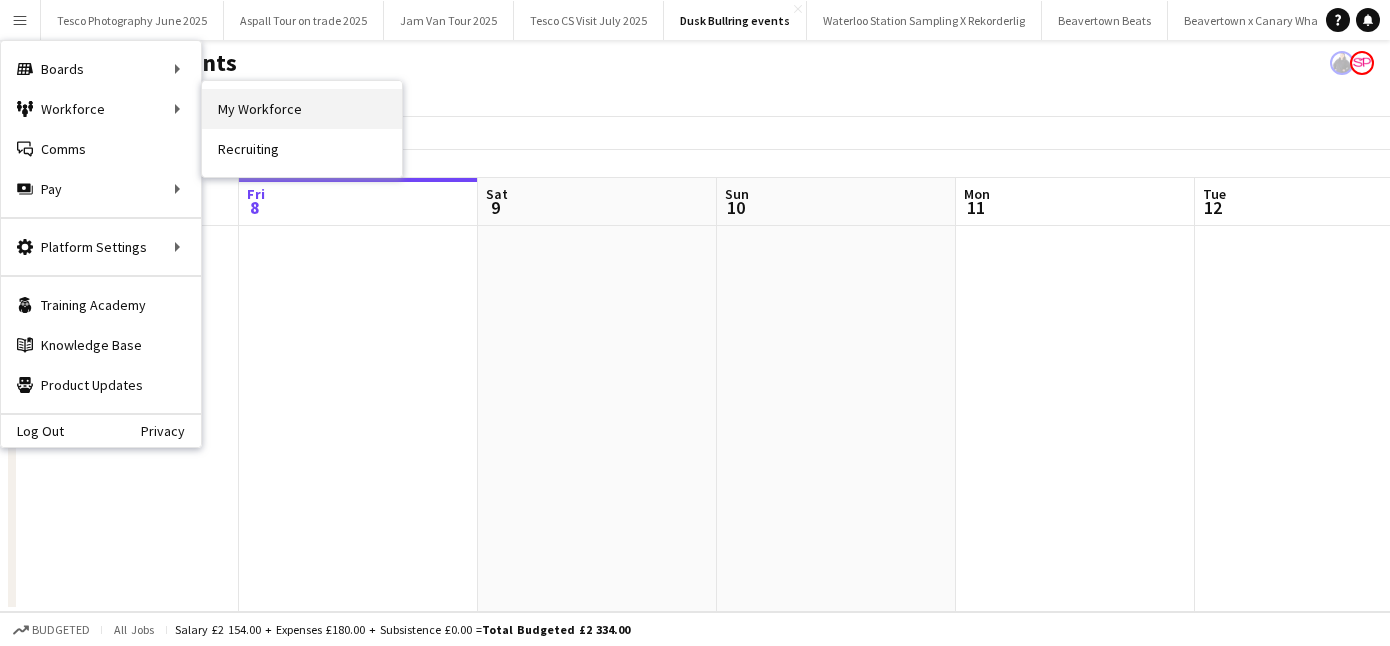 click on "My Workforce" at bounding box center [302, 109] 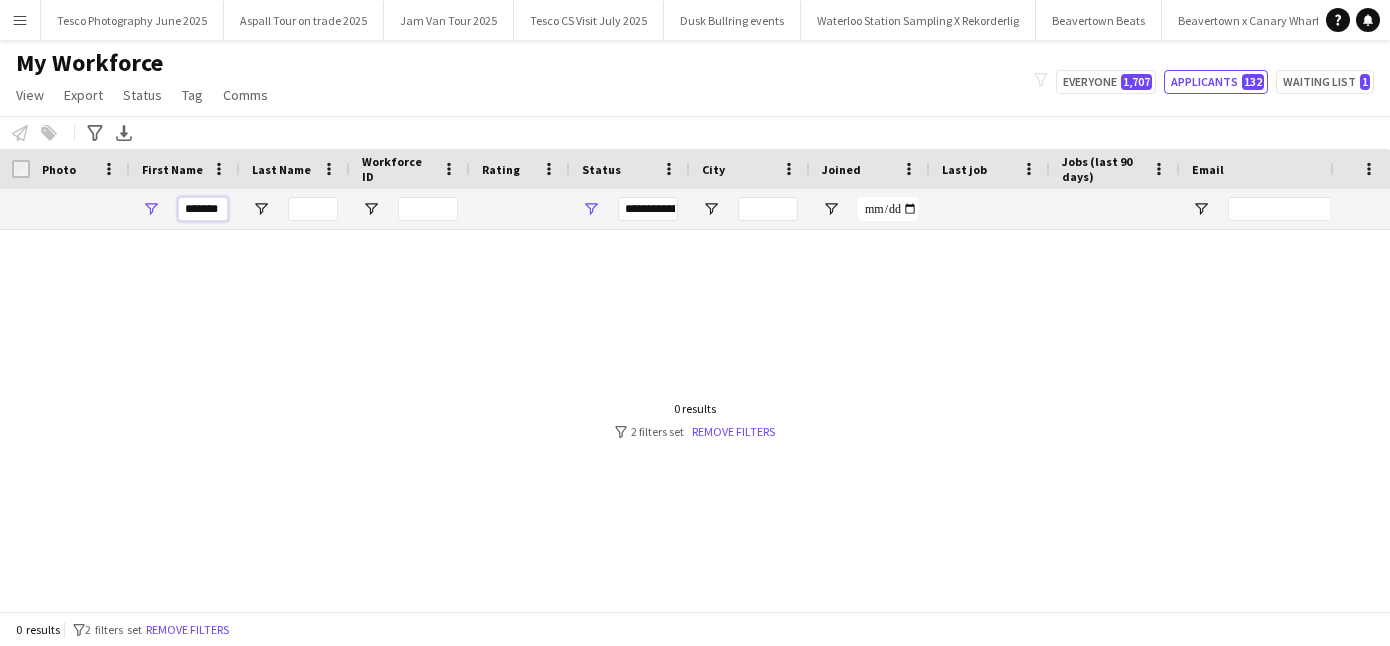 drag, startPoint x: 185, startPoint y: 207, endPoint x: 246, endPoint y: 208, distance: 61.008198 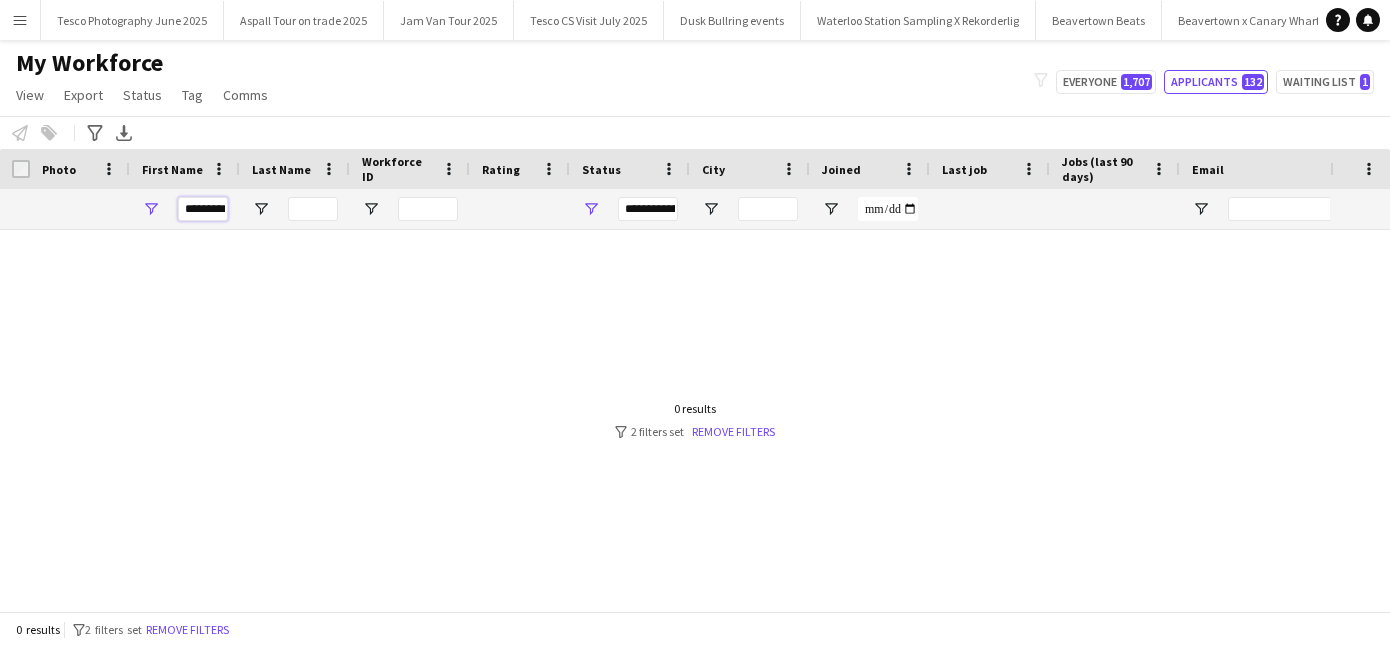 type on "*********" 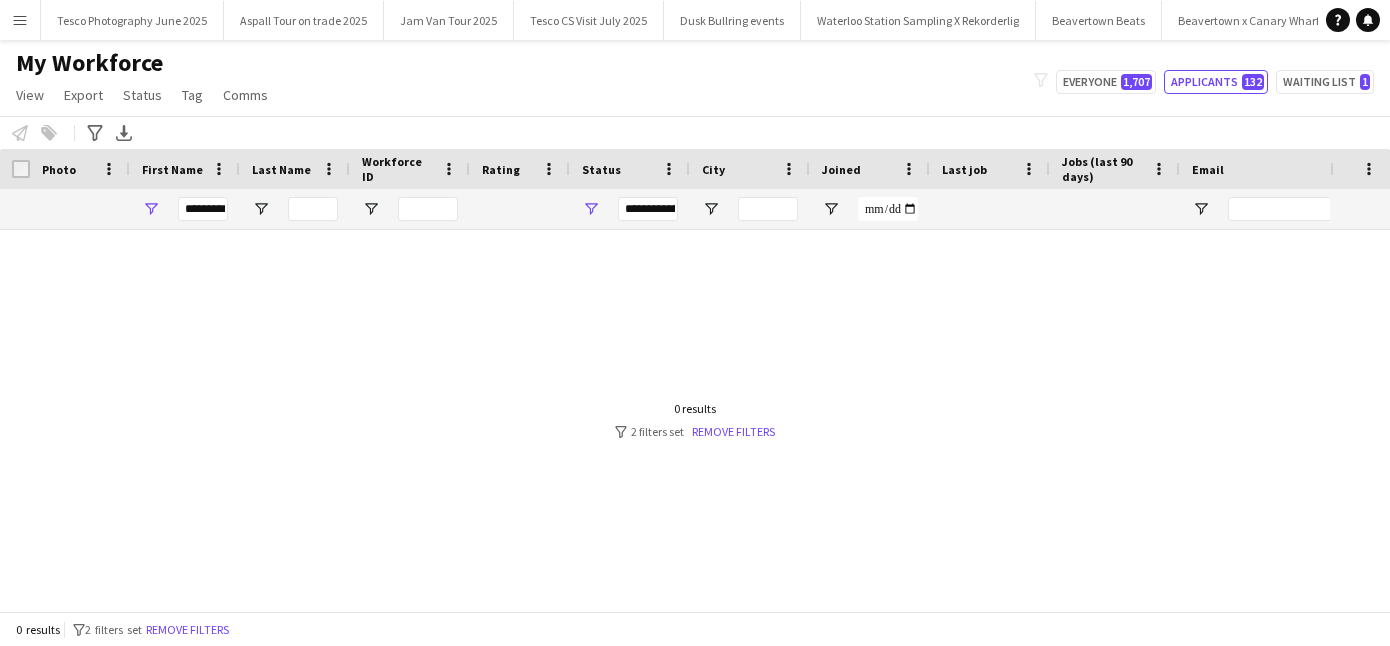 click at bounding box center [665, 420] 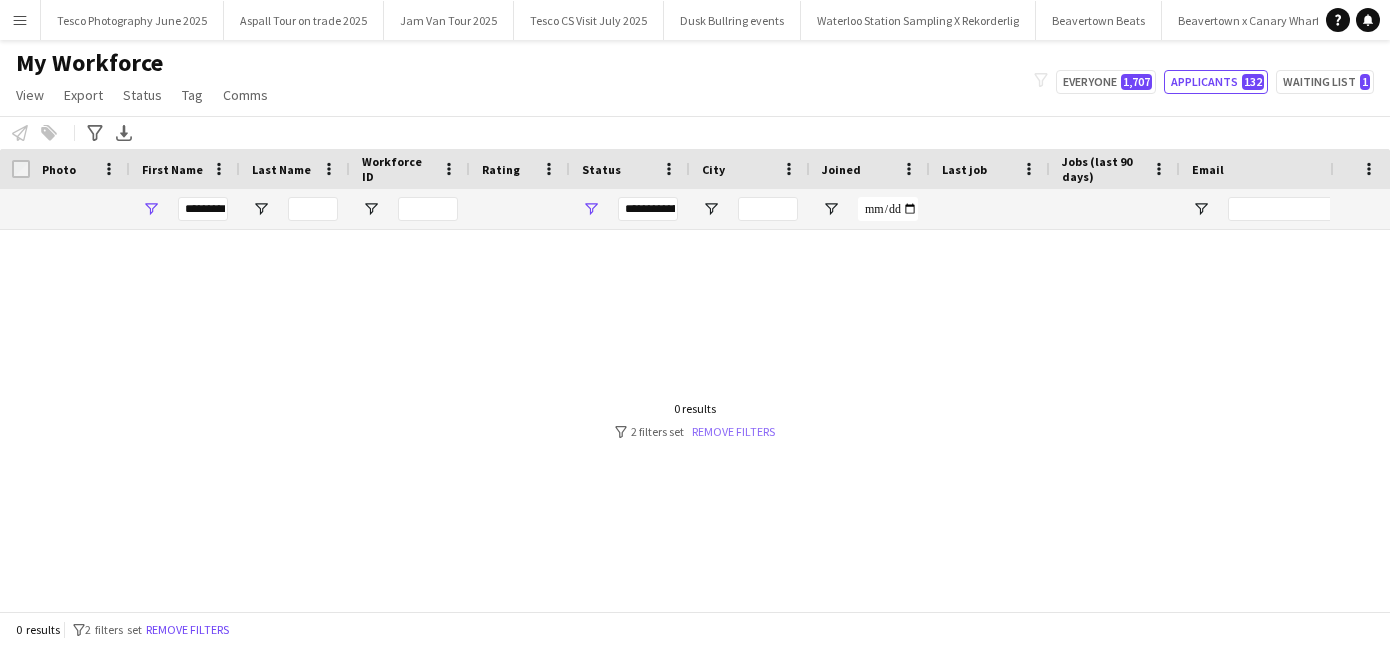 click on "Remove filters" at bounding box center (733, 431) 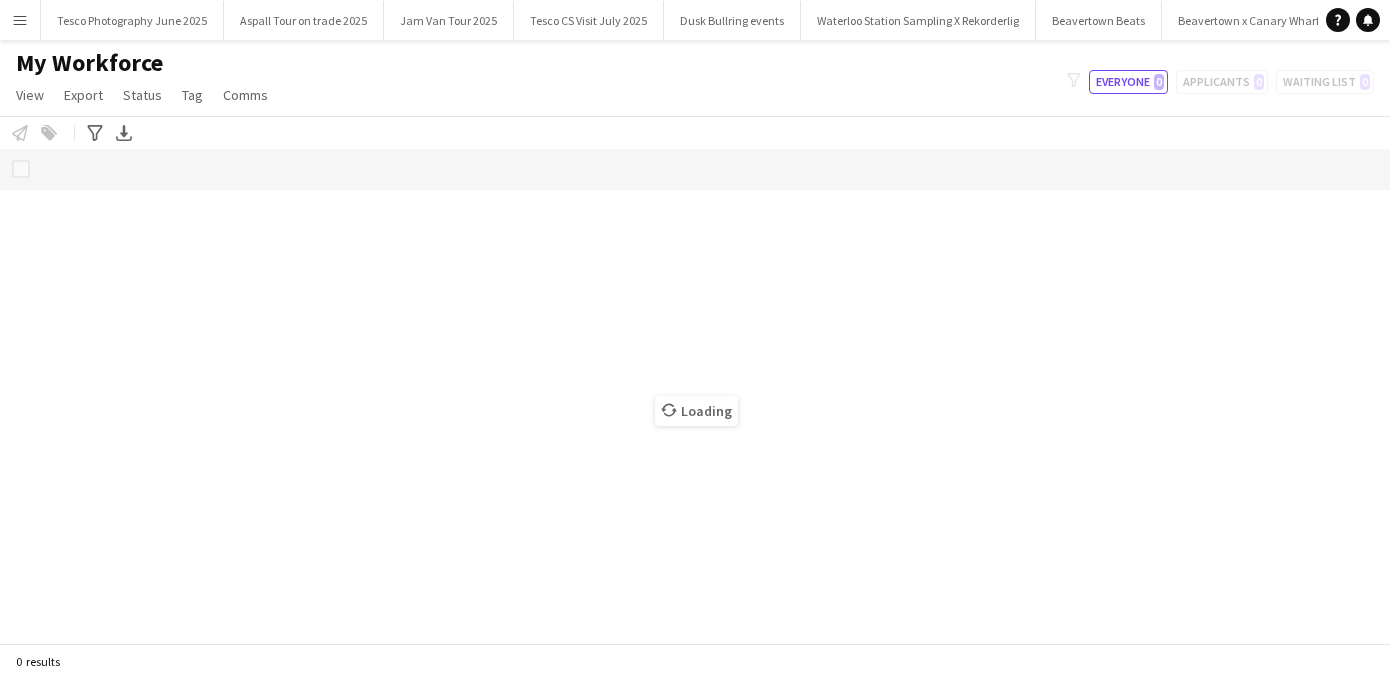 scroll, scrollTop: 0, scrollLeft: 0, axis: both 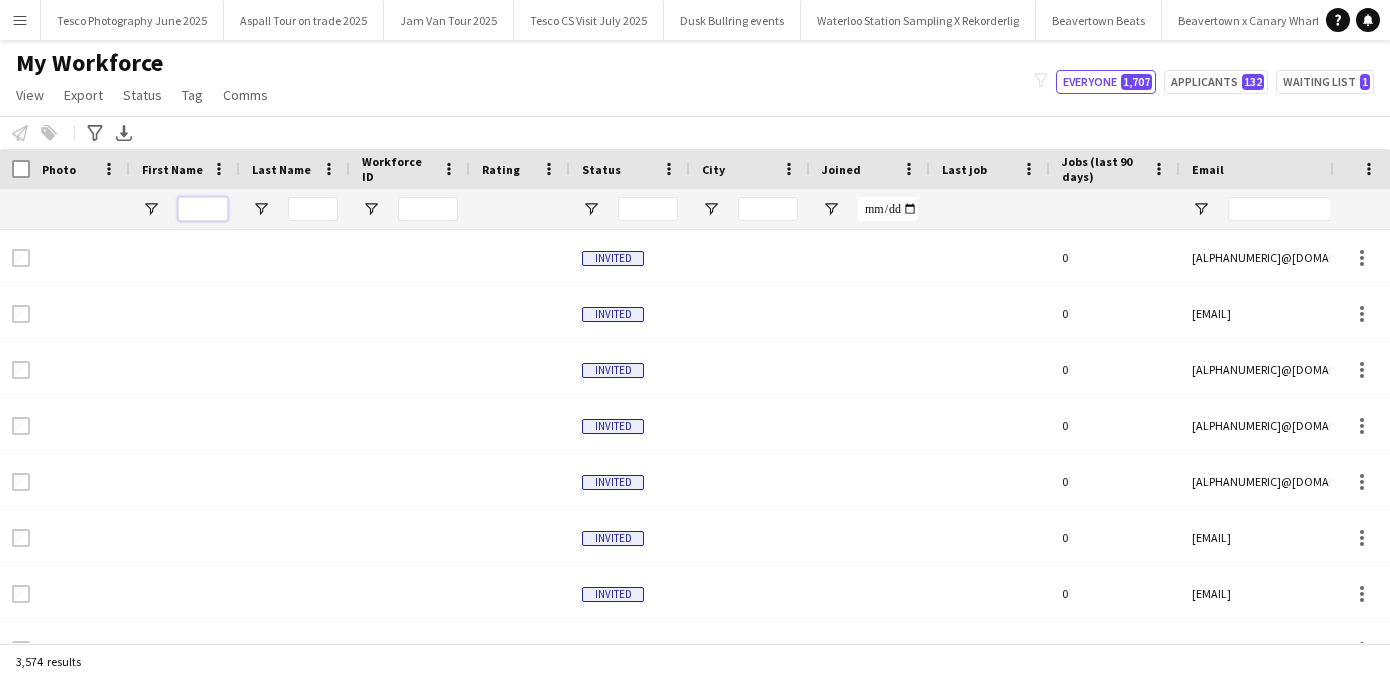 click at bounding box center (203, 209) 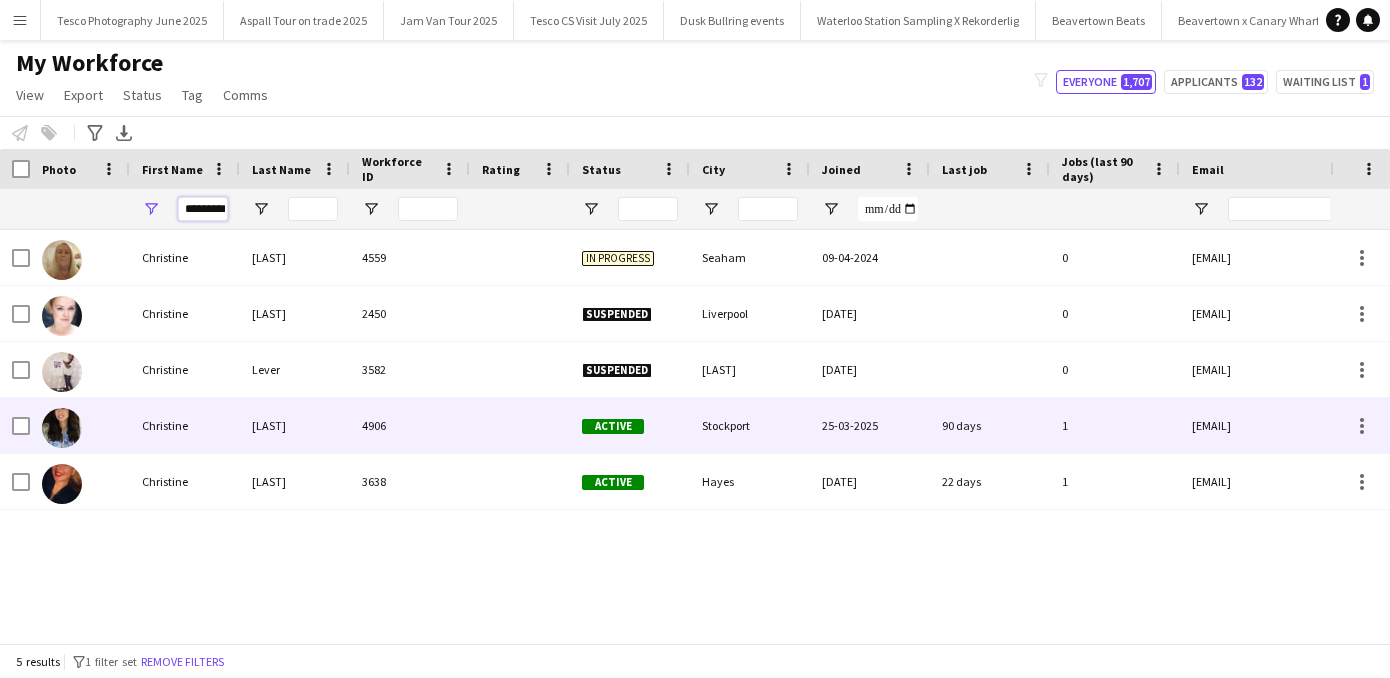 type on "*********" 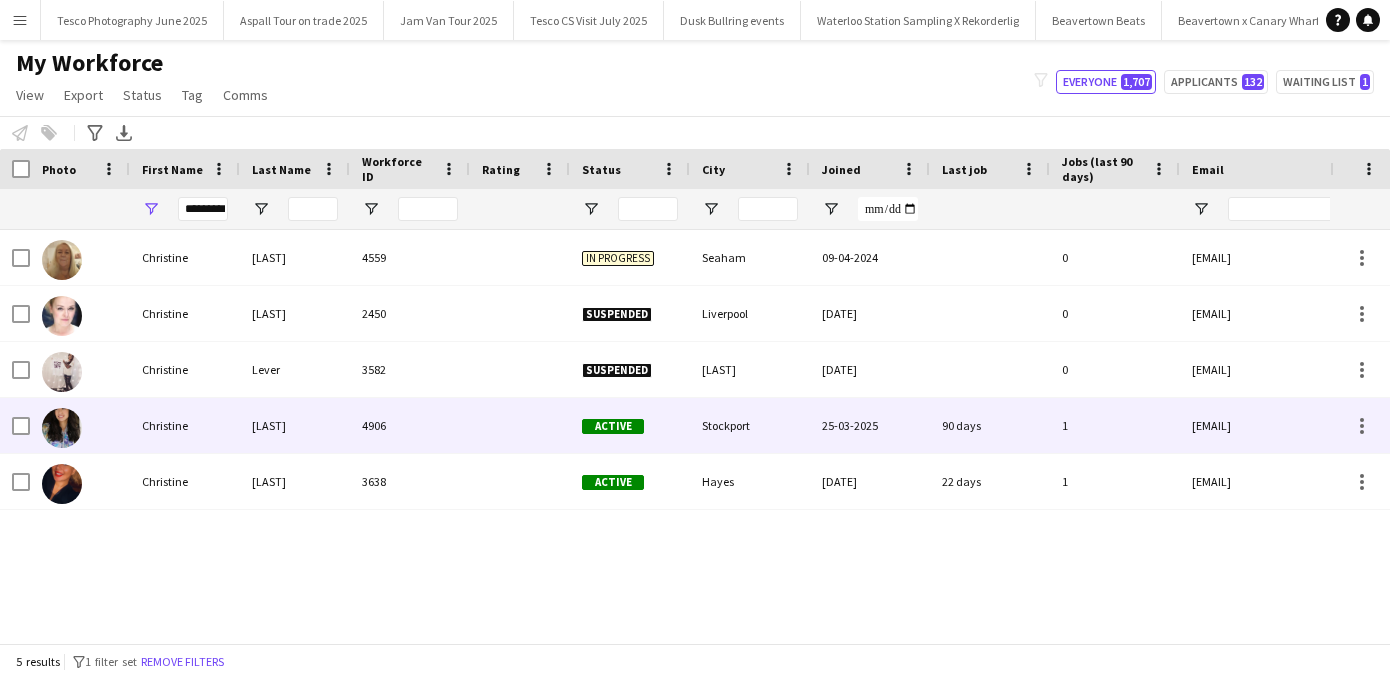 click on "Christine" at bounding box center (185, 425) 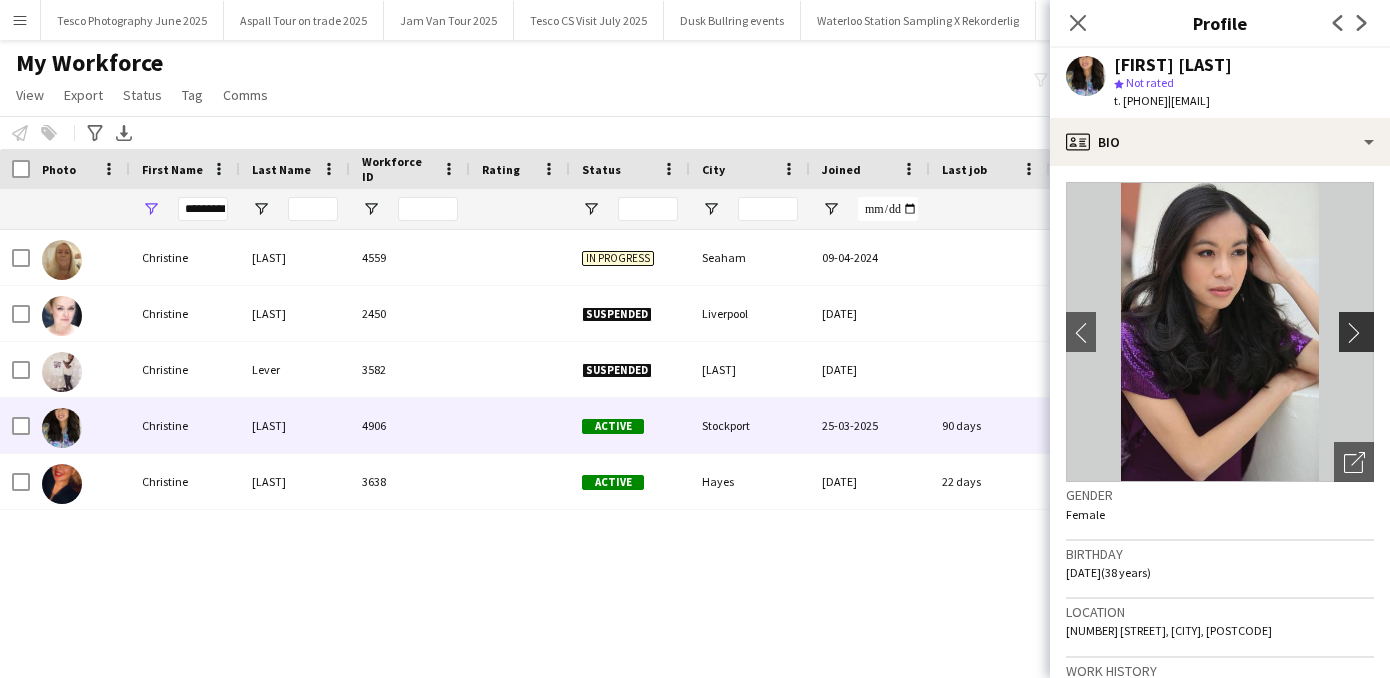 click on "chevron-right" 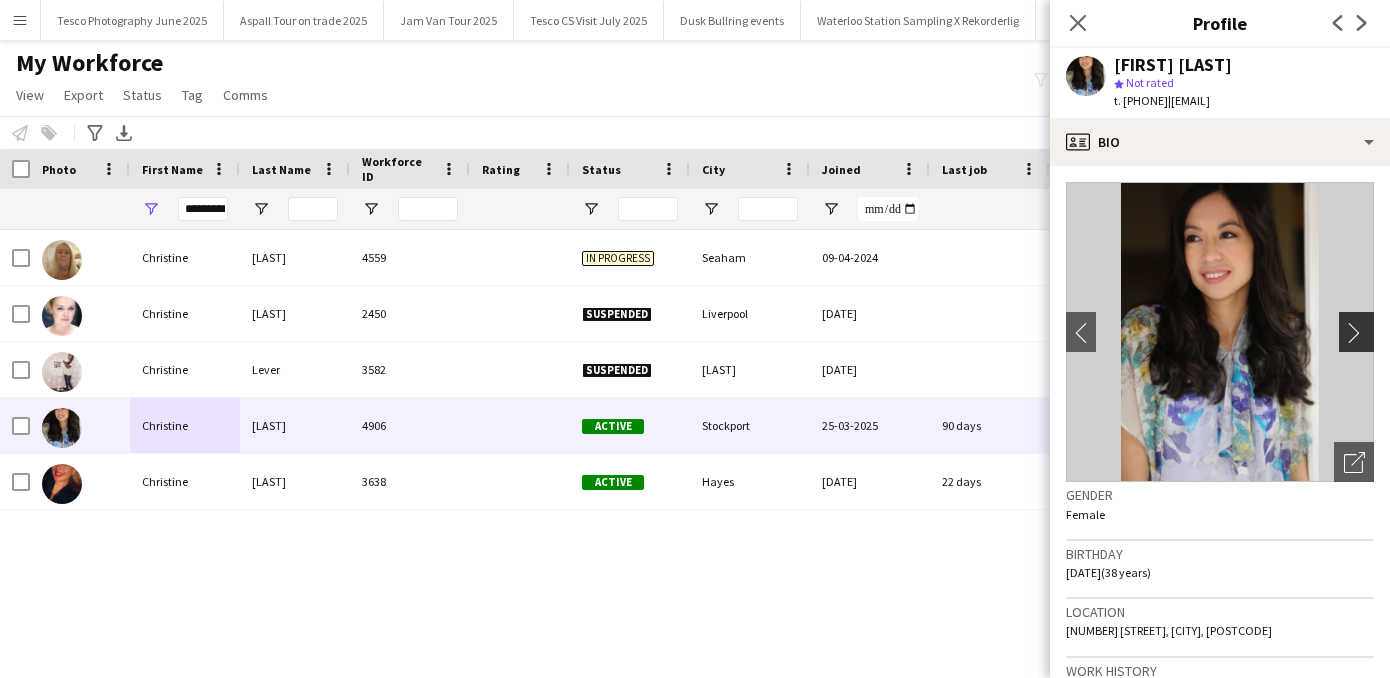 click on "chevron-right" 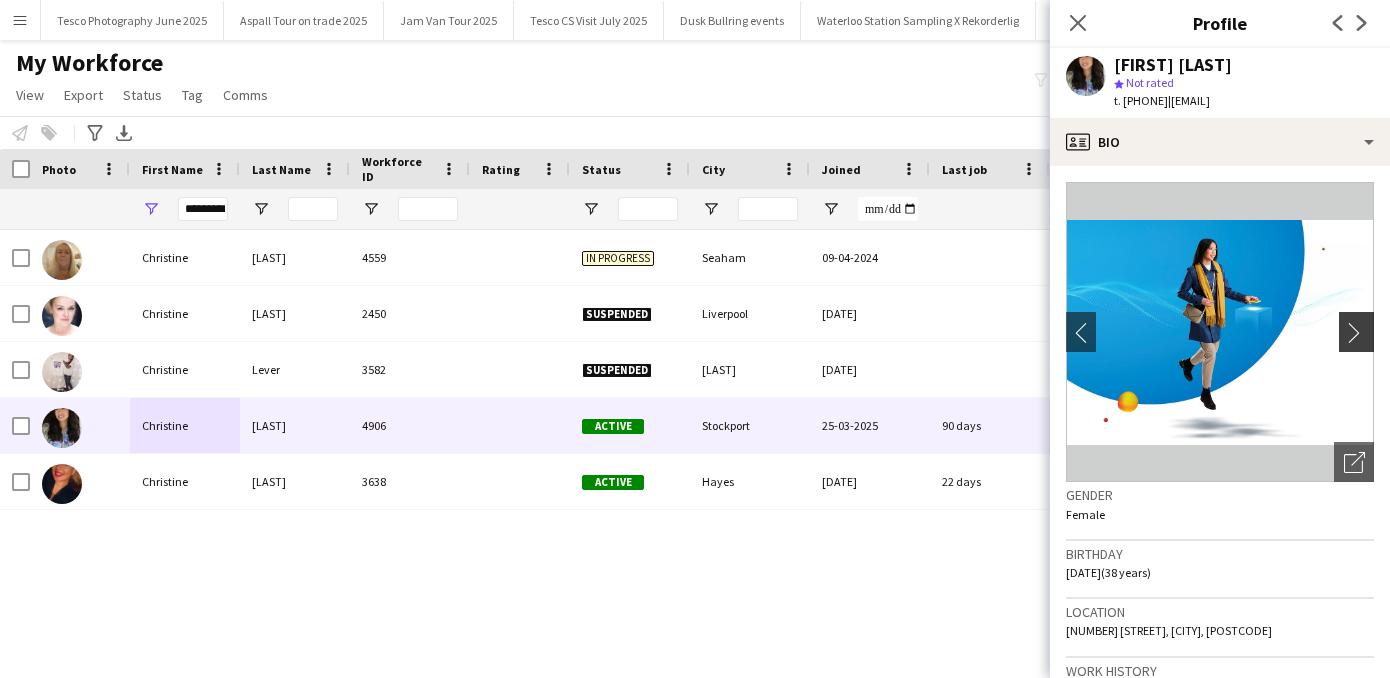click on "chevron-right" 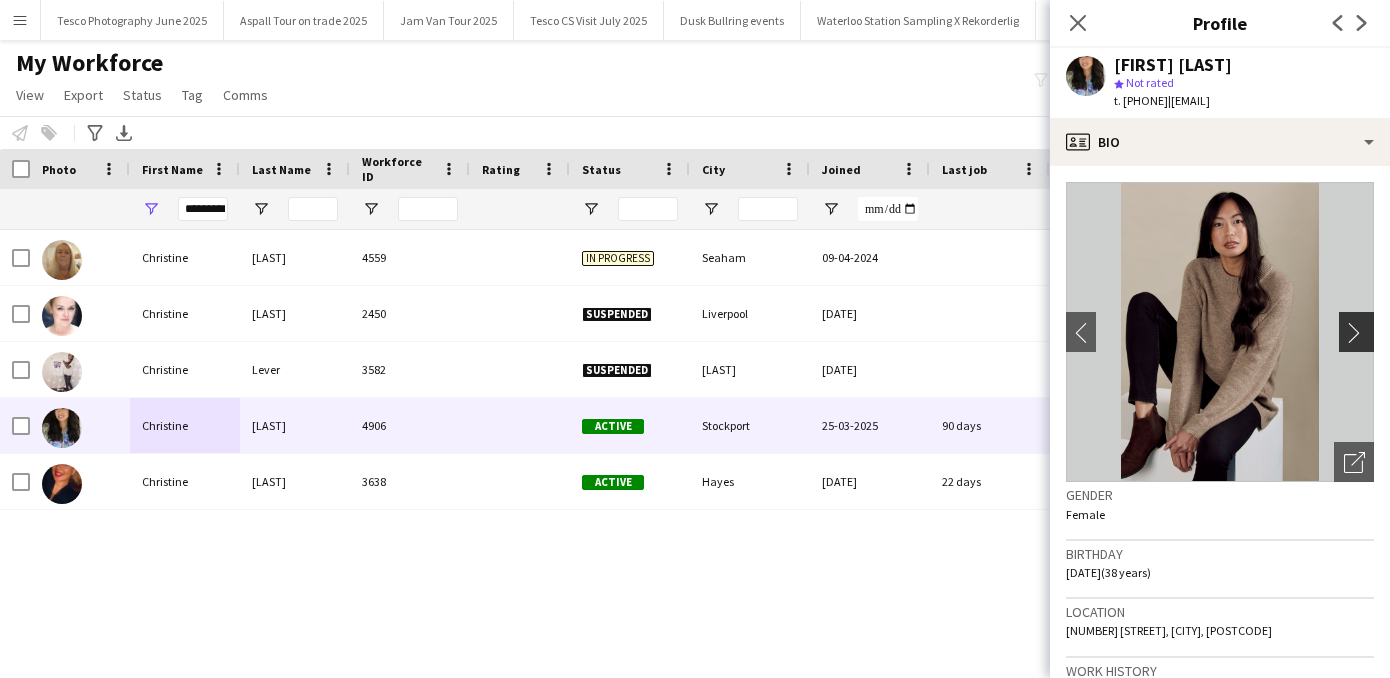 click on "chevron-right" 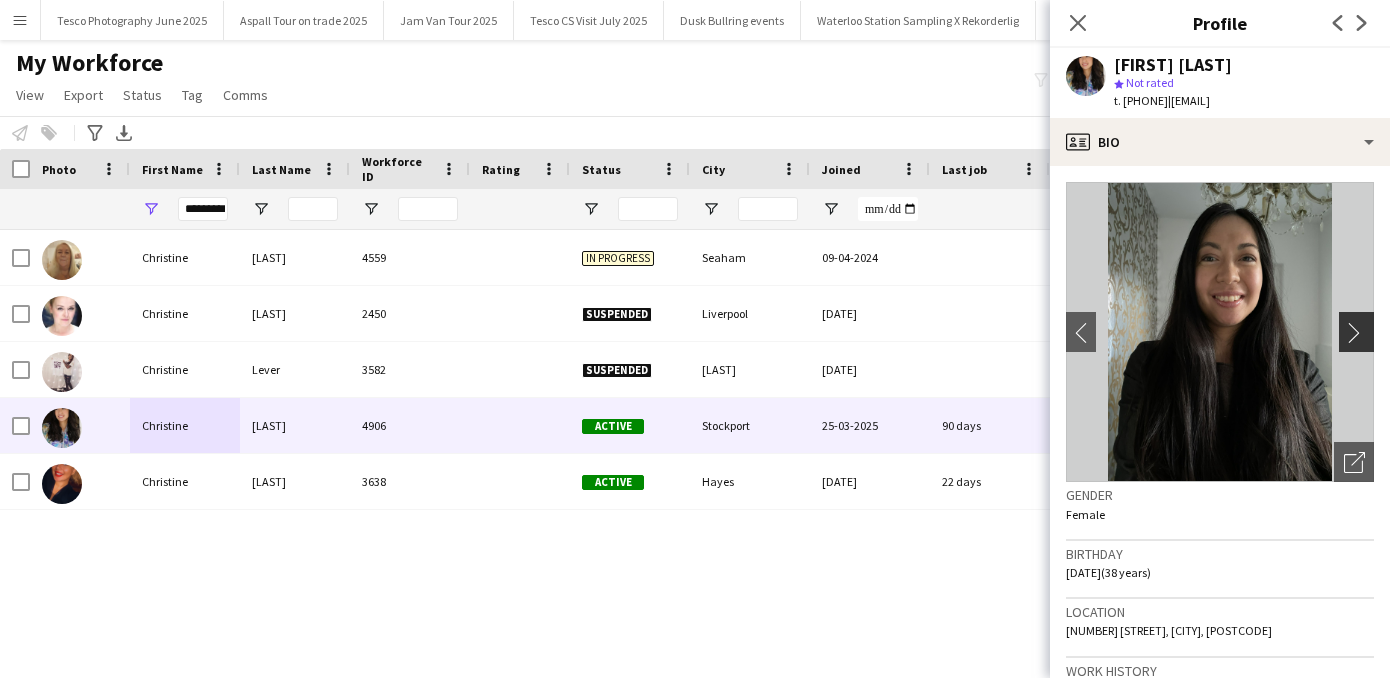 click on "chevron-right" 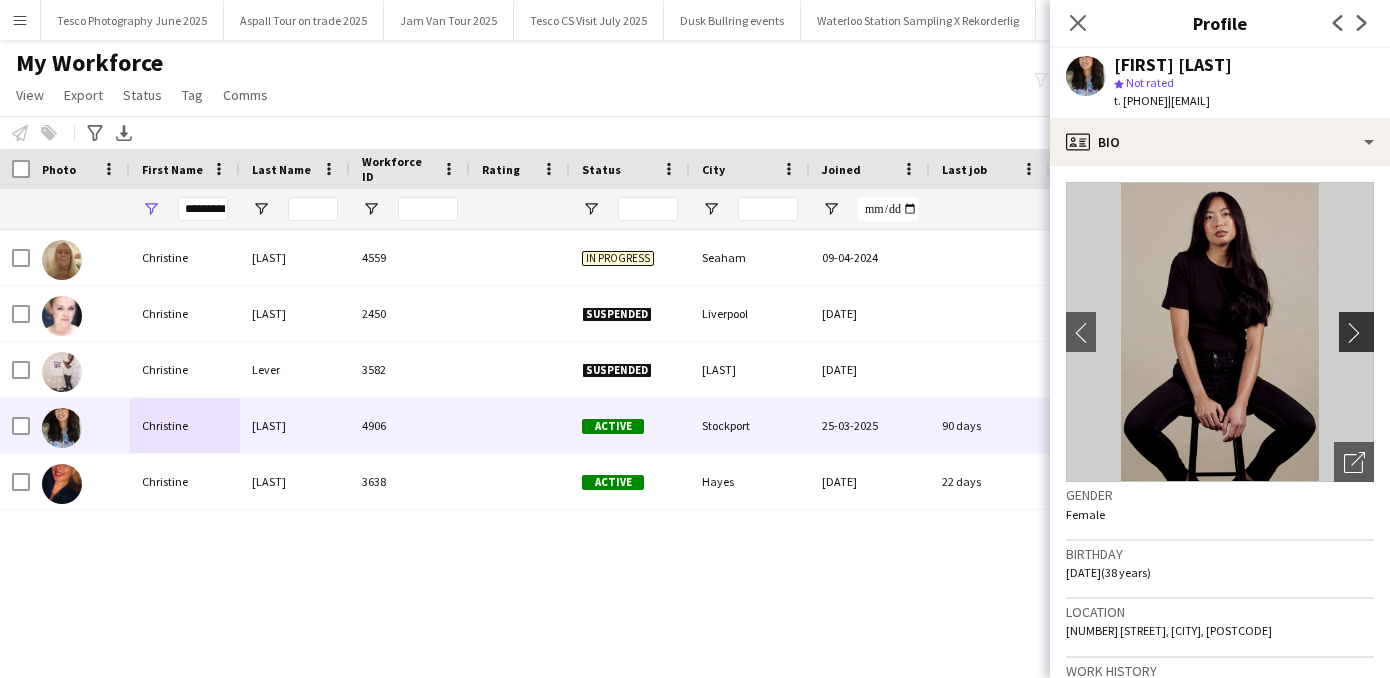 click on "chevron-right" 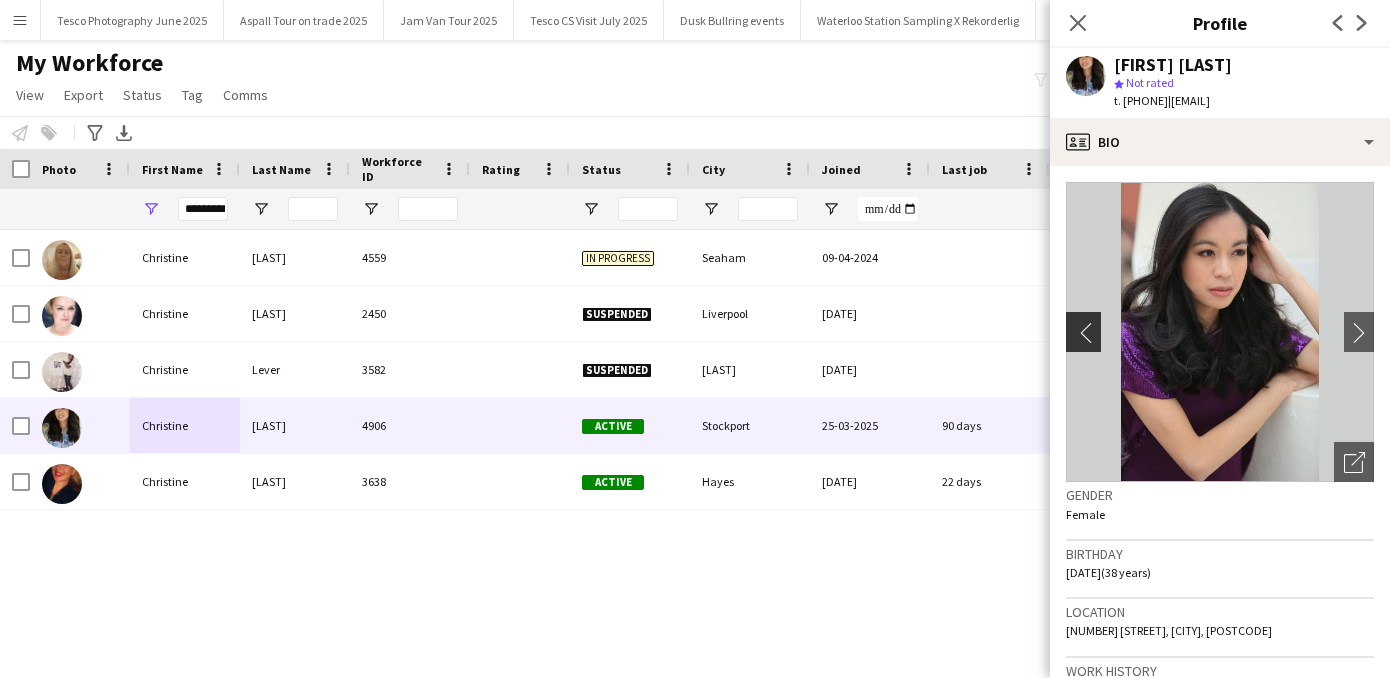 click on "chevron-left" 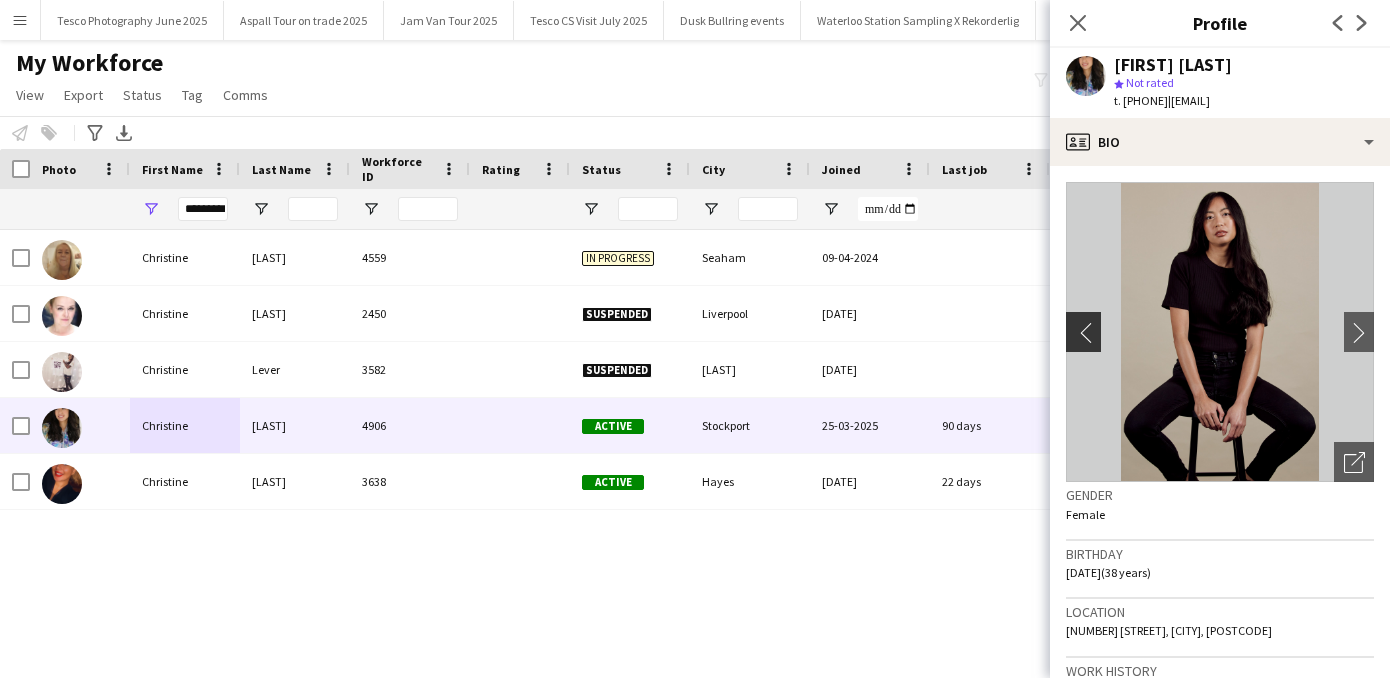click on "chevron-left" 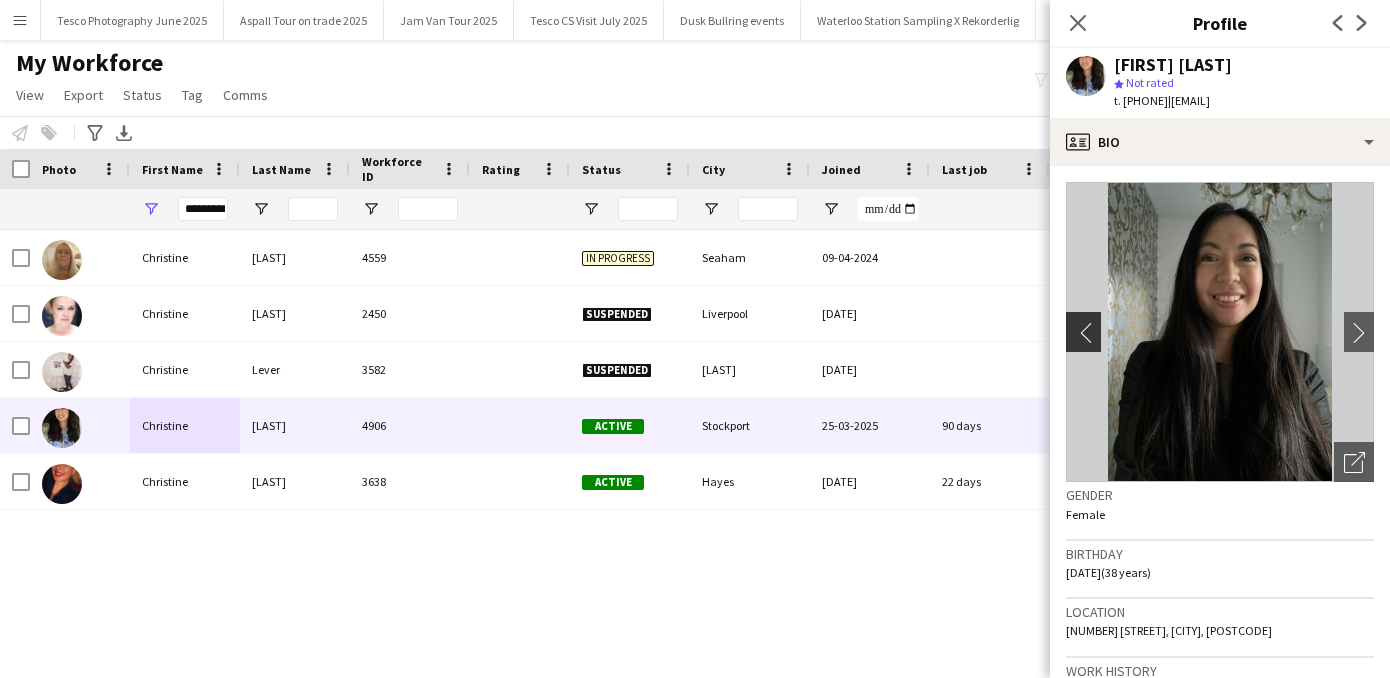 click on "chevron-left" 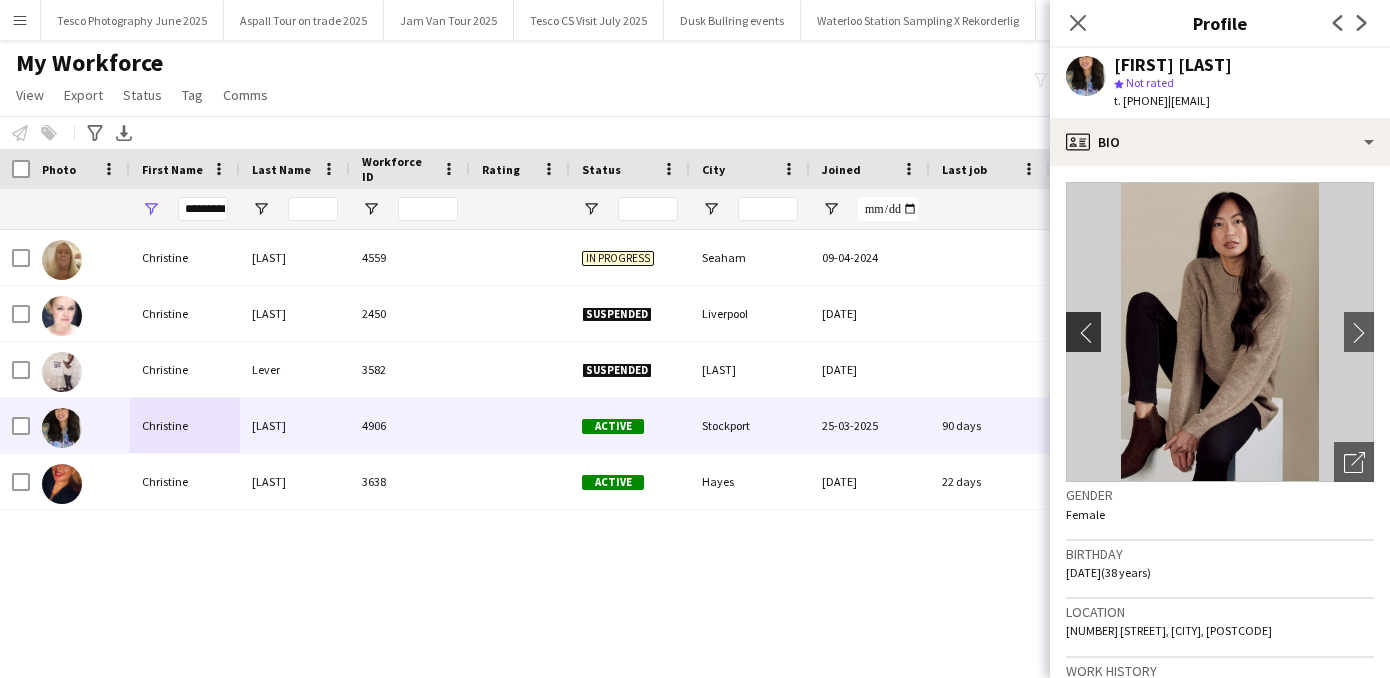 click on "chevron-left" 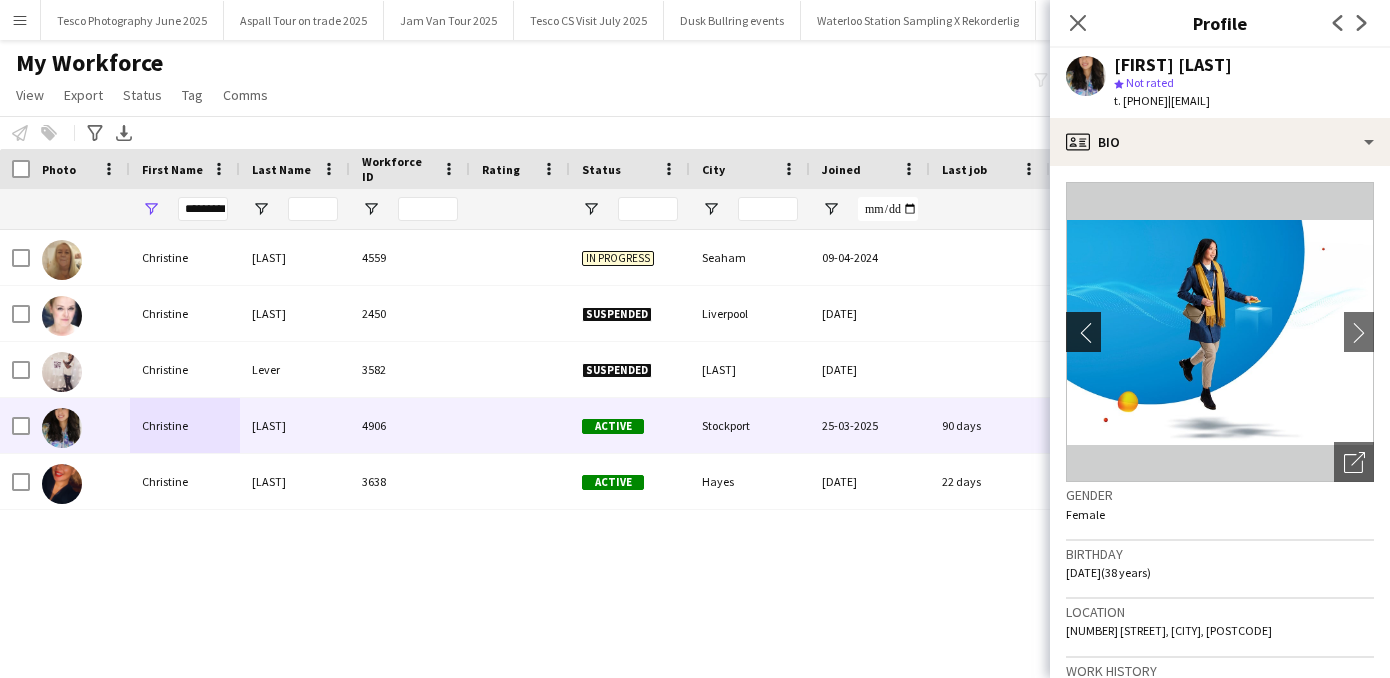 click on "chevron-left" 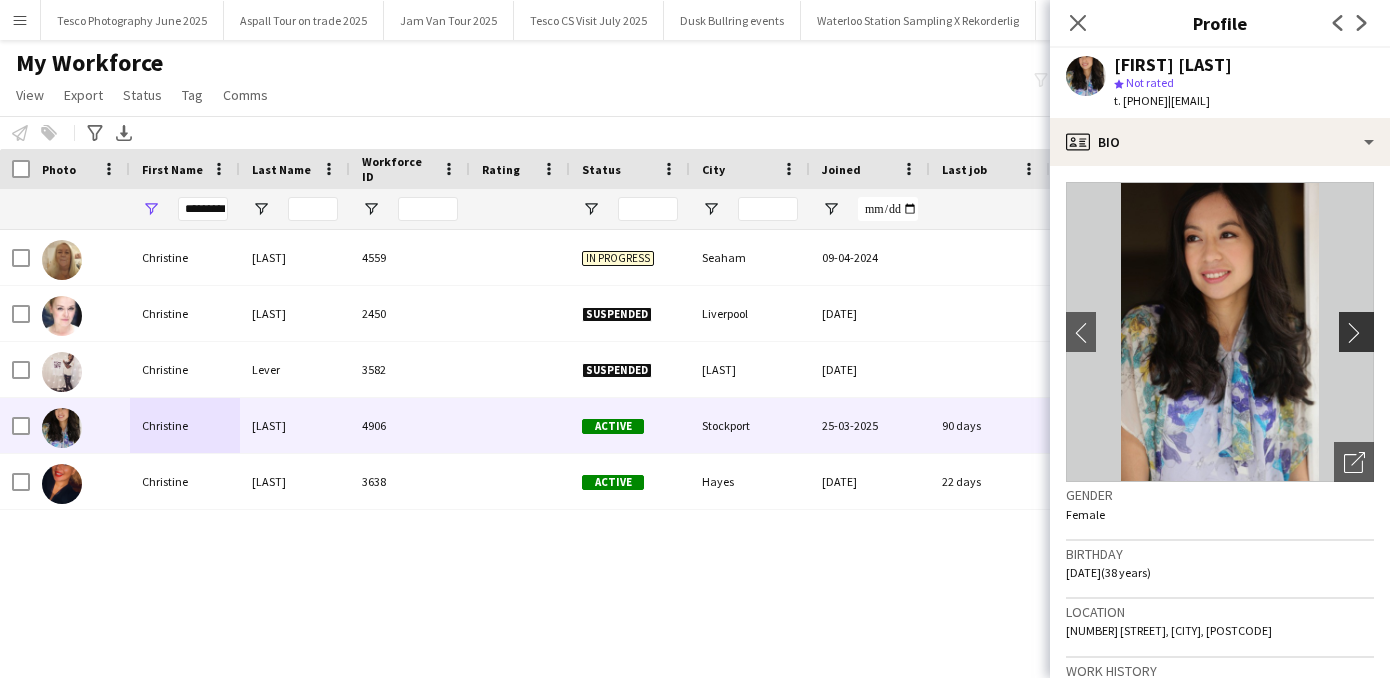 click on "chevron-right" 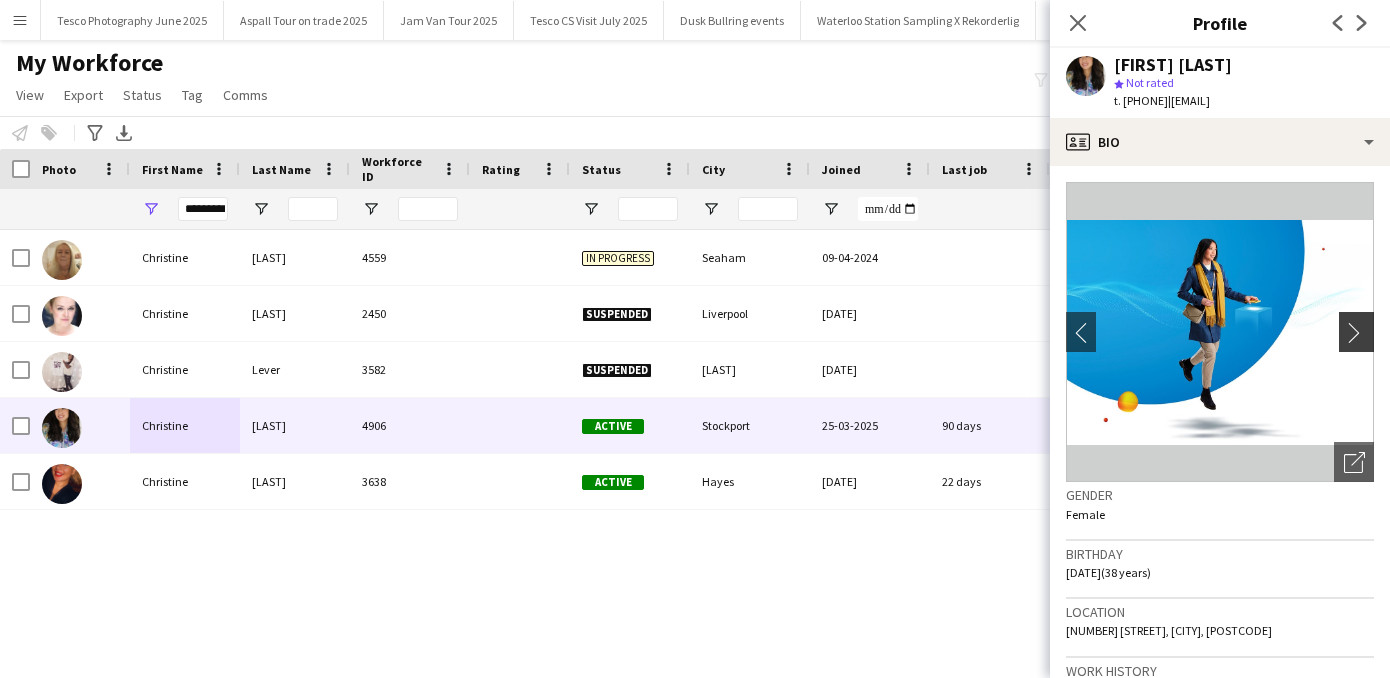click on "chevron-right" 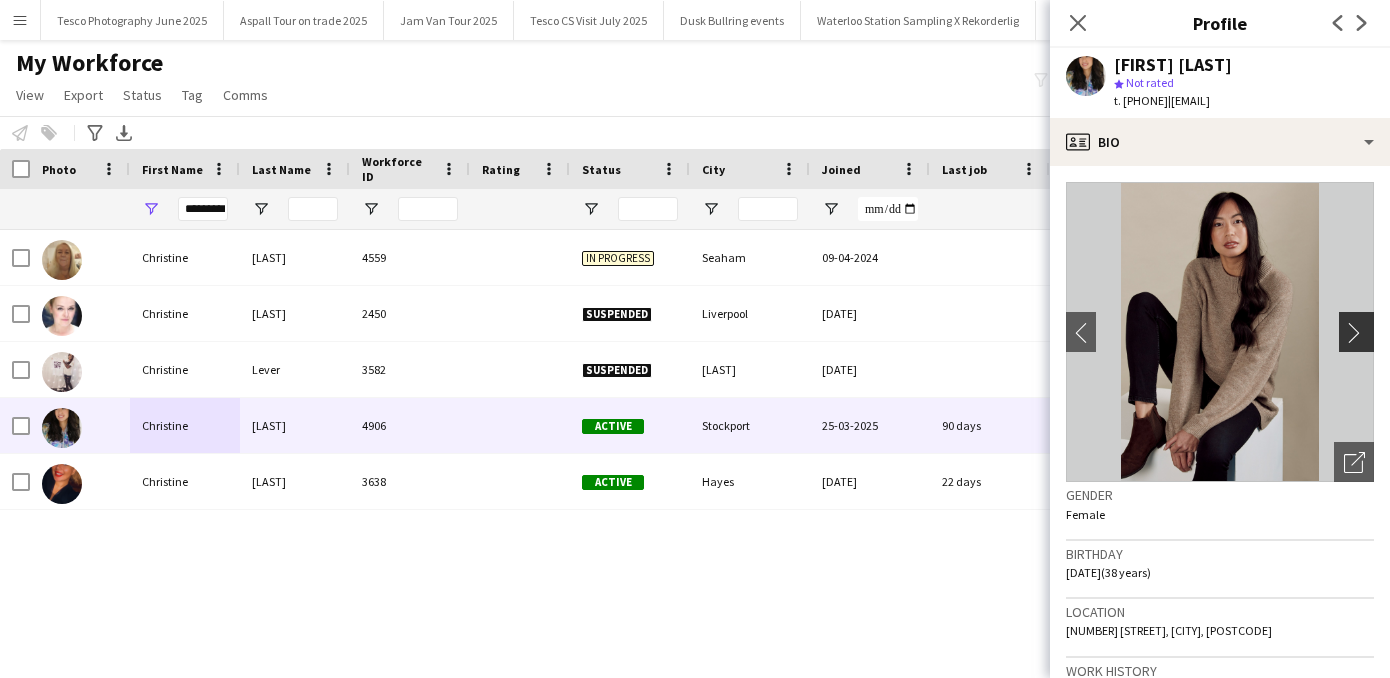 click on "chevron-right" 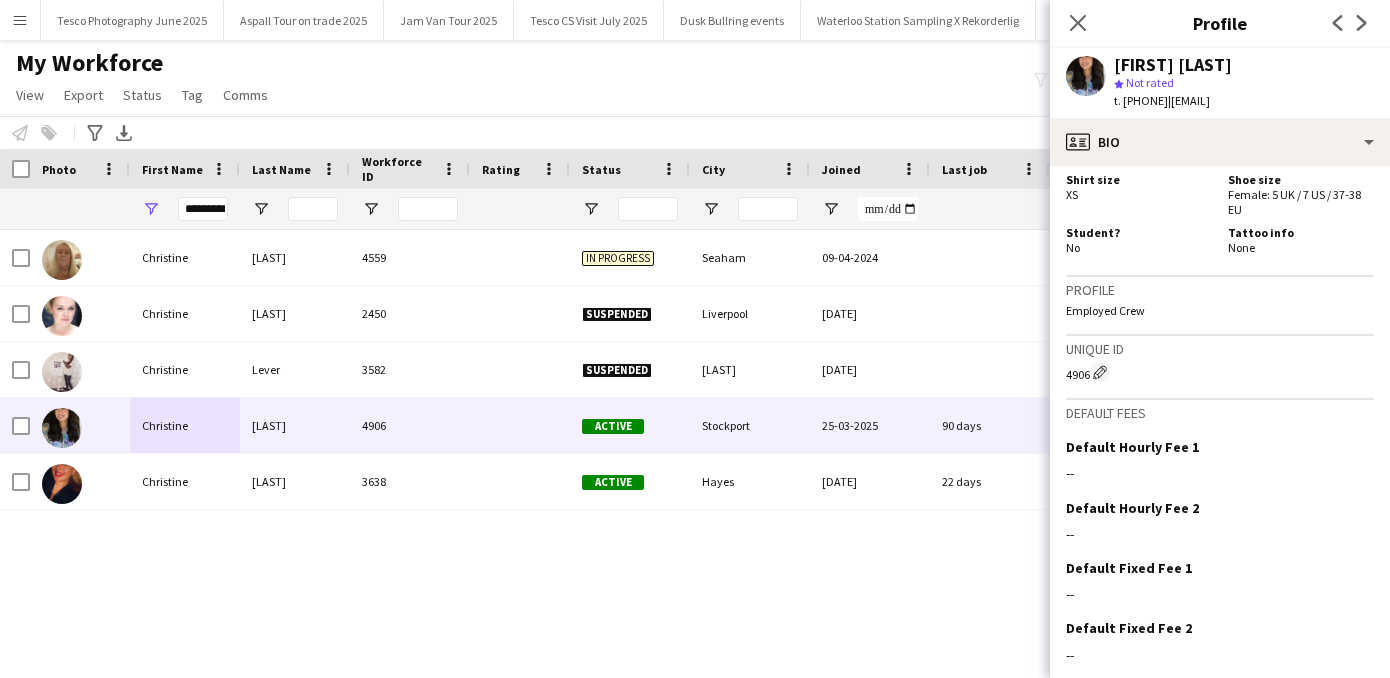 scroll, scrollTop: 1829, scrollLeft: 0, axis: vertical 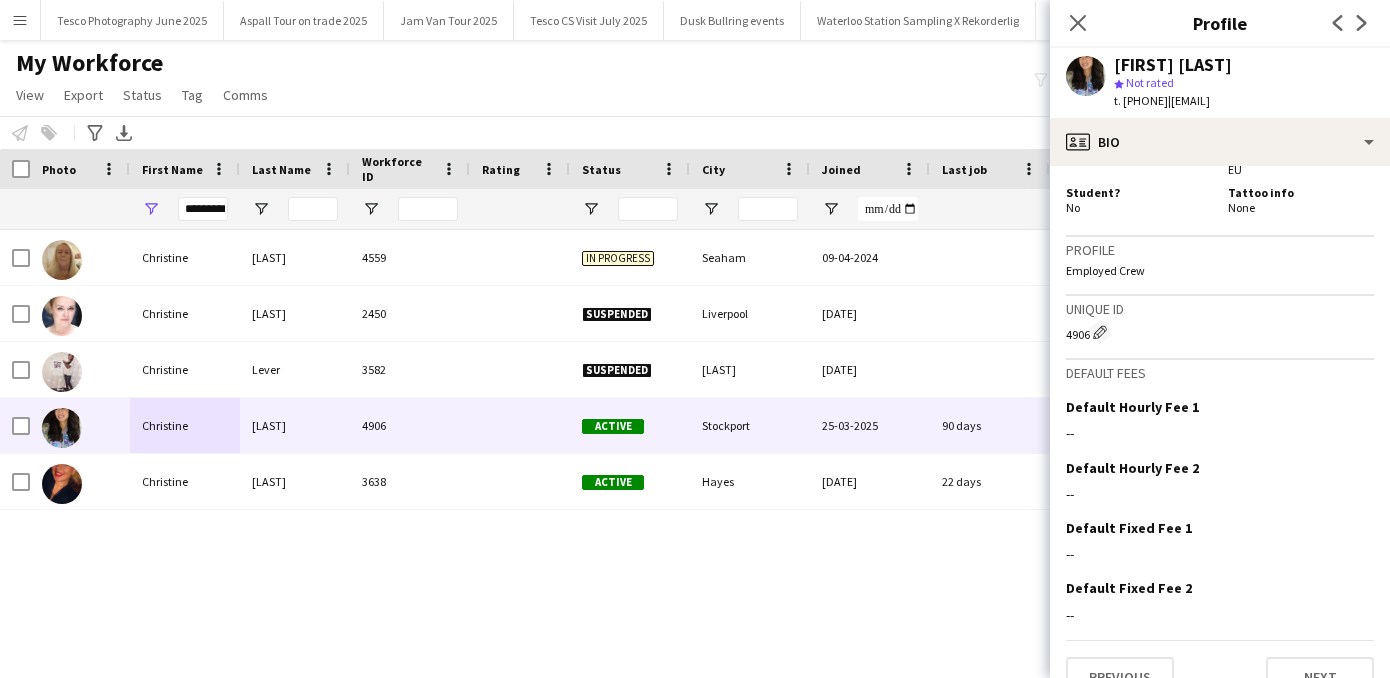 drag, startPoint x: 1297, startPoint y: 573, endPoint x: 1284, endPoint y: 690, distance: 117.72001 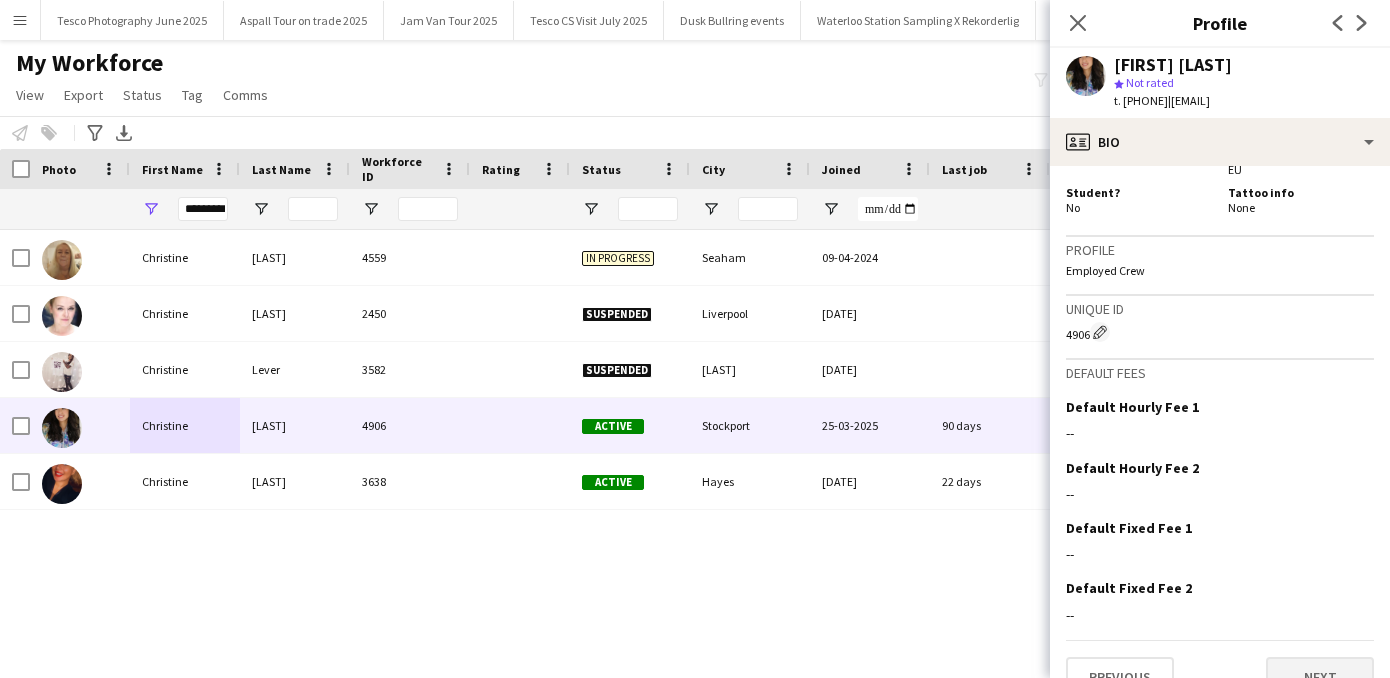 click on "Next" 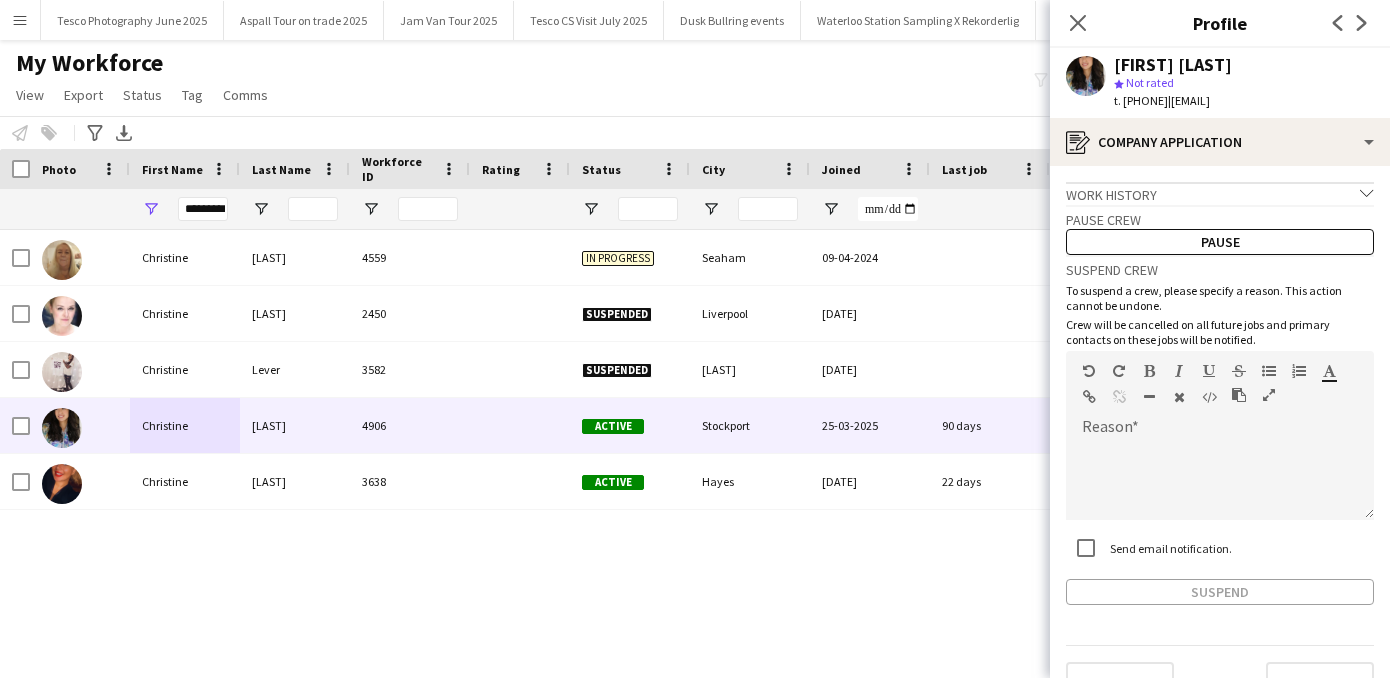 click on "chevron-down" 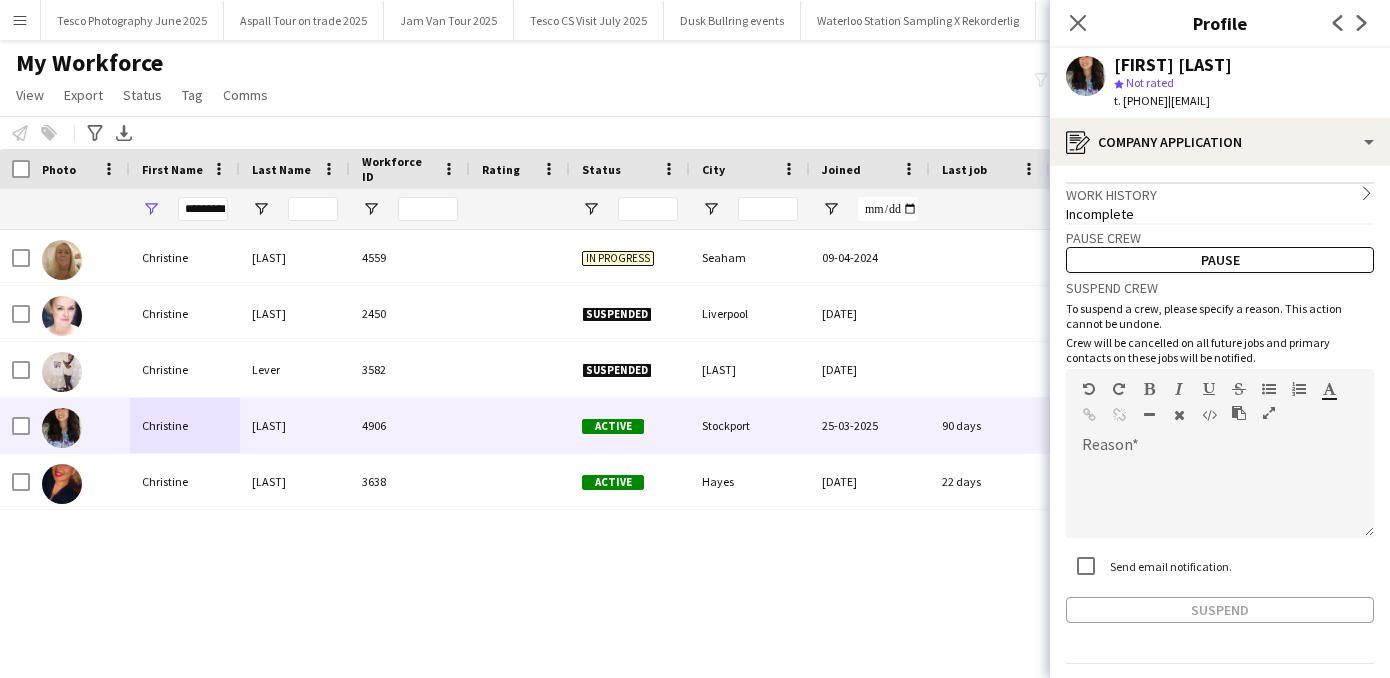 scroll, scrollTop: 57, scrollLeft: 0, axis: vertical 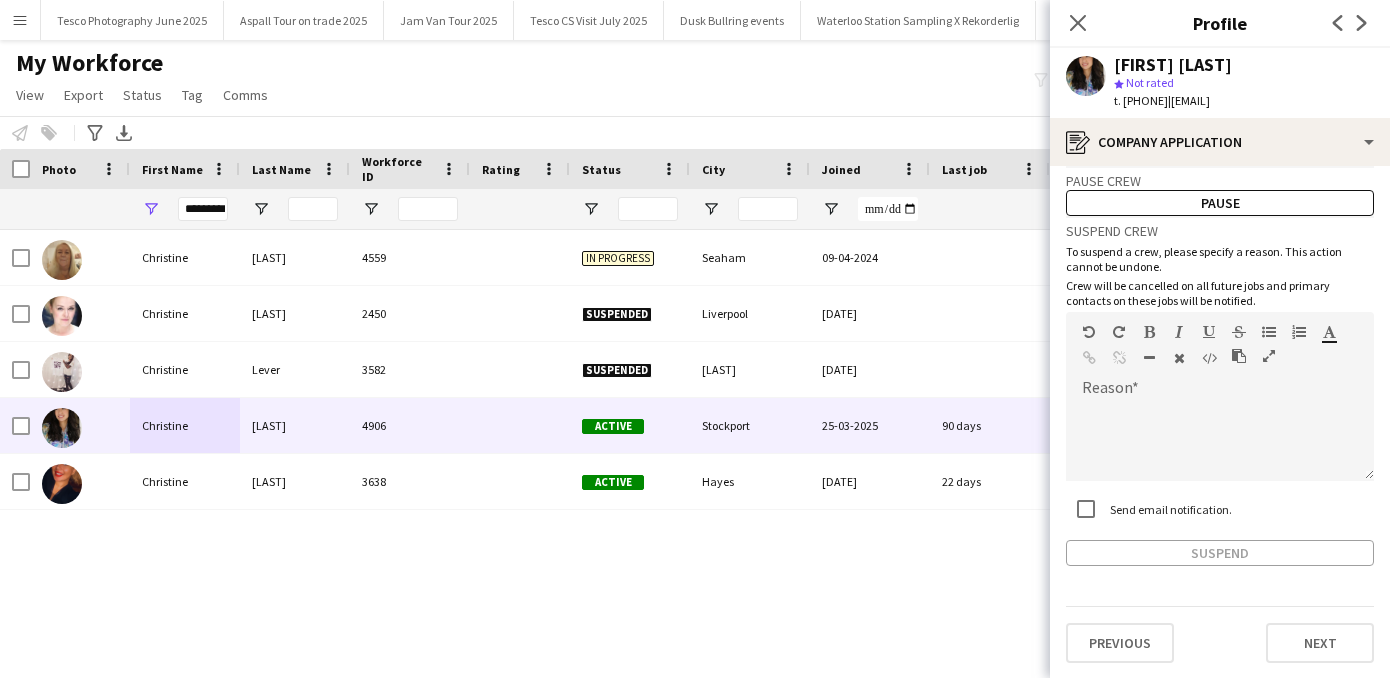 drag, startPoint x: 1311, startPoint y: 558, endPoint x: 1312, endPoint y: 719, distance: 161.00311 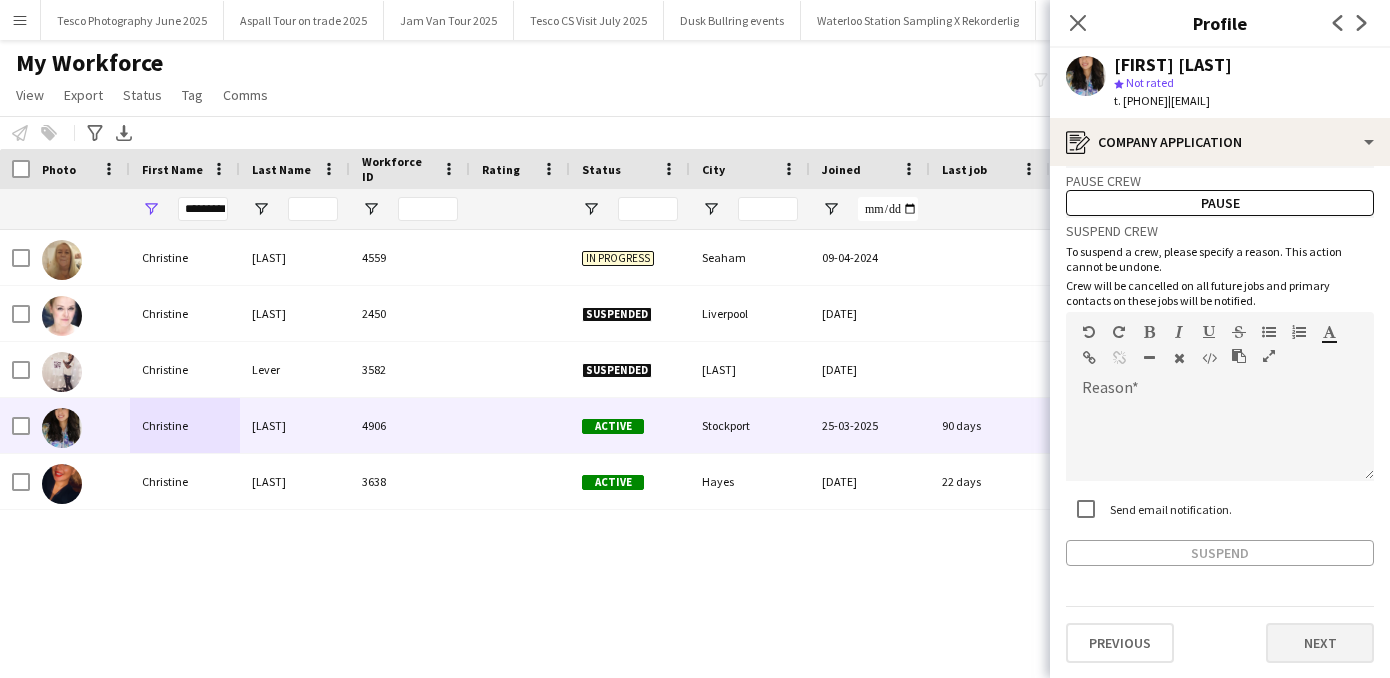 click on "Next" 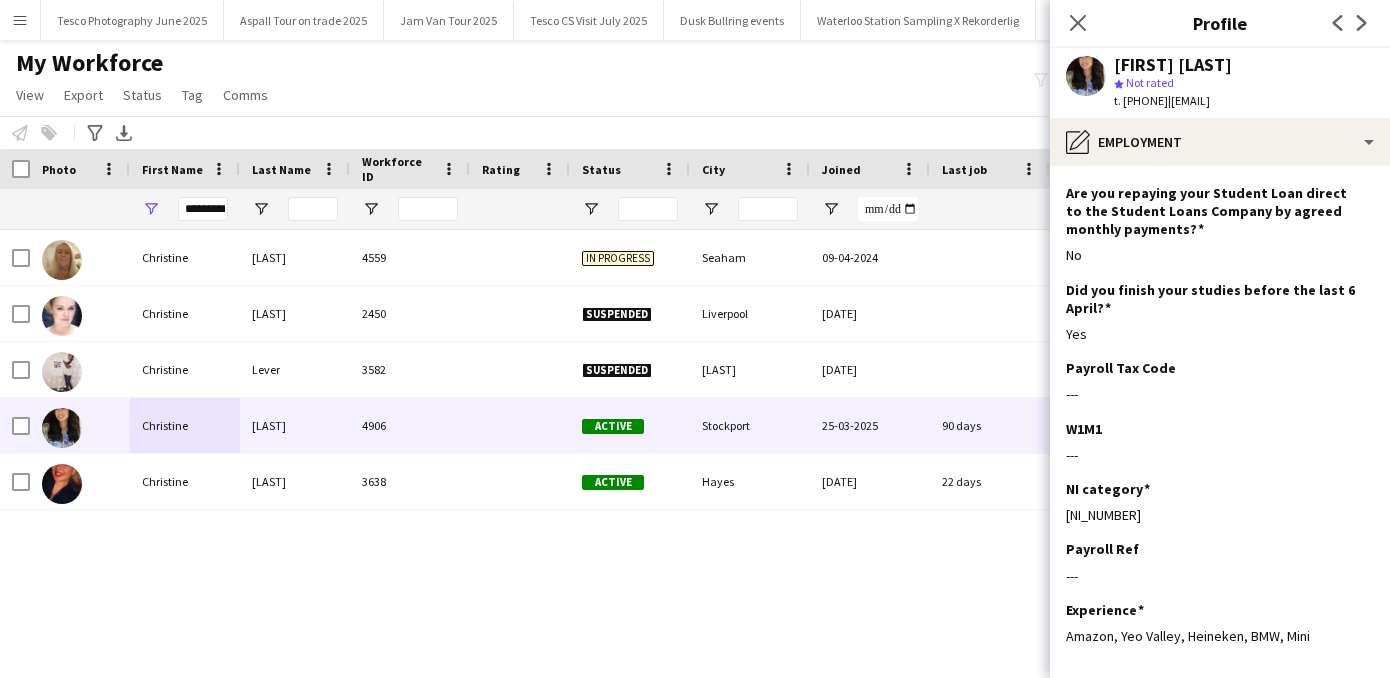 scroll, scrollTop: 289, scrollLeft: 0, axis: vertical 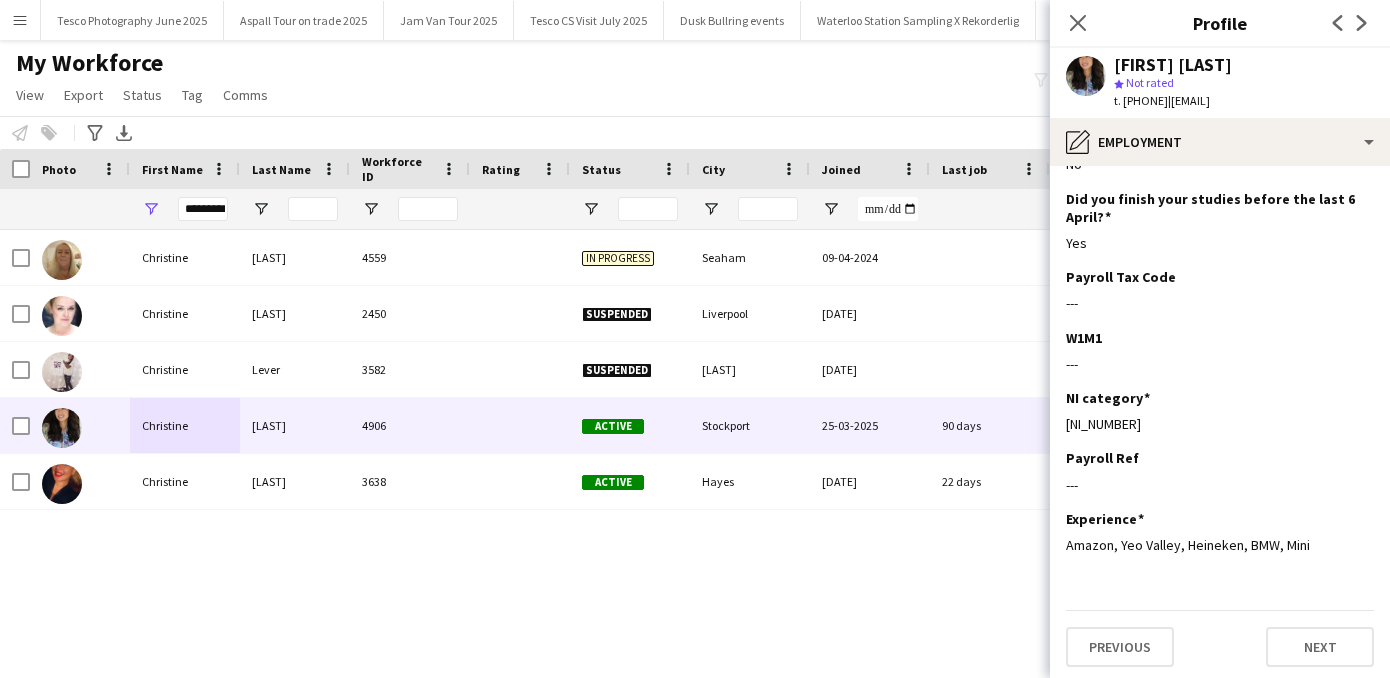 drag, startPoint x: 1226, startPoint y: 598, endPoint x: 1226, endPoint y: 729, distance: 131 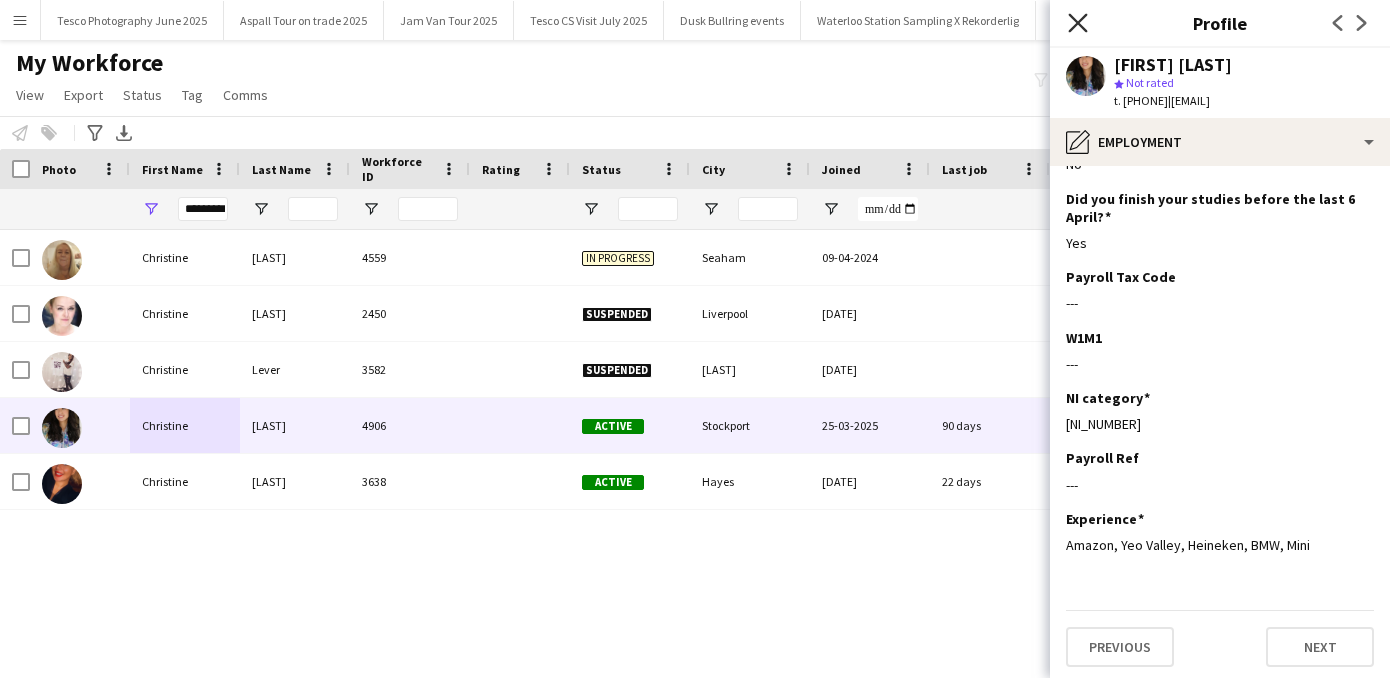 click 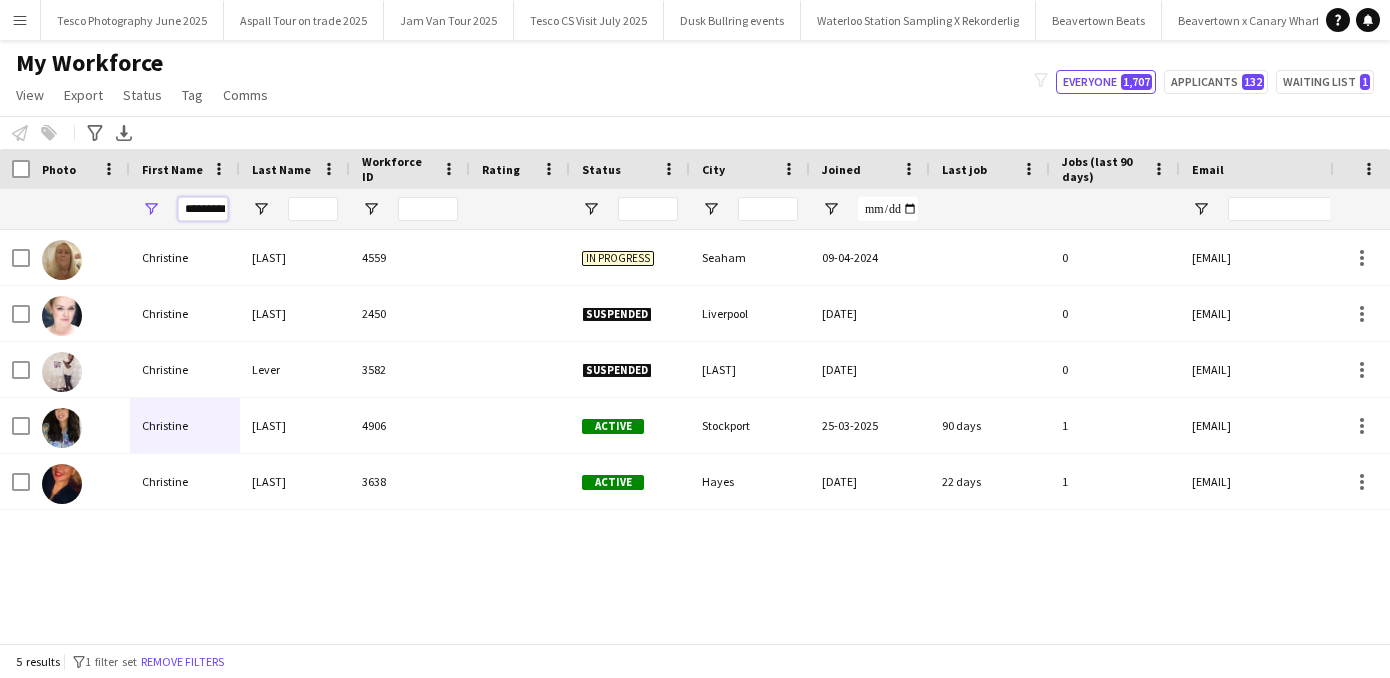 click on "*********" at bounding box center [203, 209] 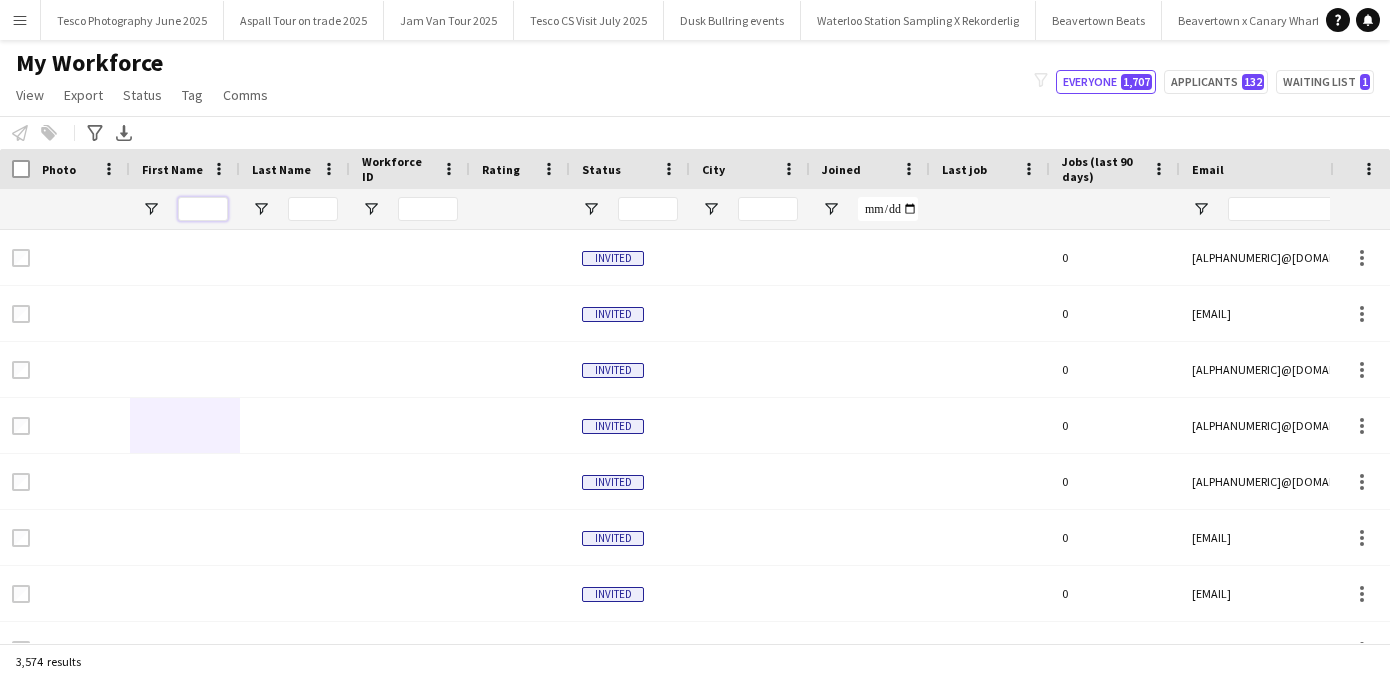 type 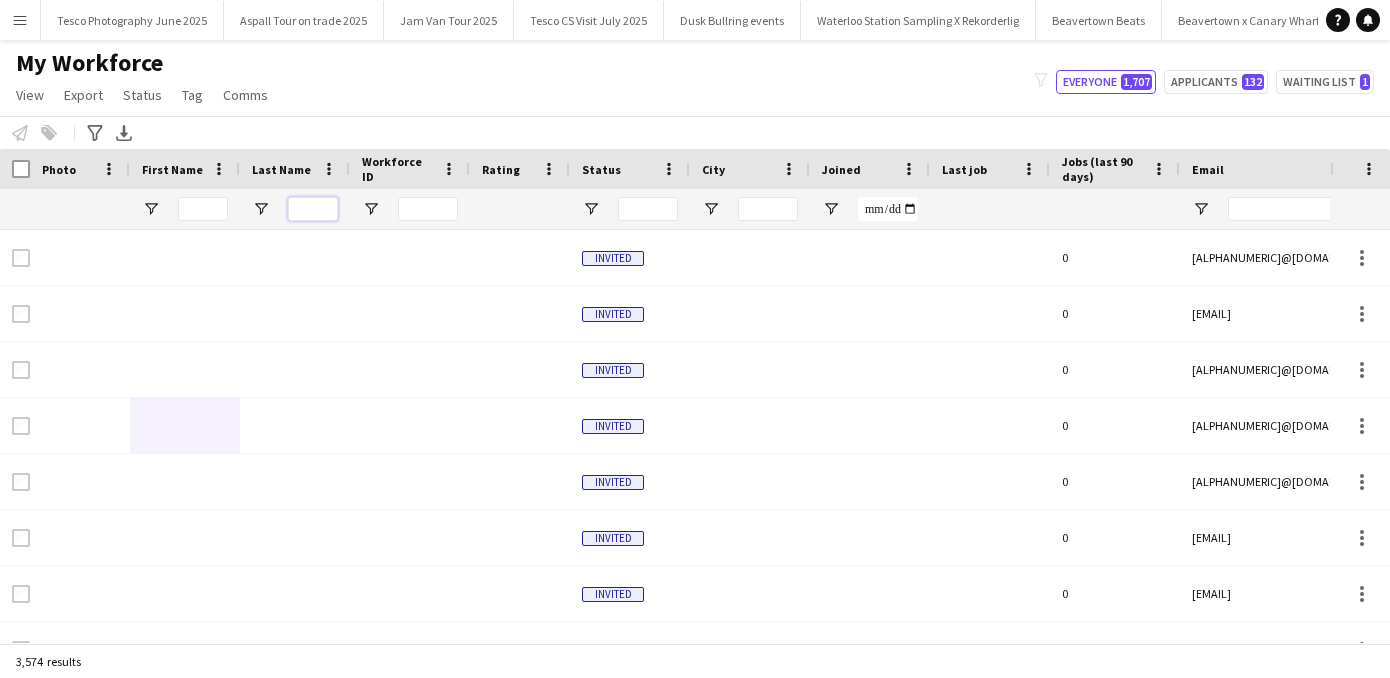 click at bounding box center [313, 209] 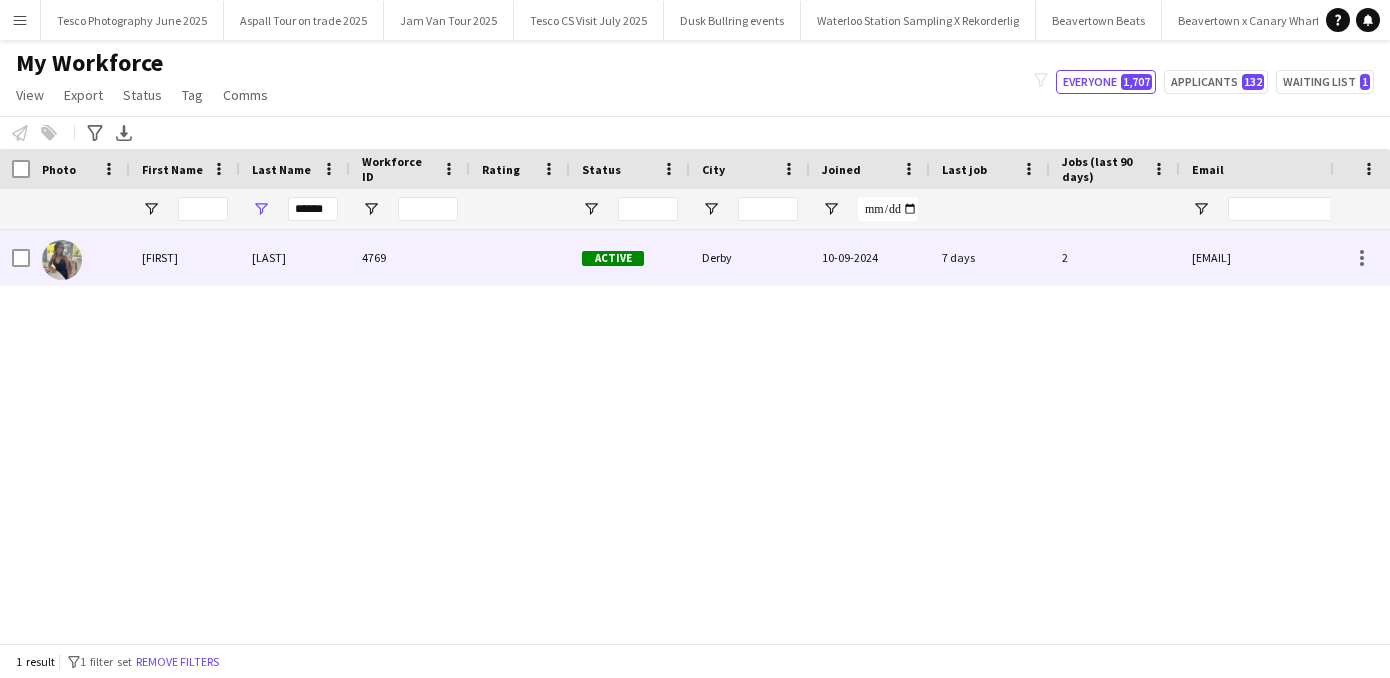 drag, startPoint x: 293, startPoint y: 245, endPoint x: 265, endPoint y: 260, distance: 31.764761 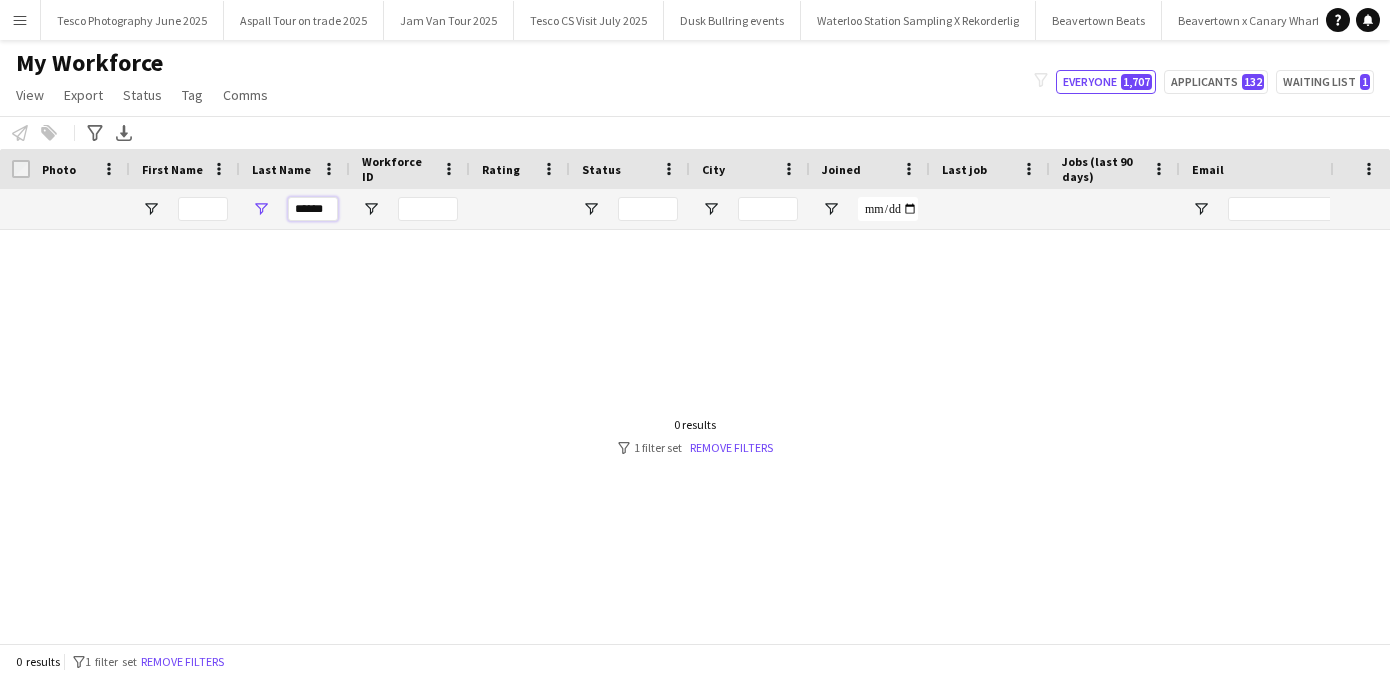 click on "******" at bounding box center [313, 209] 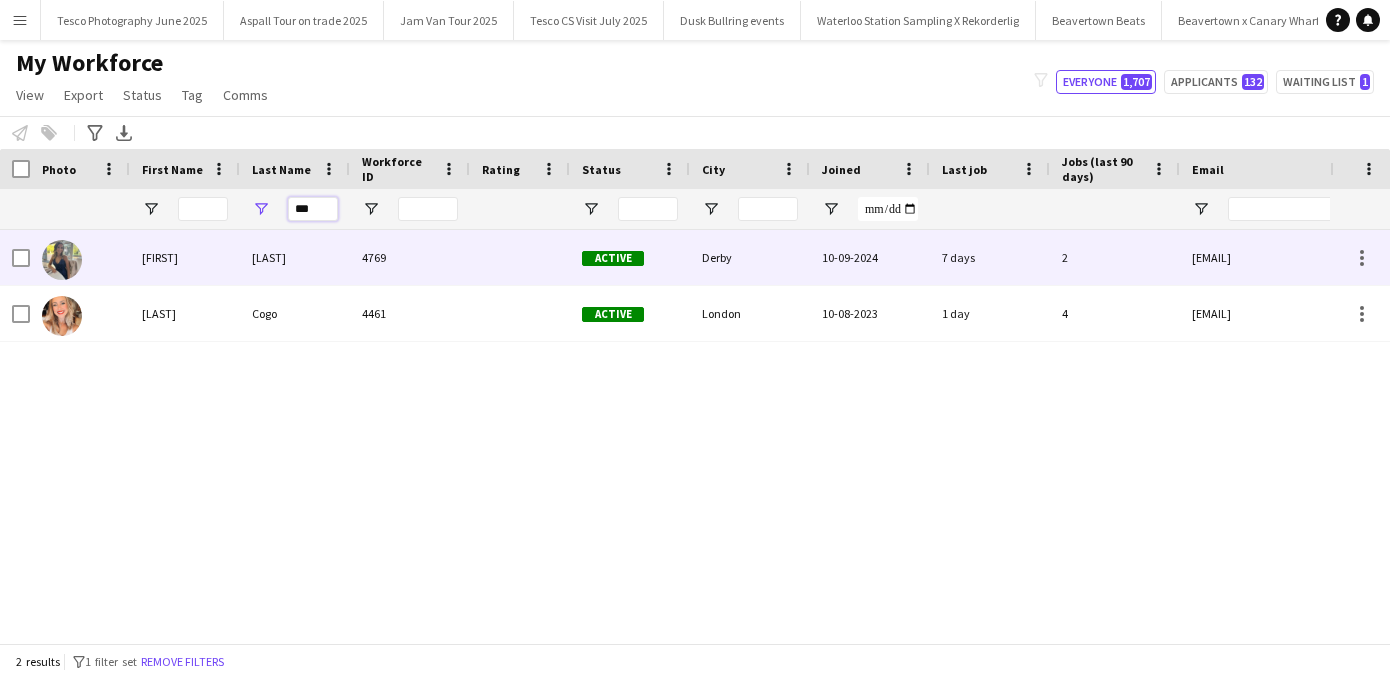 type on "***" 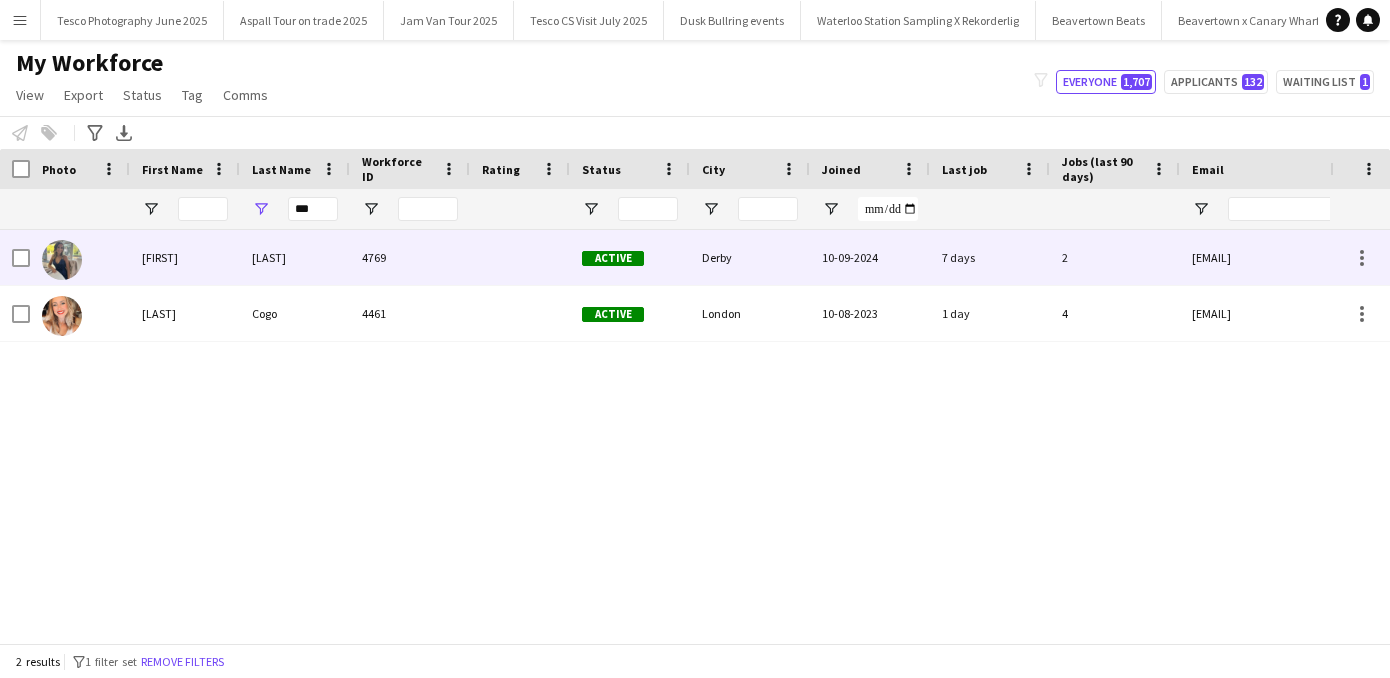 click on "[LAST]" at bounding box center (295, 257) 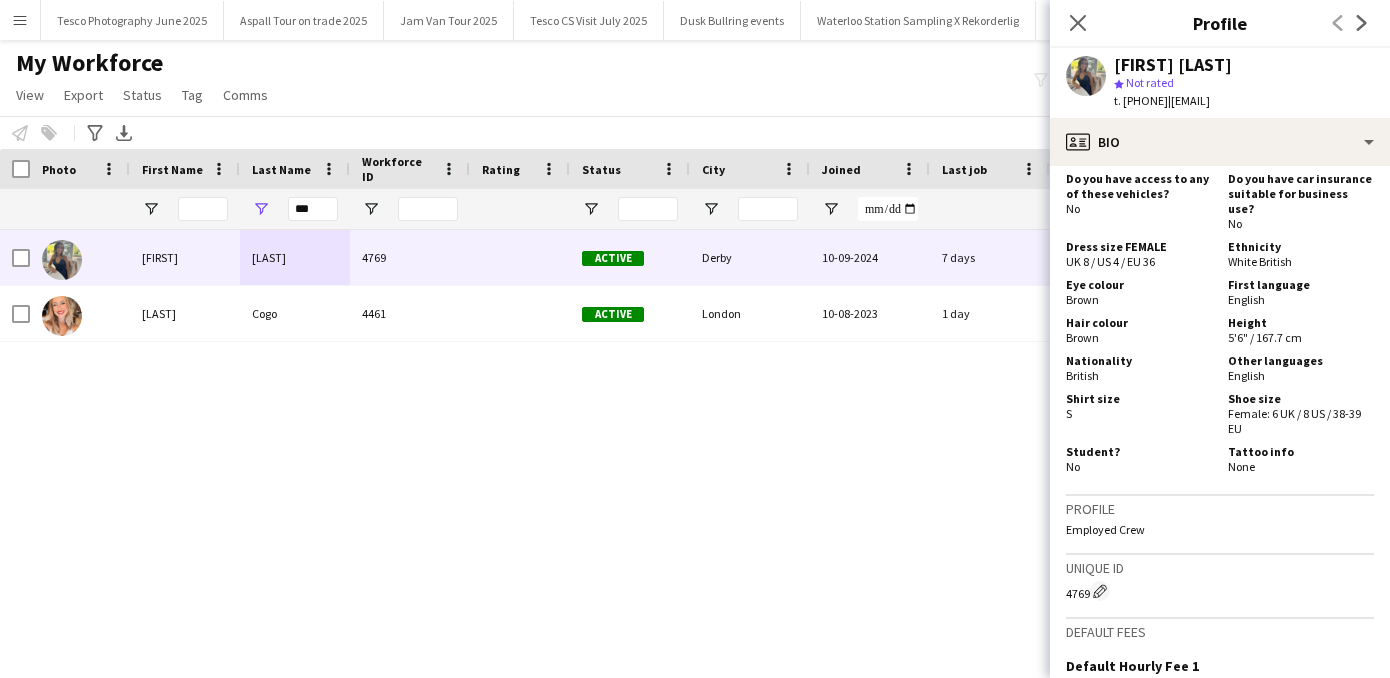 scroll, scrollTop: 1361, scrollLeft: 0, axis: vertical 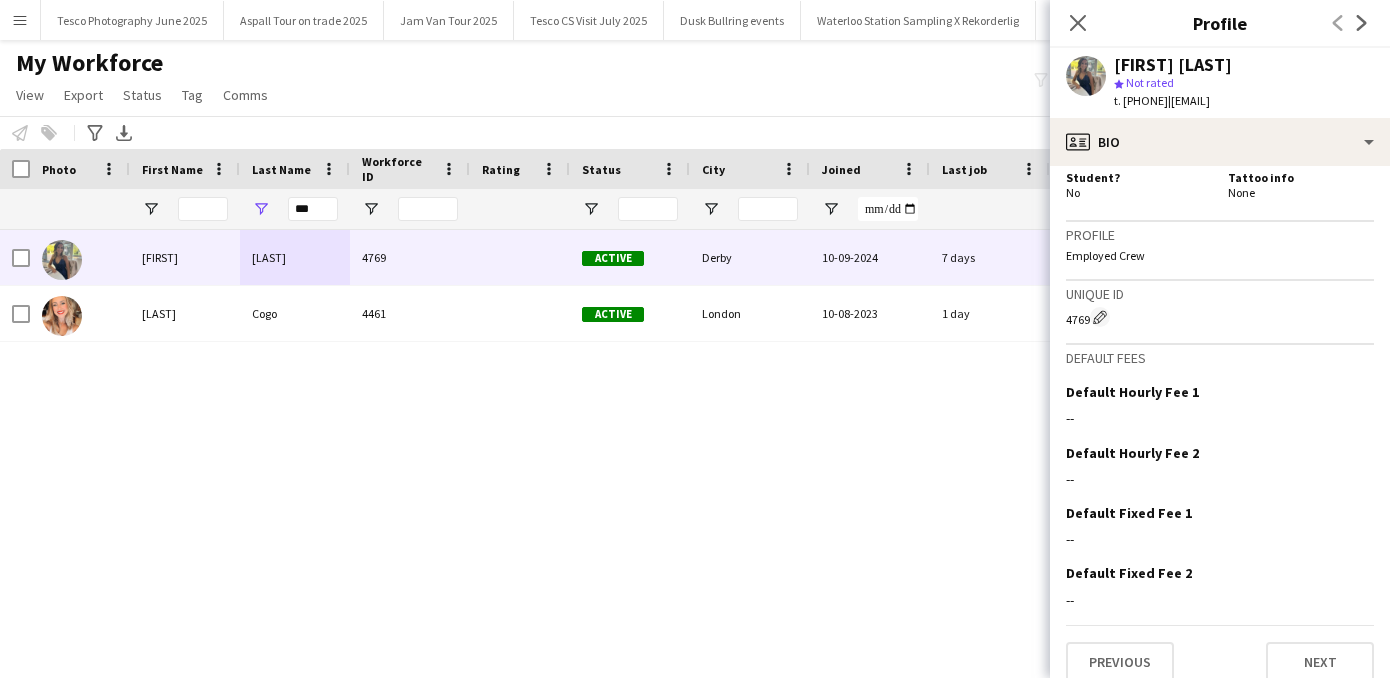 drag, startPoint x: 1241, startPoint y: 559, endPoint x: 1237, endPoint y: 686, distance: 127.06297 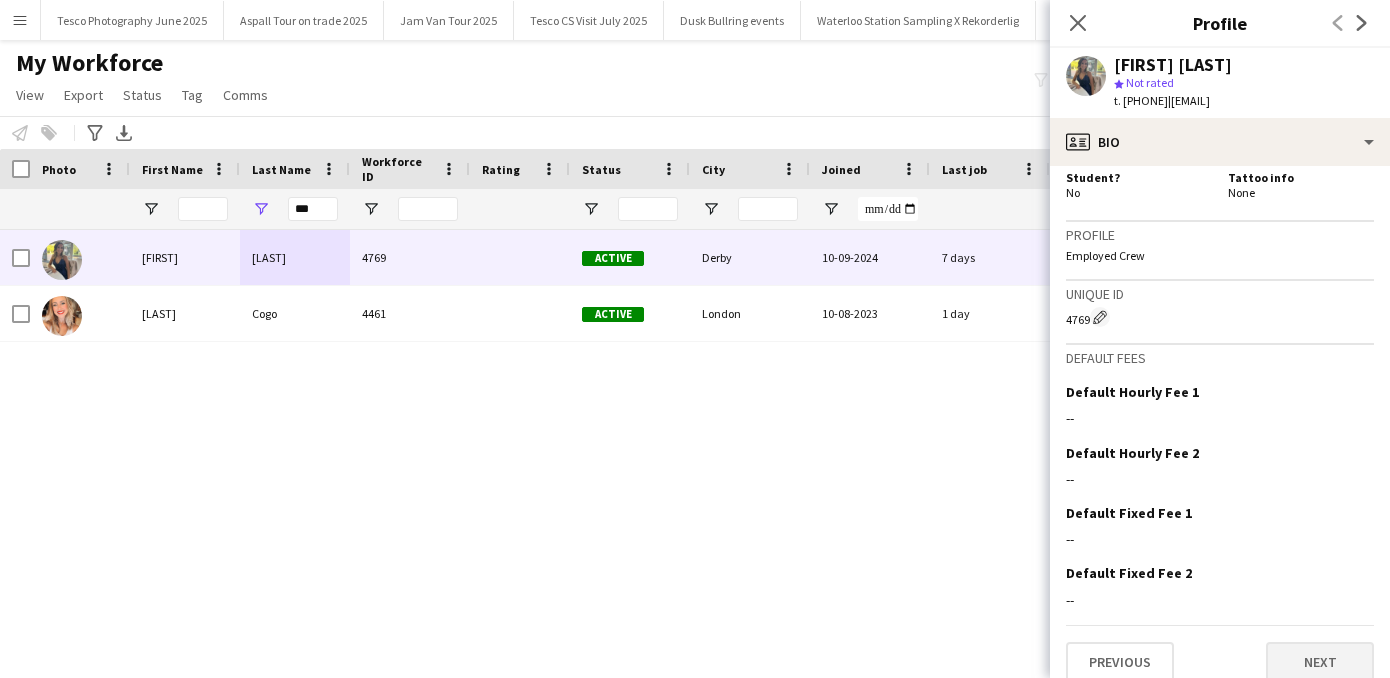 click on "Next" 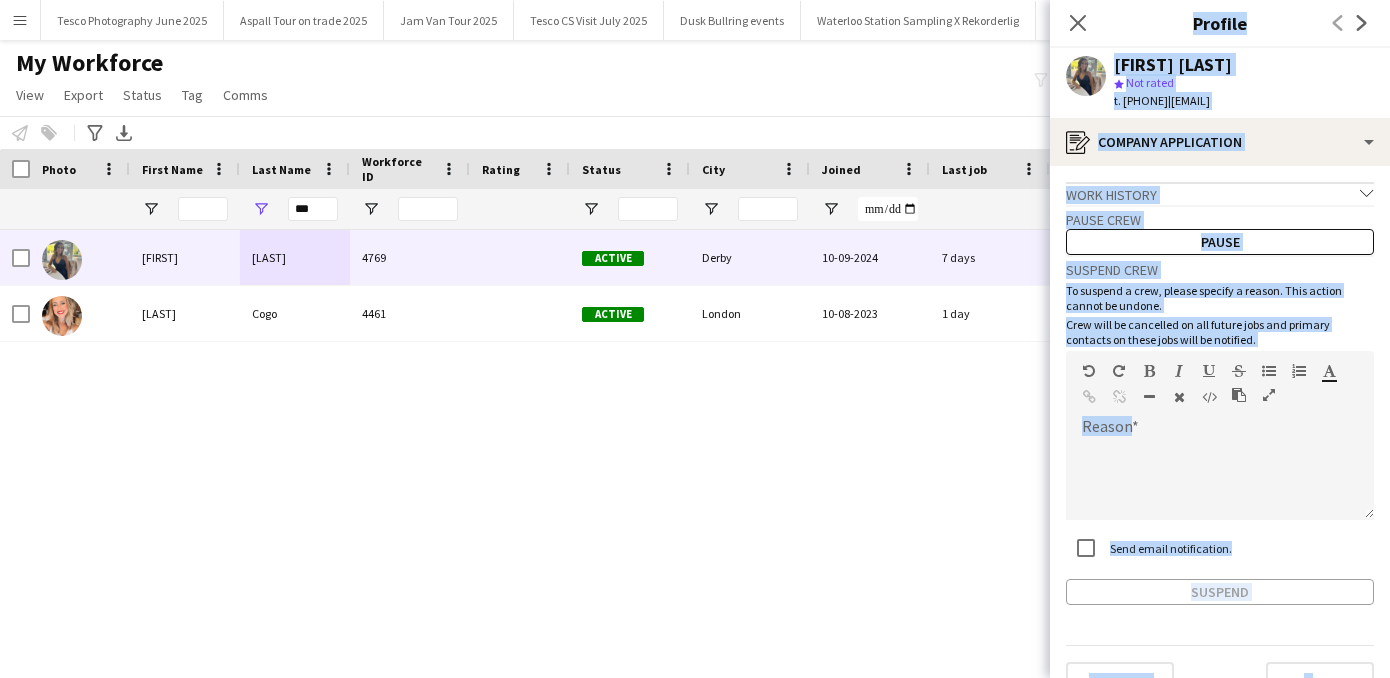 scroll, scrollTop: 39, scrollLeft: 0, axis: vertical 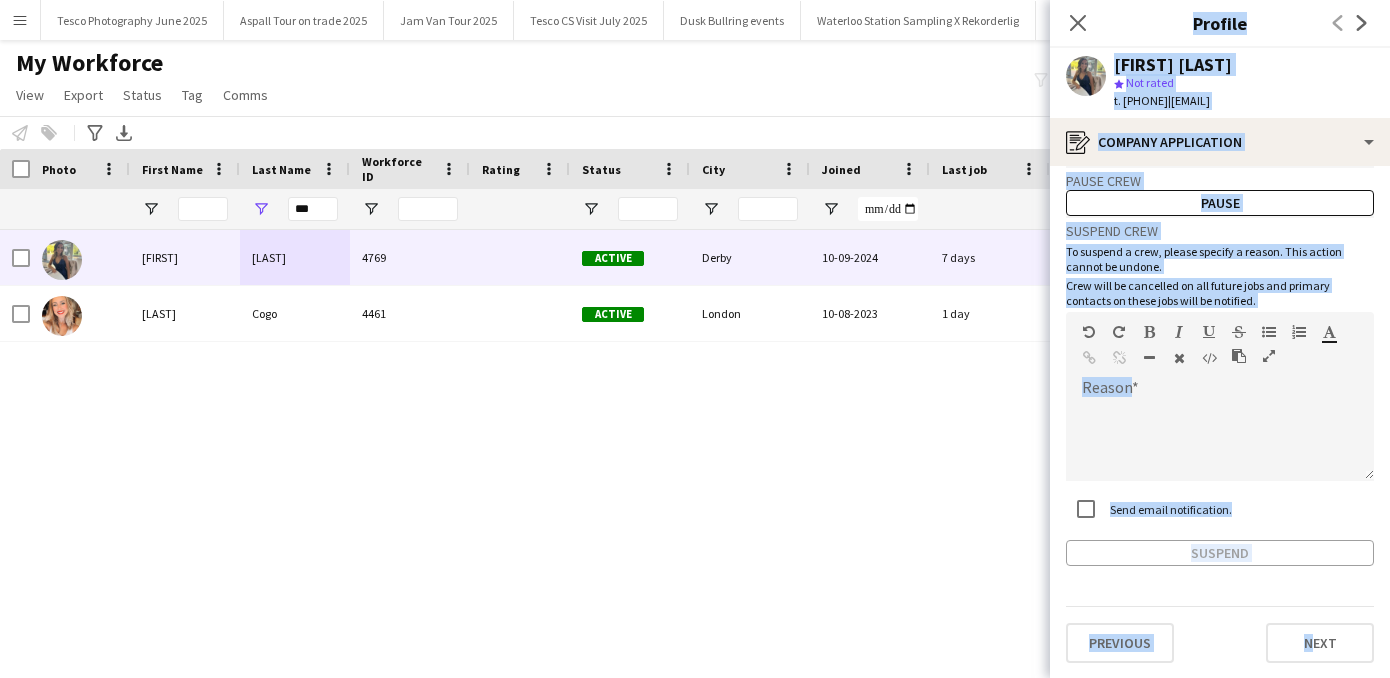 drag, startPoint x: 1234, startPoint y: 632, endPoint x: 1234, endPoint y: 696, distance: 64 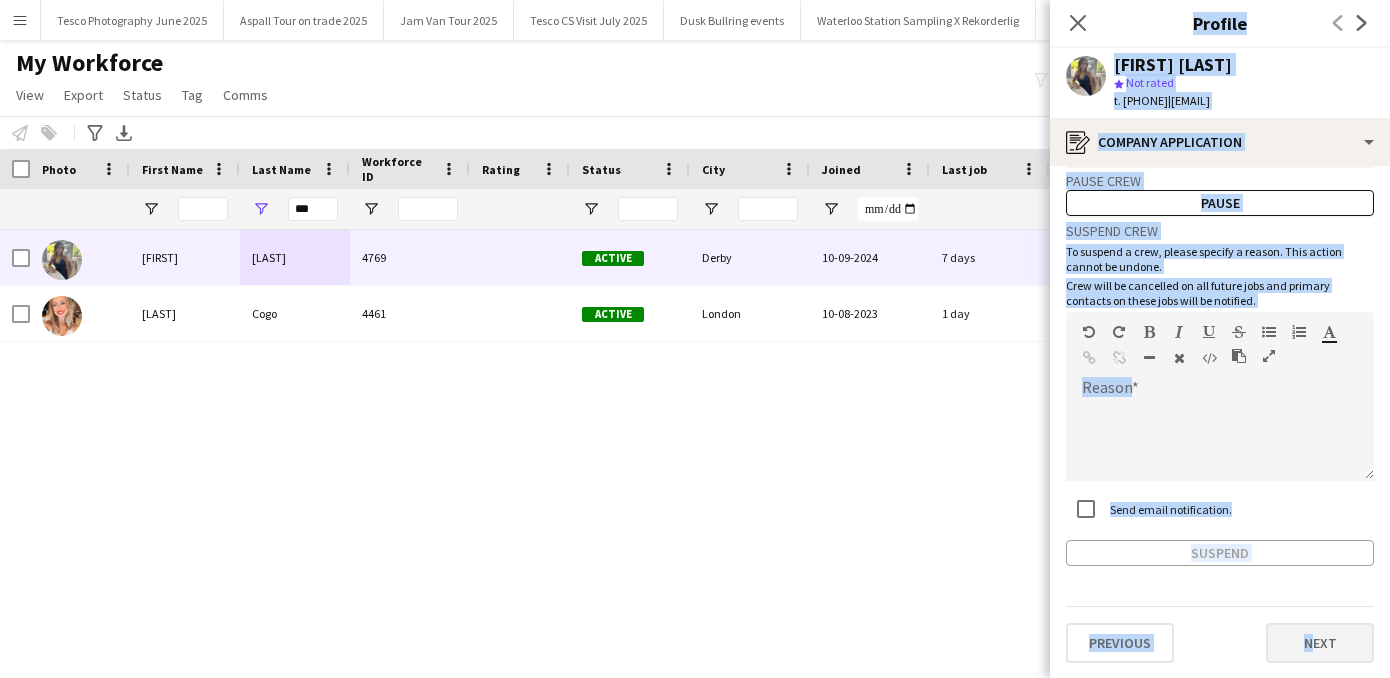click on "Next" 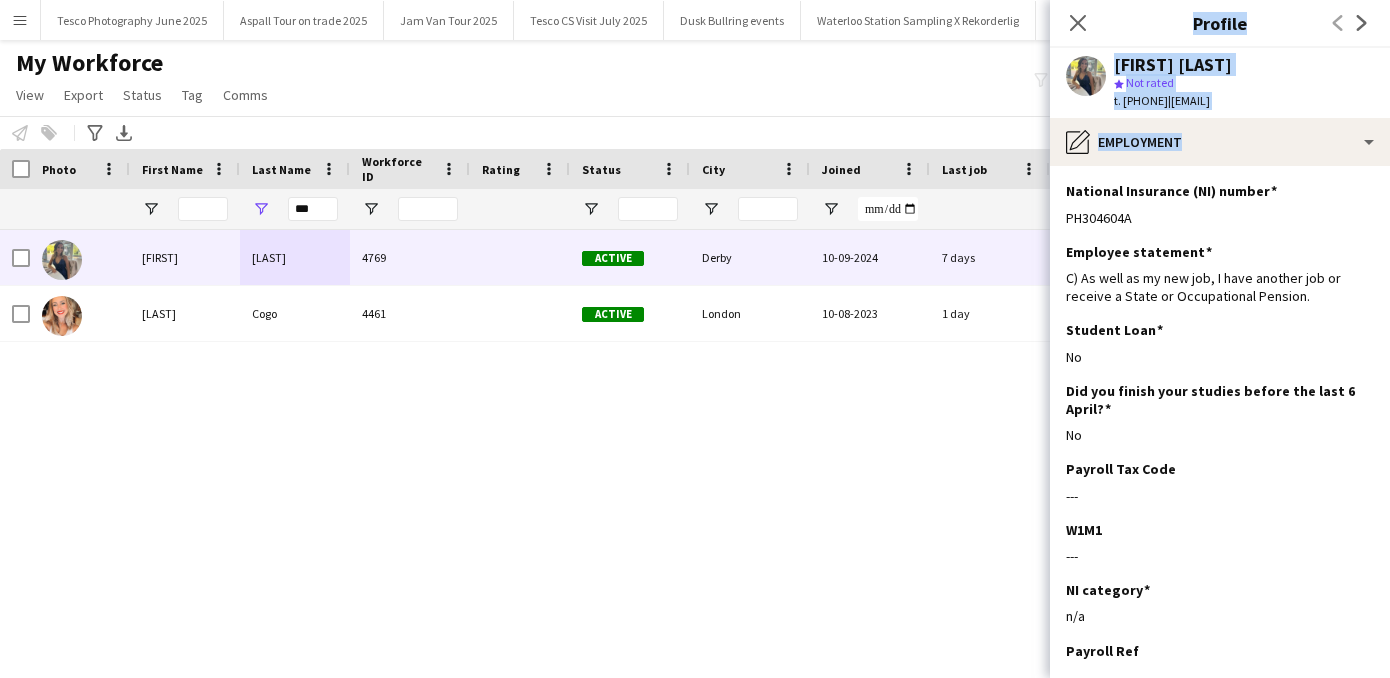 scroll, scrollTop: 211, scrollLeft: 0, axis: vertical 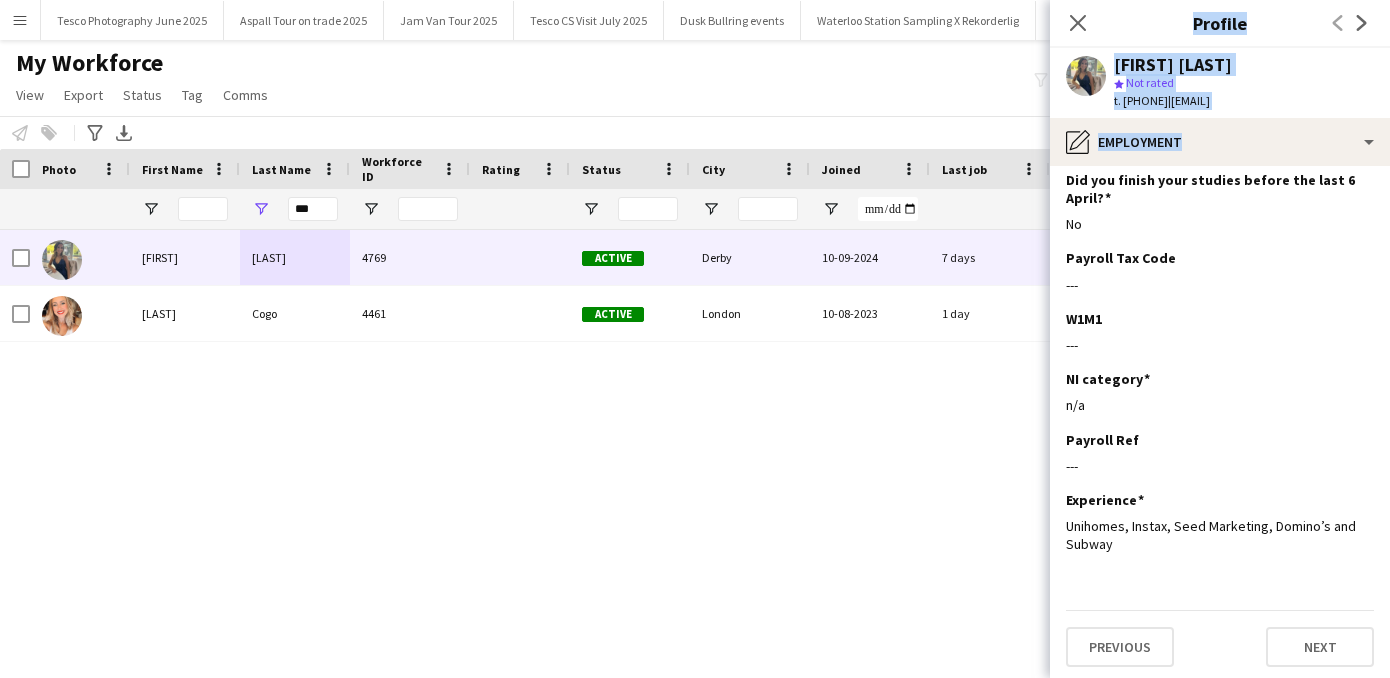 drag, startPoint x: 1382, startPoint y: 491, endPoint x: 1382, endPoint y: 754, distance: 263 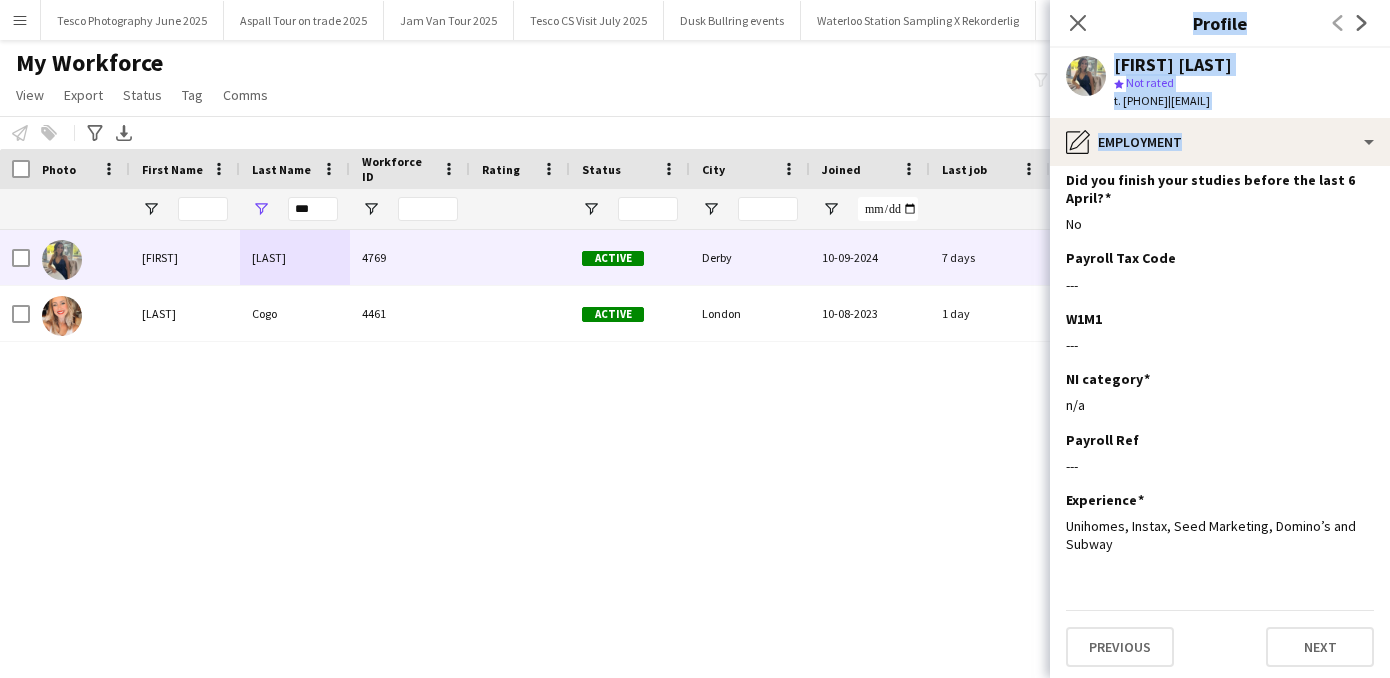 drag, startPoint x: 1120, startPoint y: 537, endPoint x: 1064, endPoint y: 516, distance: 59.808025 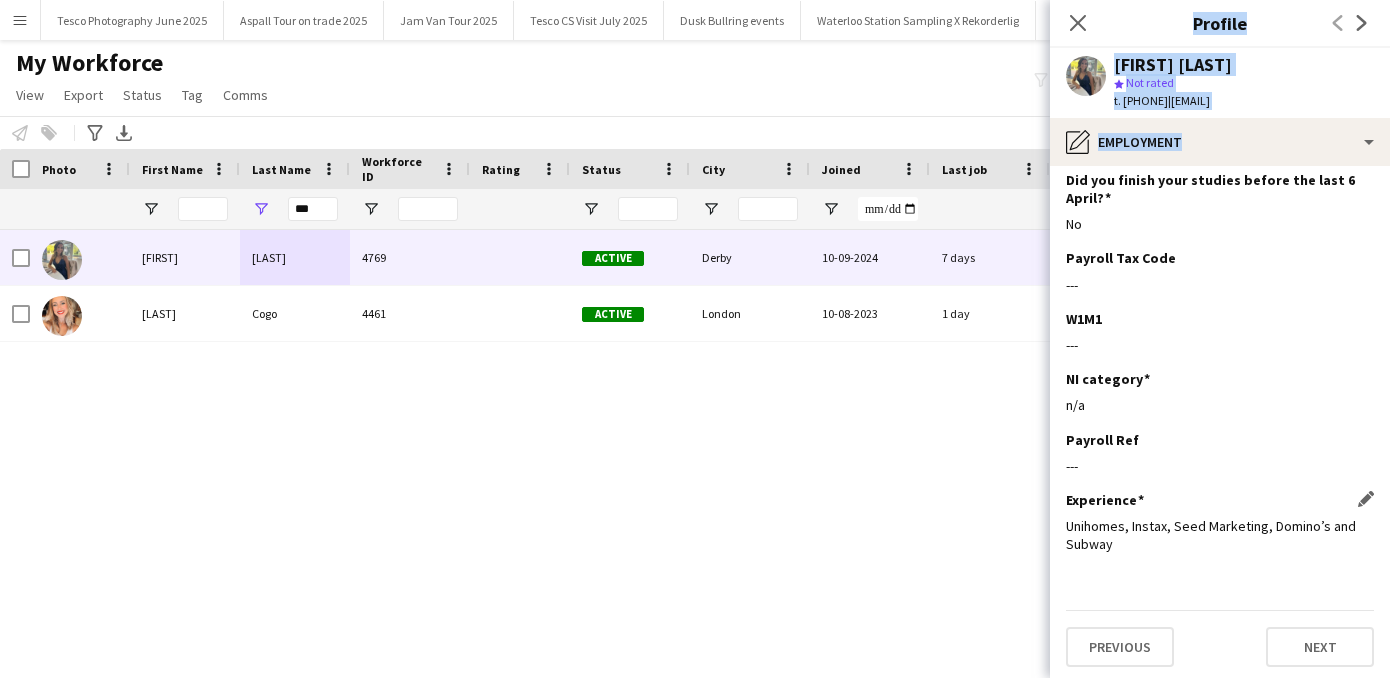 copy on "Unihomes, Instax, Seed Marketing, Domino’s and Subway" 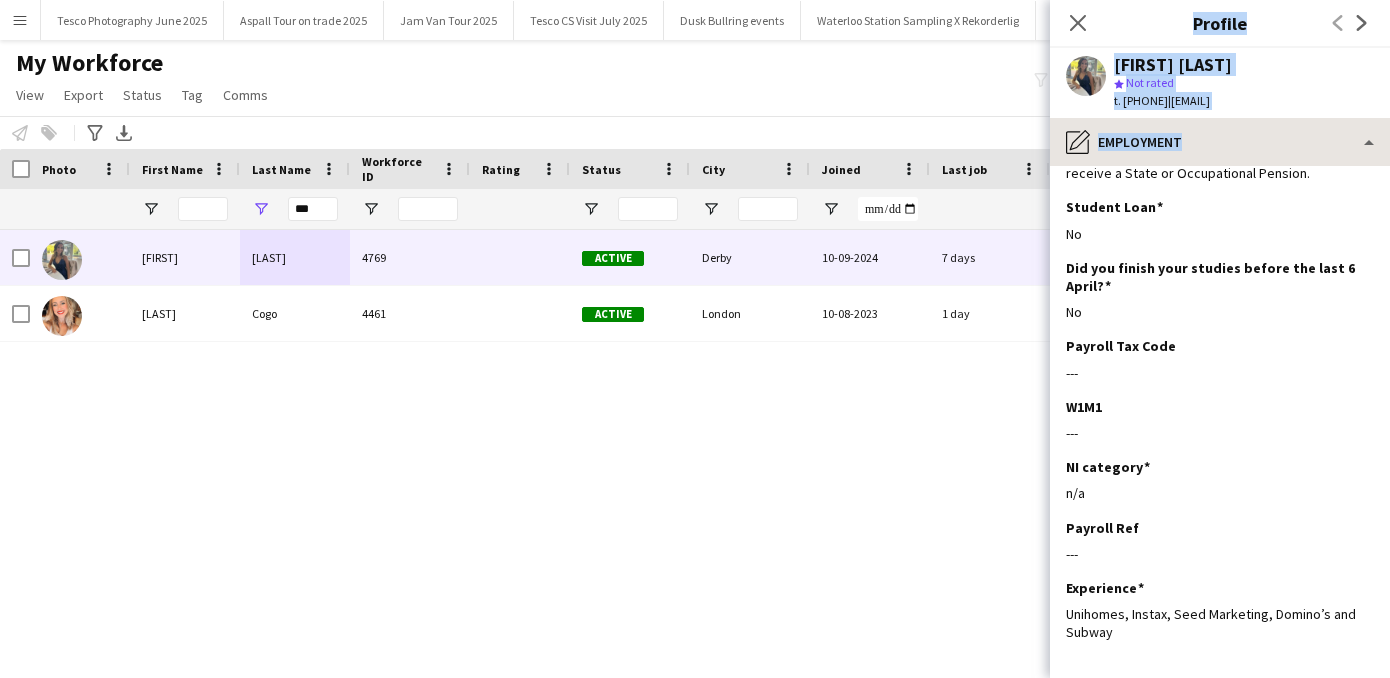 scroll, scrollTop: 0, scrollLeft: 0, axis: both 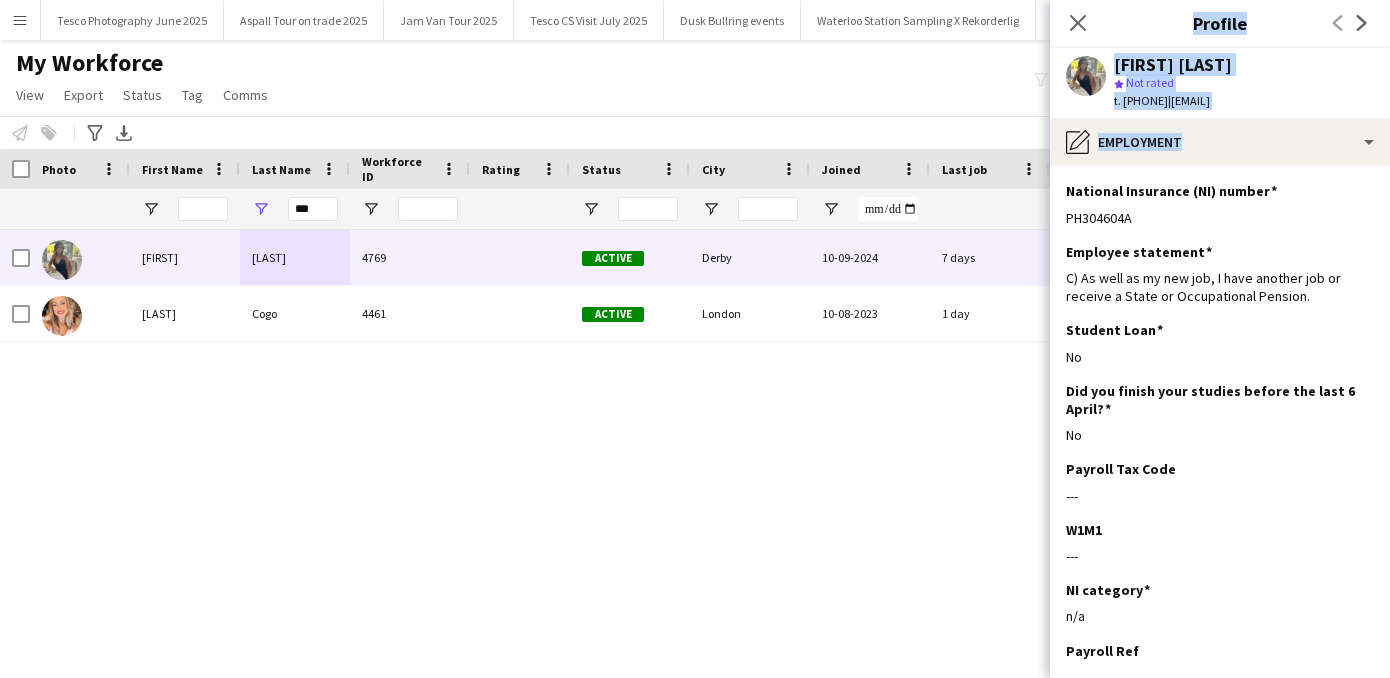 drag, startPoint x: 1386, startPoint y: 353, endPoint x: 1385, endPoint y: 104, distance: 249.00201 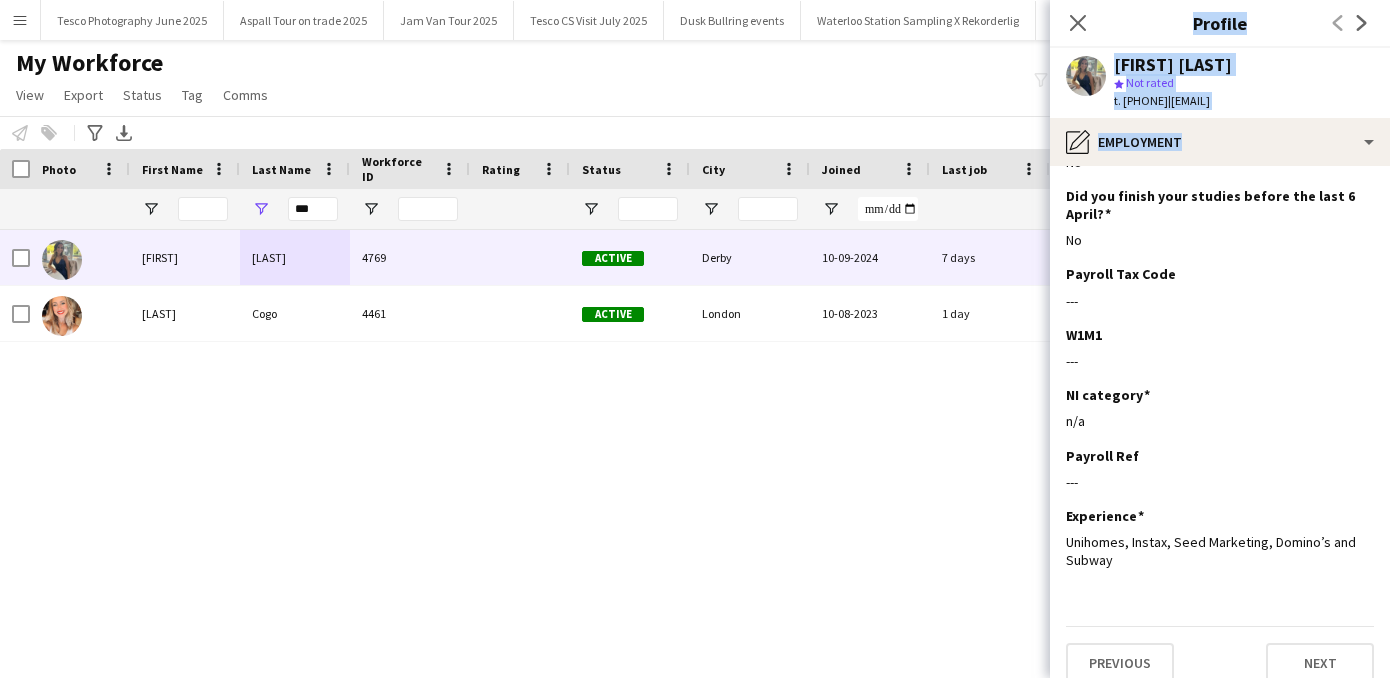 scroll, scrollTop: 211, scrollLeft: 0, axis: vertical 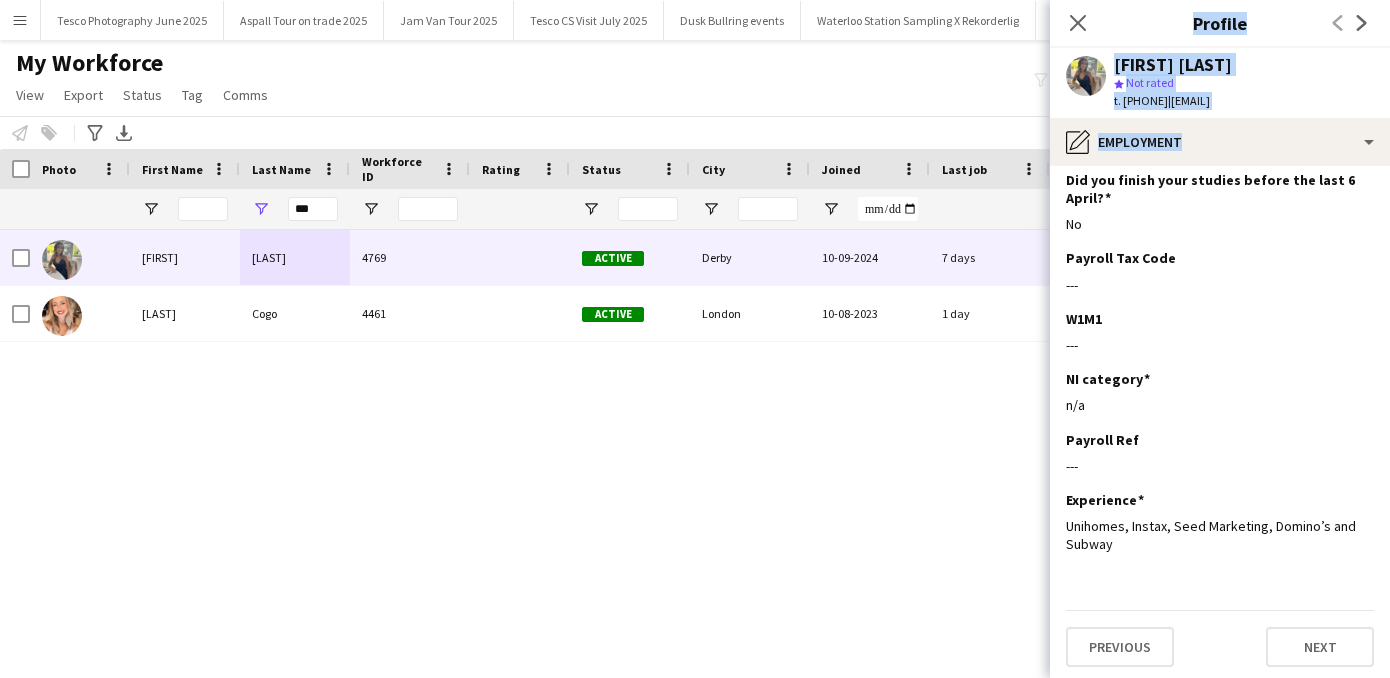 drag, startPoint x: 1181, startPoint y: 621, endPoint x: 1182, endPoint y: 757, distance: 136.00368 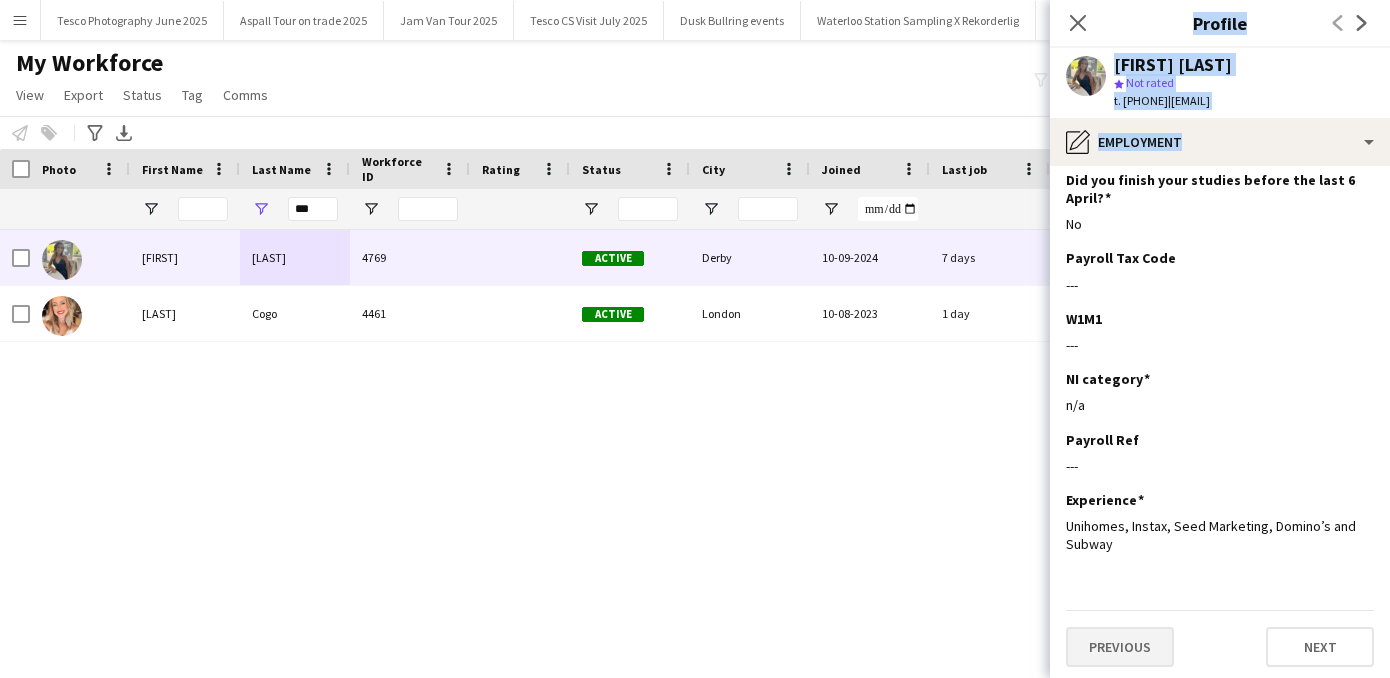click on "Previous" 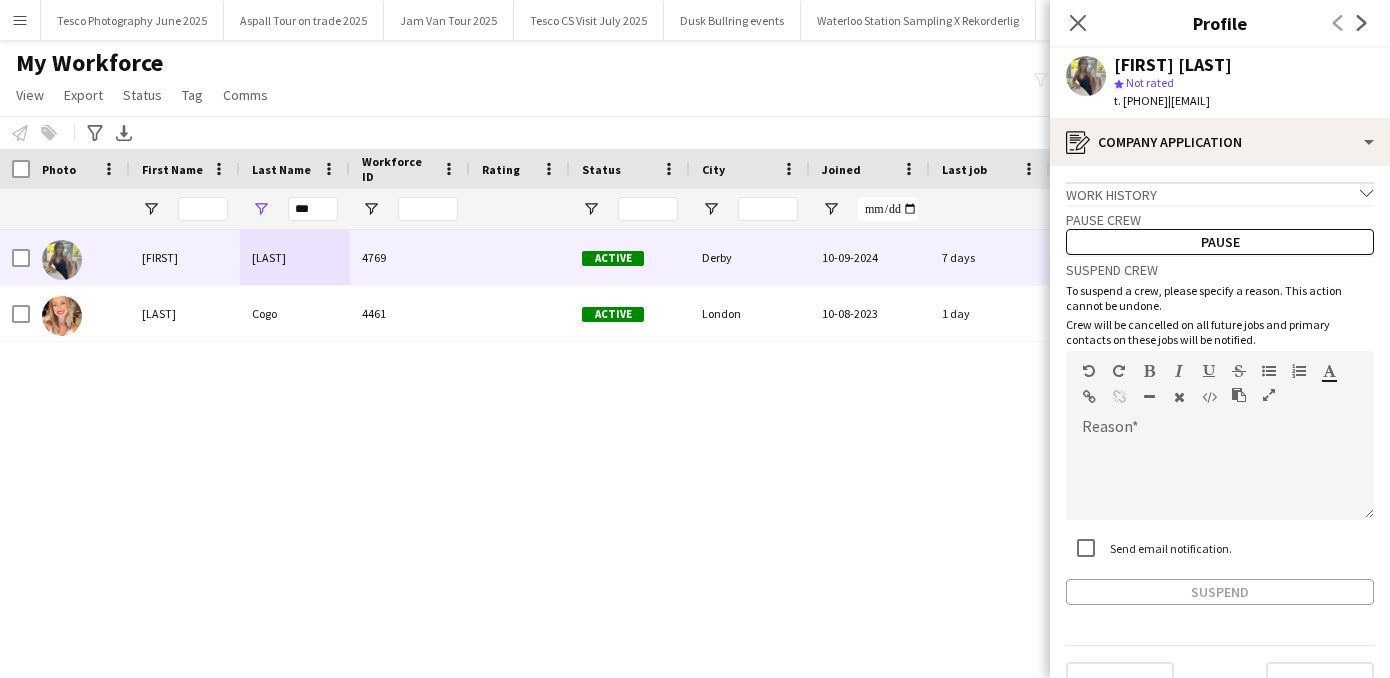 click on "chevron-down" 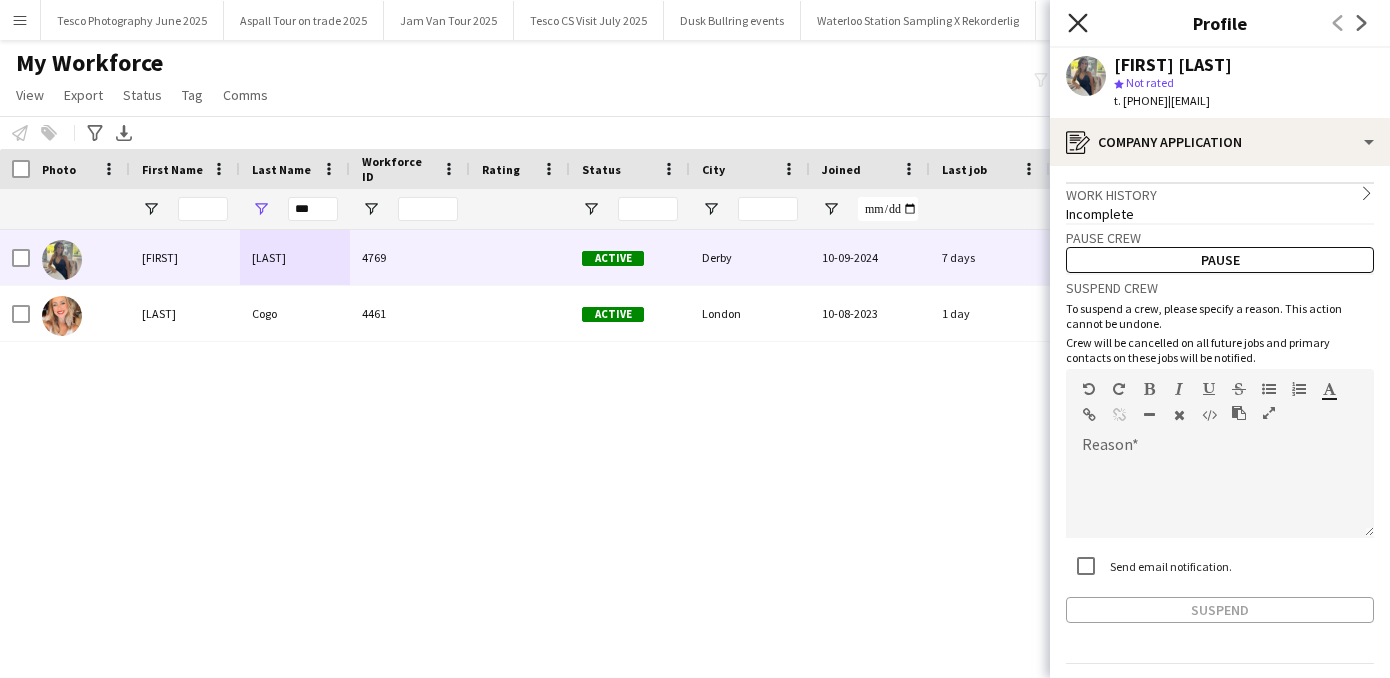 click on "Close pop-in" 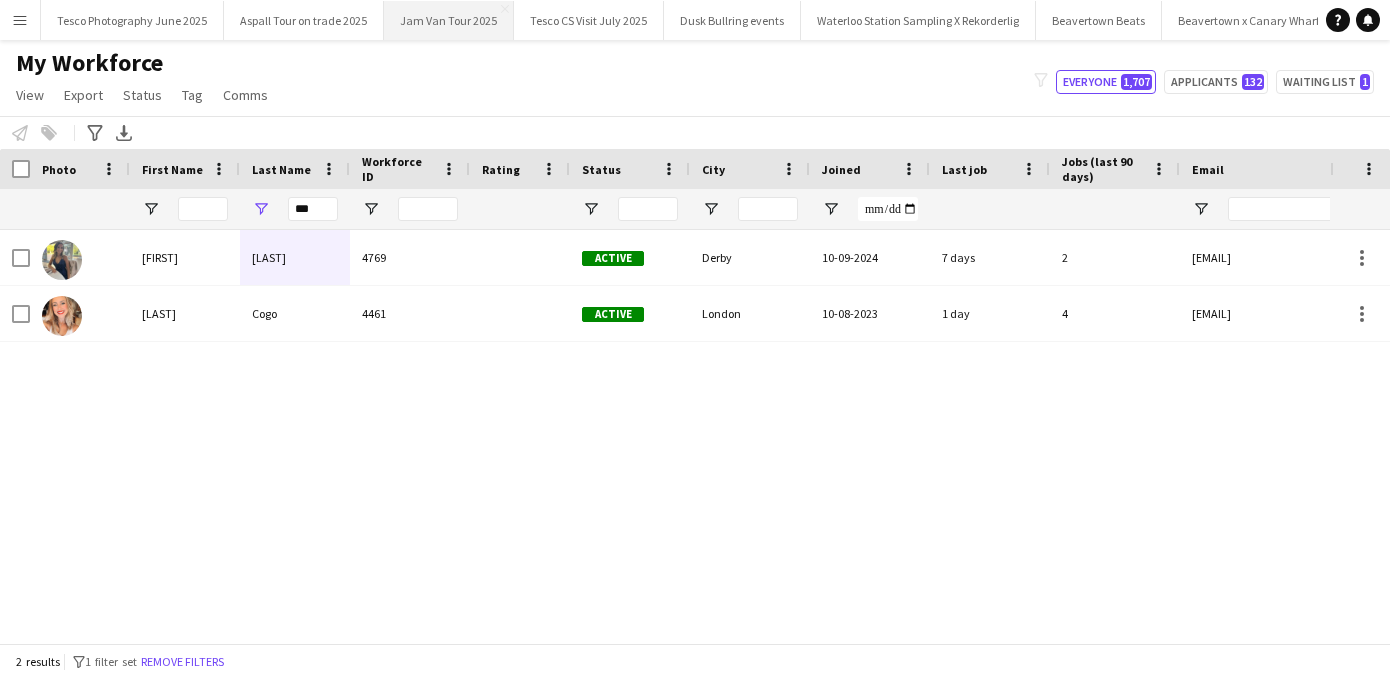 click on "Jam Van Tour 2025
Close" at bounding box center (449, 20) 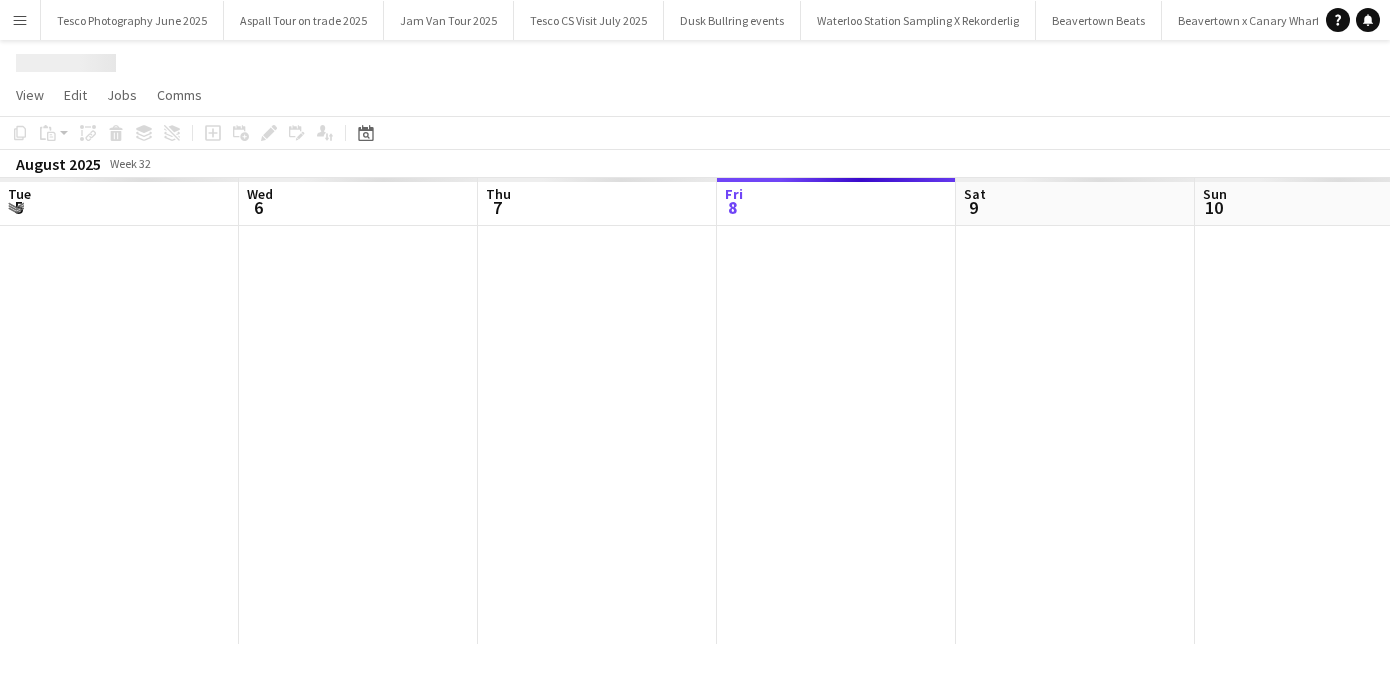 scroll, scrollTop: 0, scrollLeft: 478, axis: horizontal 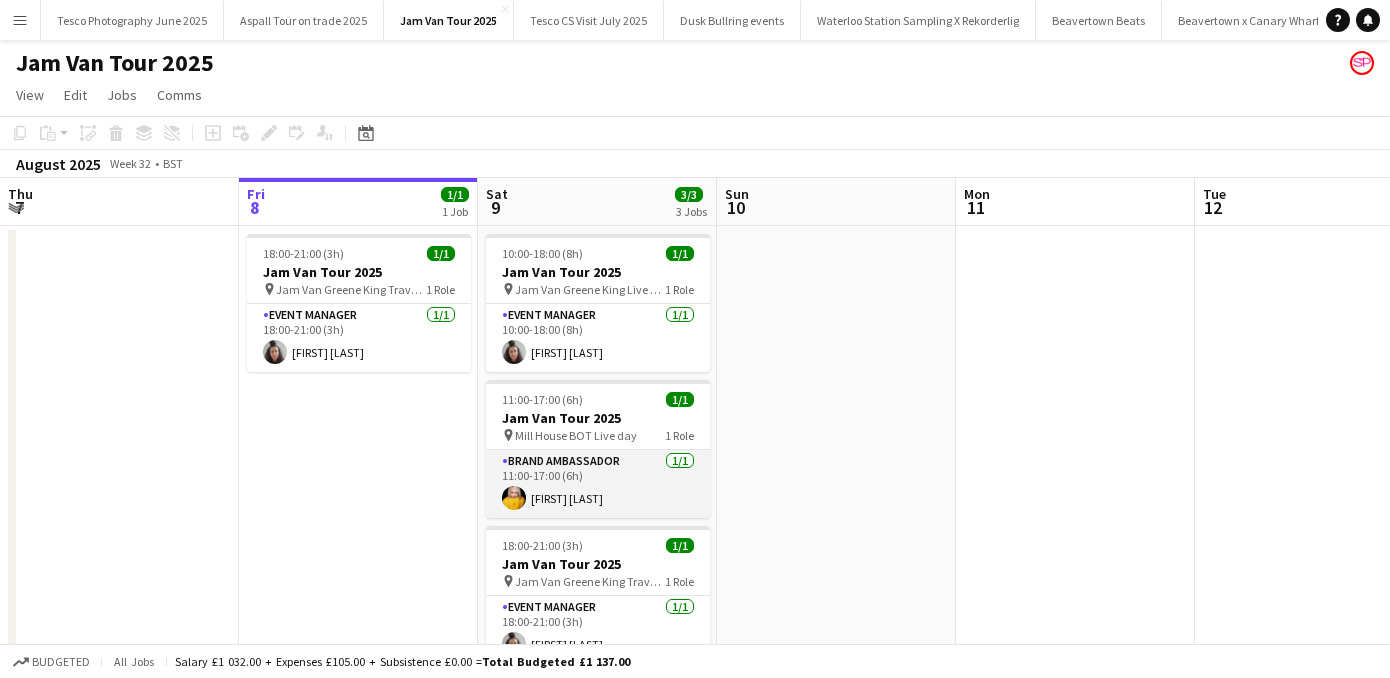 click on "Brand Ambassador   1/1   11:00-17:00 (6h)
[FIRST] [LAST]" at bounding box center (598, 484) 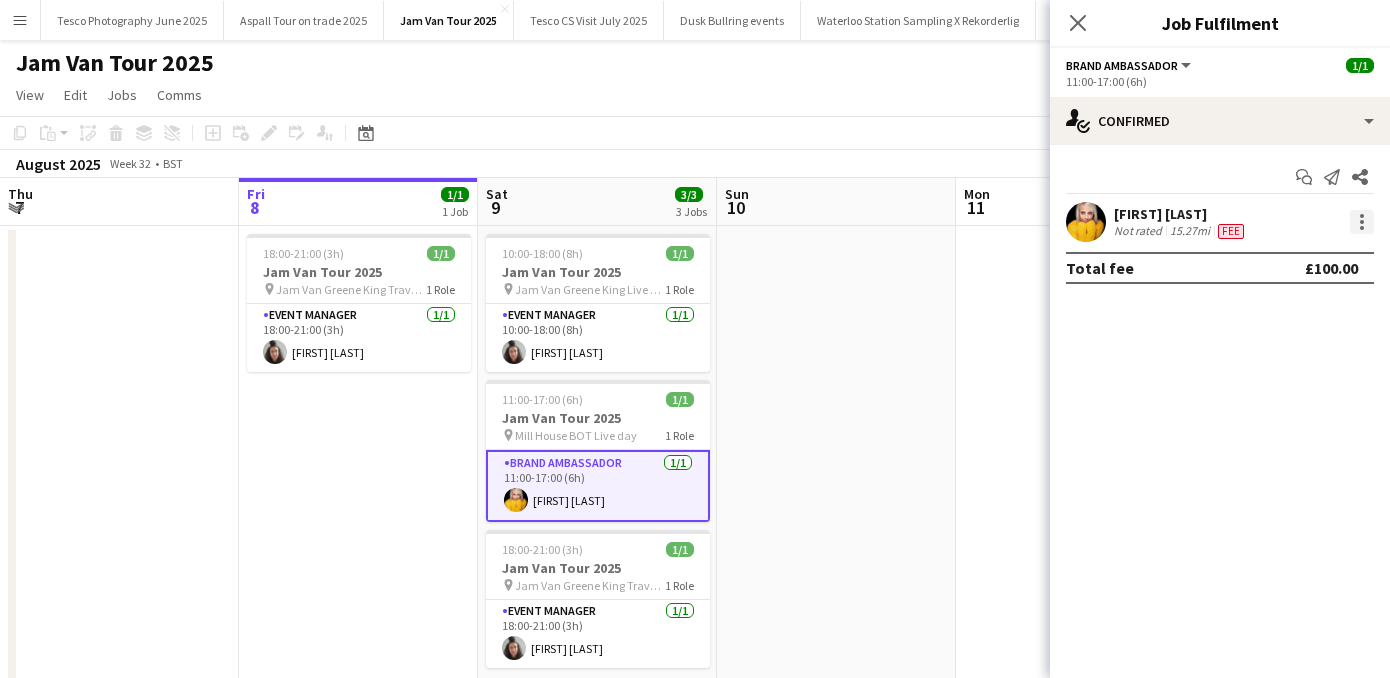 click at bounding box center (1362, 222) 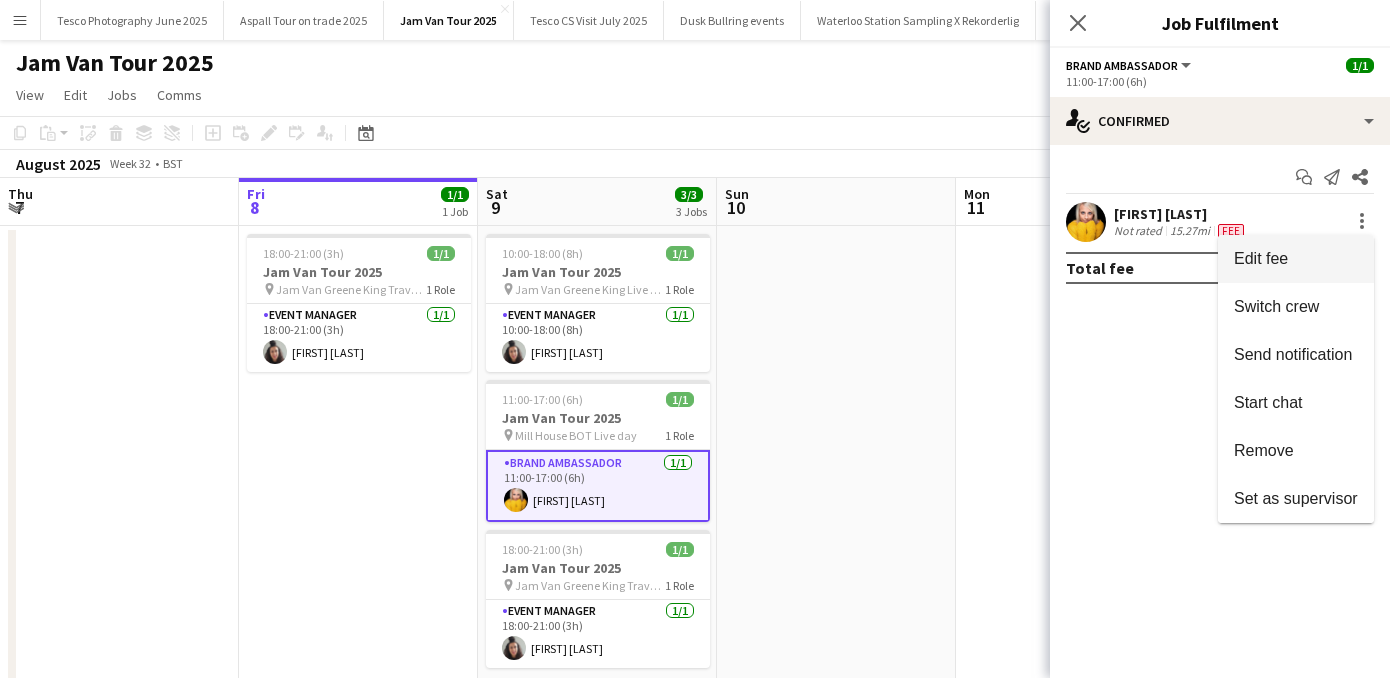 click on "Edit fee" at bounding box center [1261, 258] 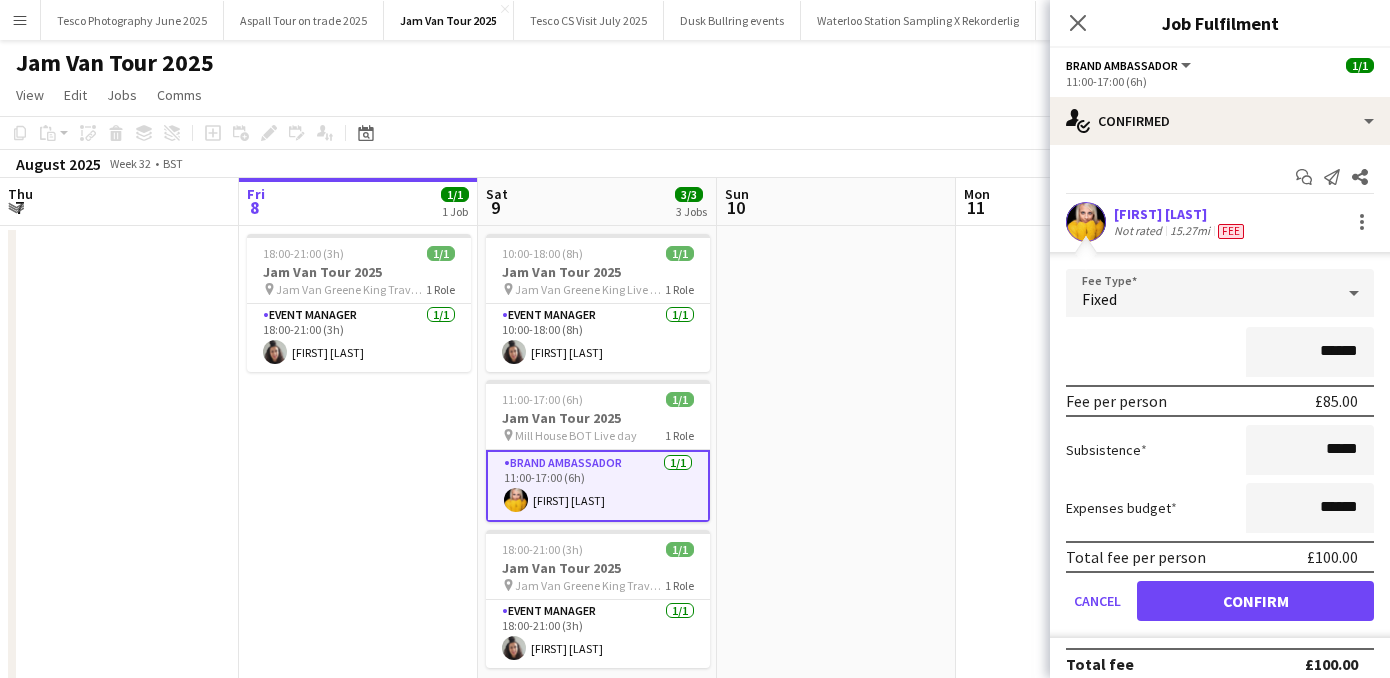 click on "******" at bounding box center (1310, 352) 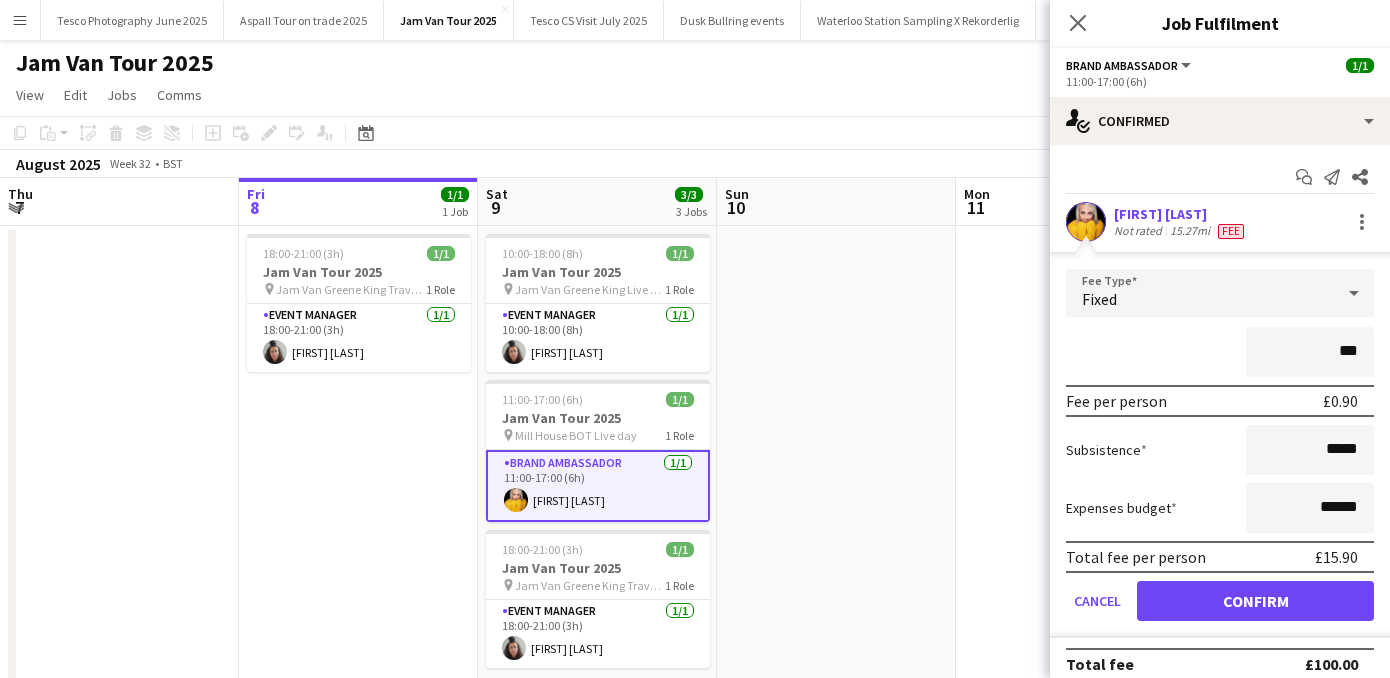 type on "**" 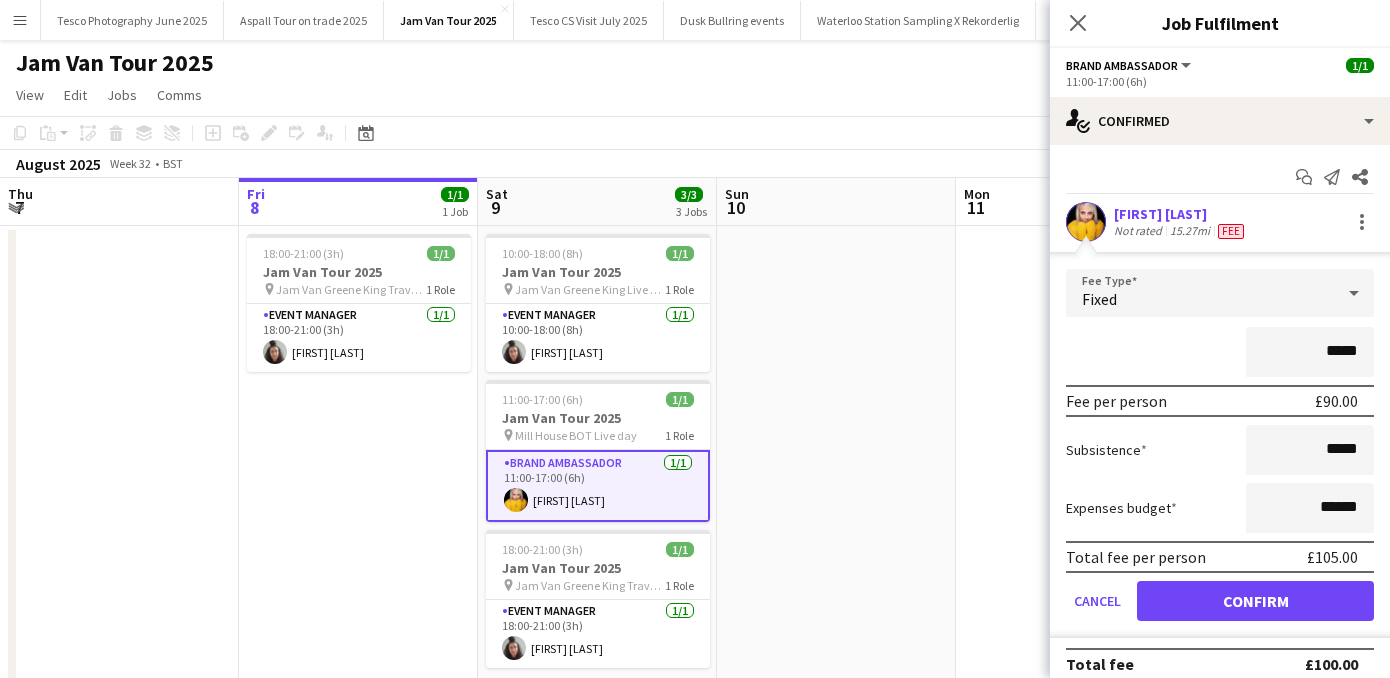type on "******" 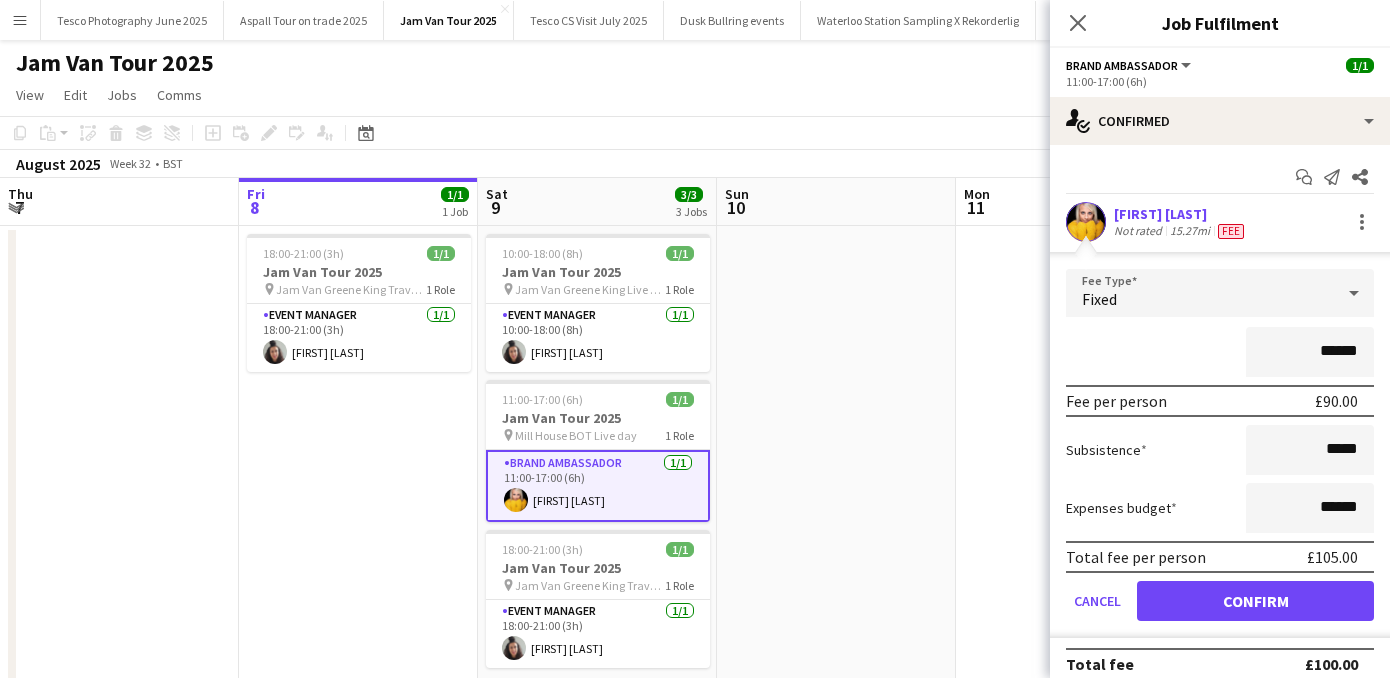 click on "Confirm" at bounding box center [1255, 601] 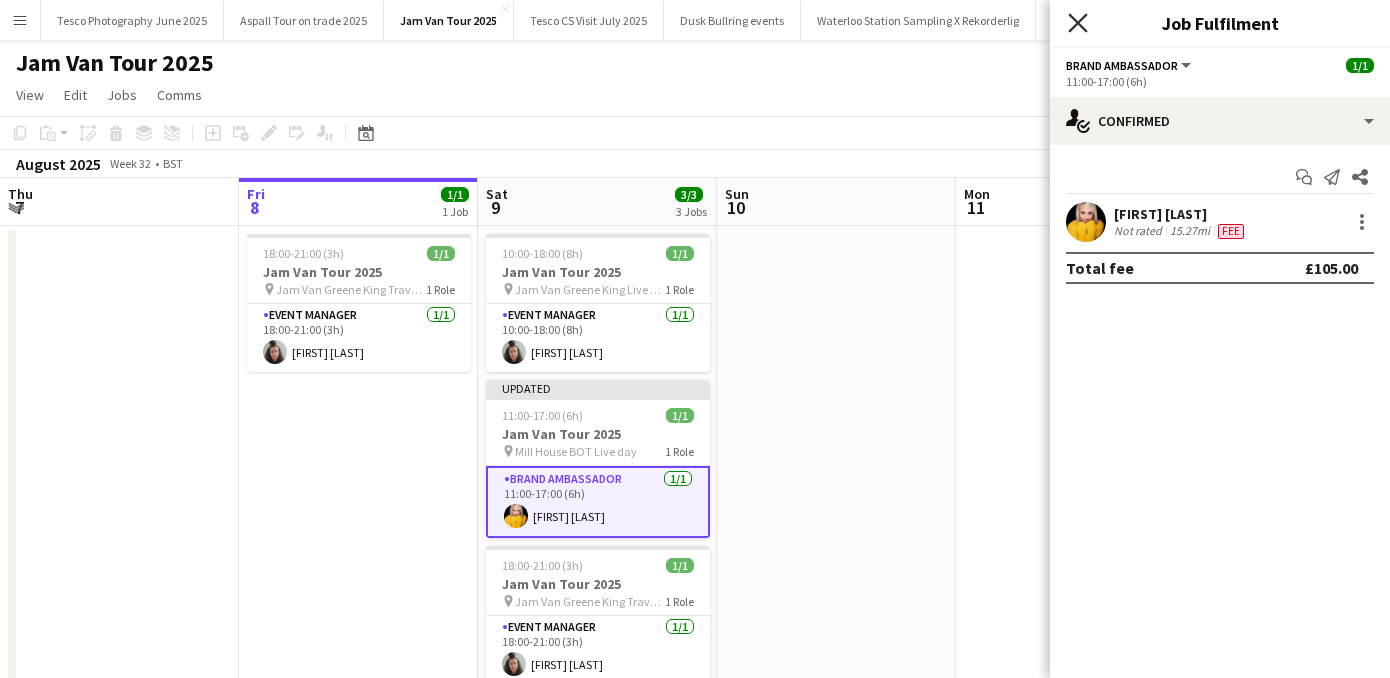 click on "Close pop-in" 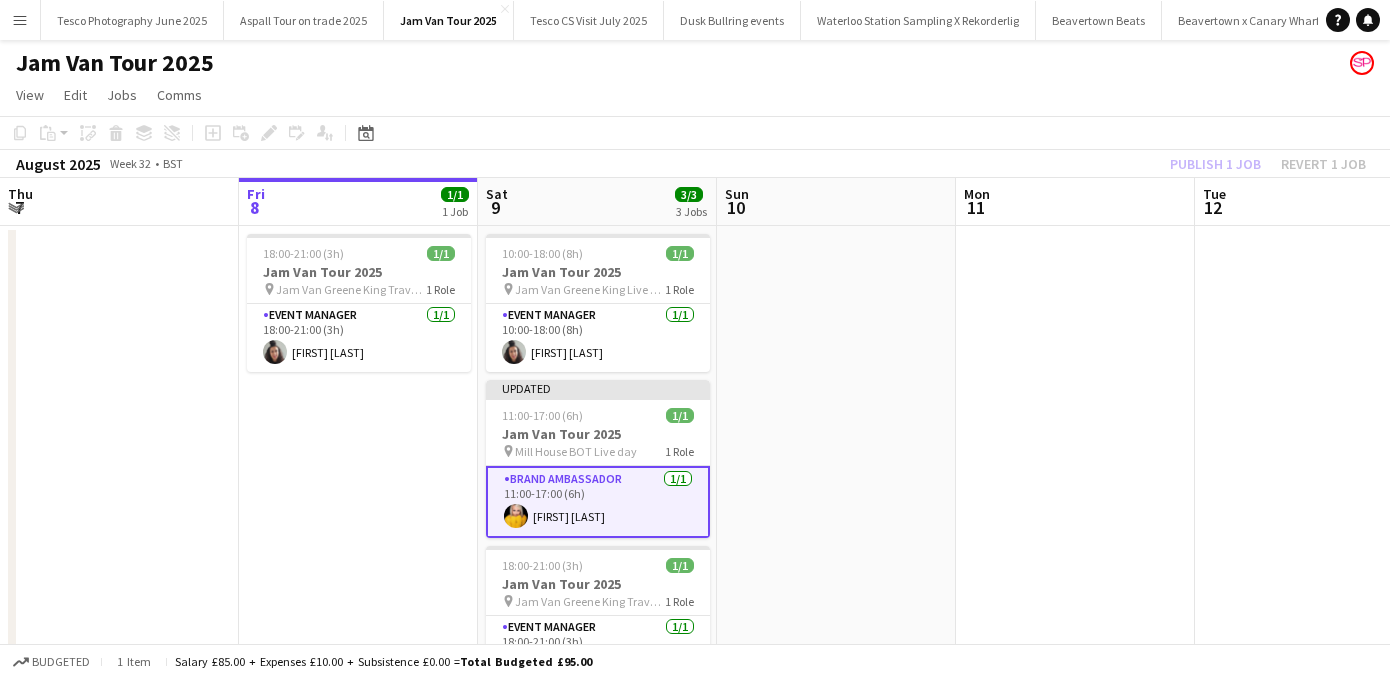 click on "View  Day view expanded Day view collapsed Month view Date picker Jump to today Expand Linked Jobs Collapse Linked Jobs  Edit  Copy
Command
C  Paste  Without Crew
Command
V With Crew
Command
Shift
V Paste as linked job  Group  Group Ungroup  Jobs  New Job Edit Job Delete Job New Linked Job Edit Linked Jobs Job fulfilment Promote Role Copy Role URL  Comms  Notify confirmed crew Create chat" 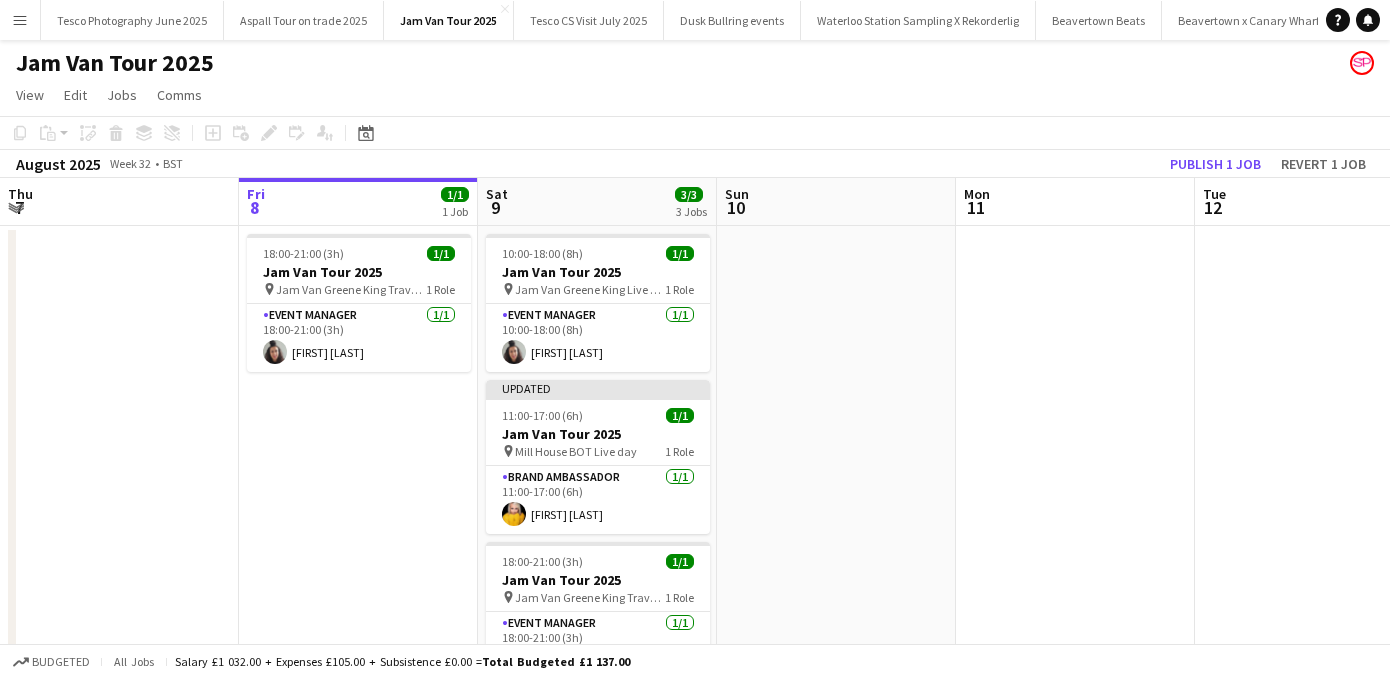 click on "Publish 1 job" 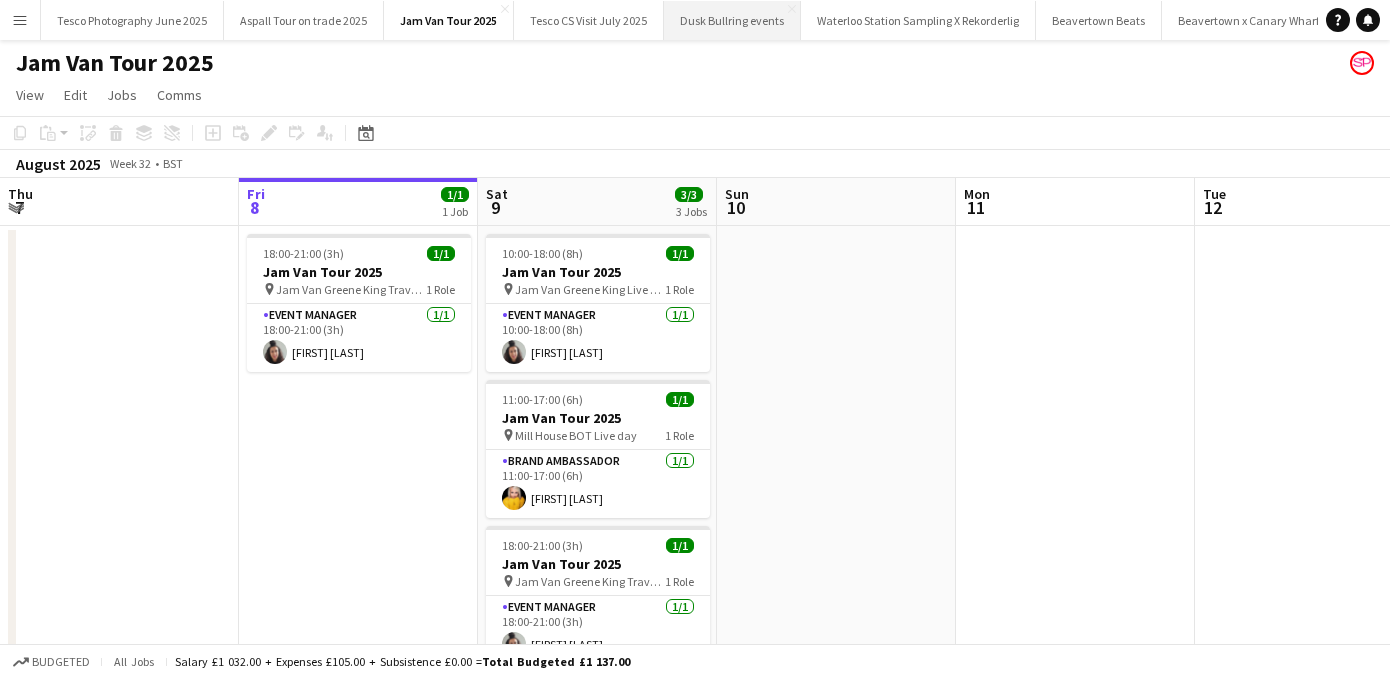 click on "Dusk Bullring events
Close" at bounding box center (732, 20) 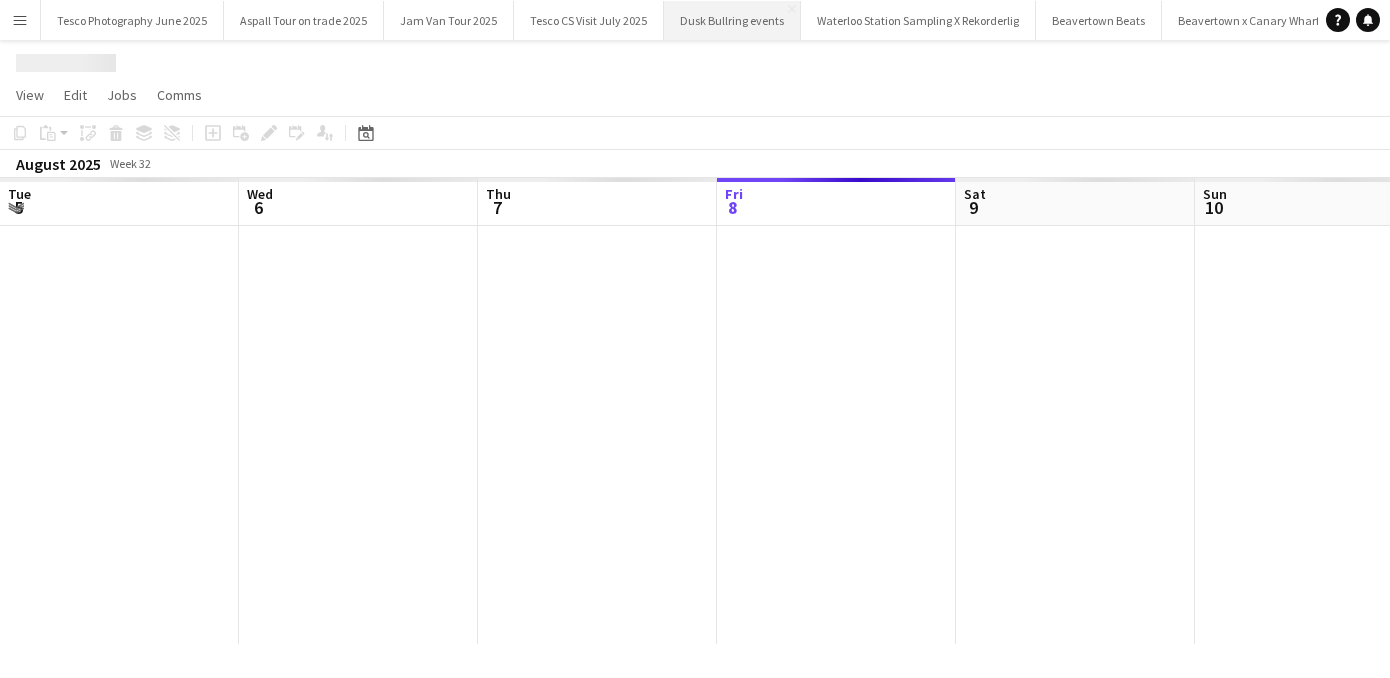 scroll, scrollTop: 0, scrollLeft: 478, axis: horizontal 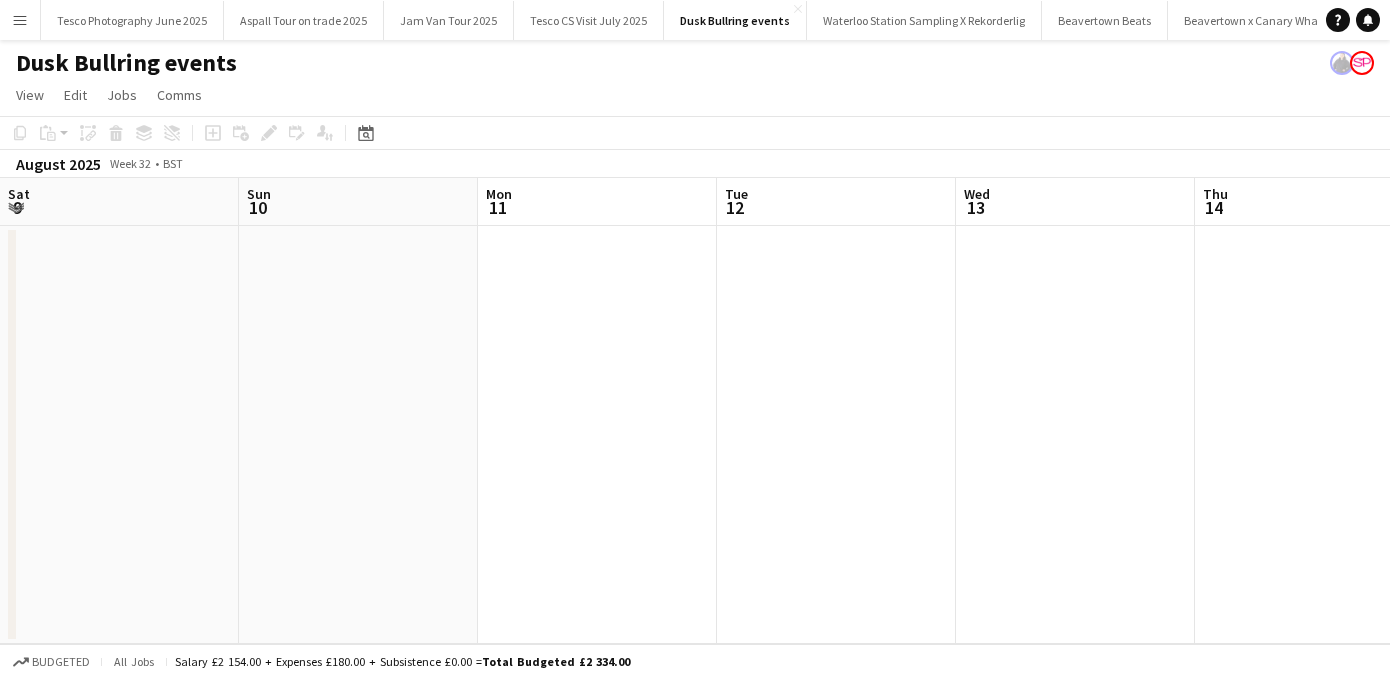drag, startPoint x: 1141, startPoint y: 444, endPoint x: 397, endPoint y: 376, distance: 747.1011 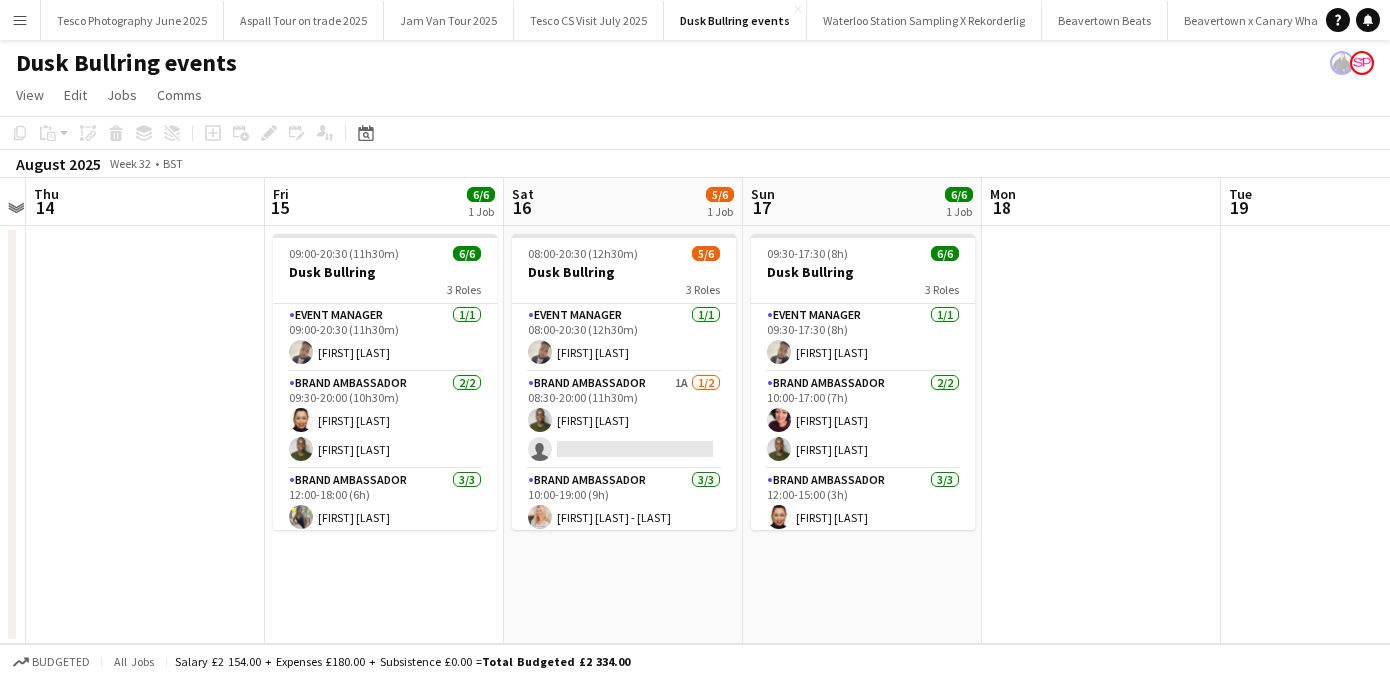 drag, startPoint x: 987, startPoint y: 564, endPoint x: 229, endPoint y: 552, distance: 758.095 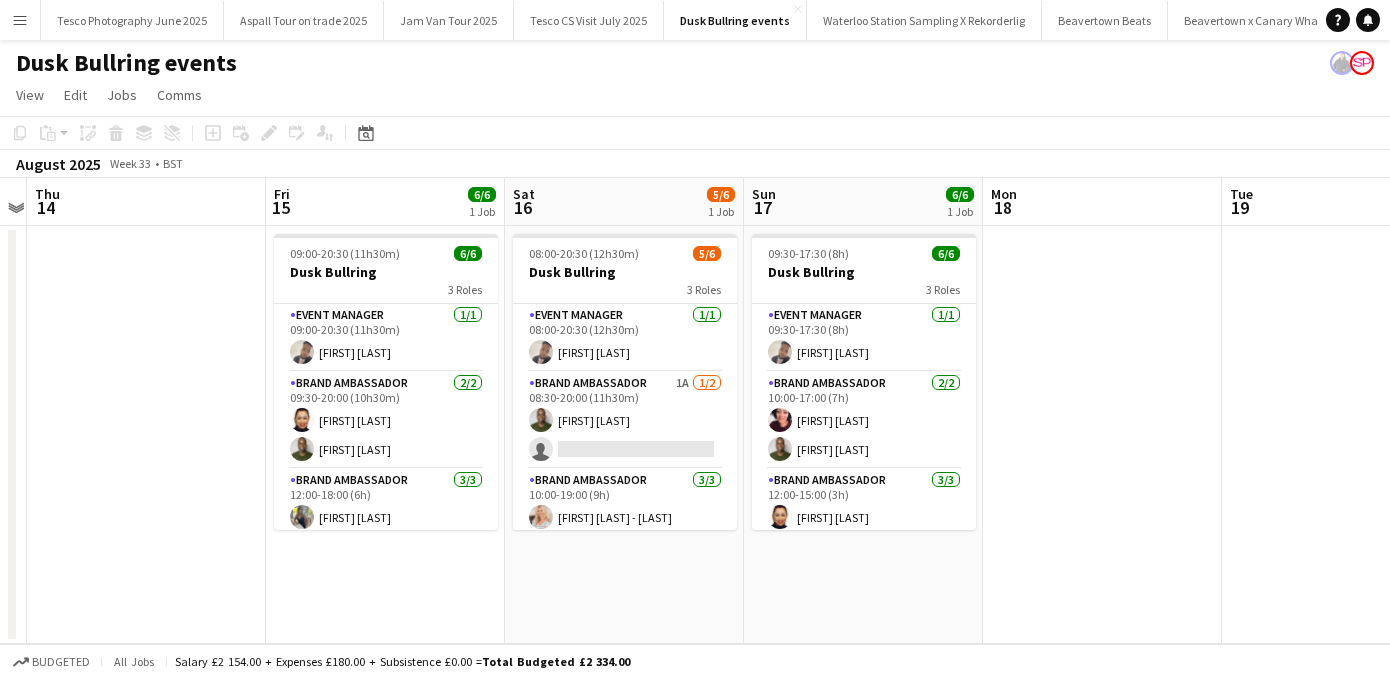 scroll, scrollTop: 65, scrollLeft: 0, axis: vertical 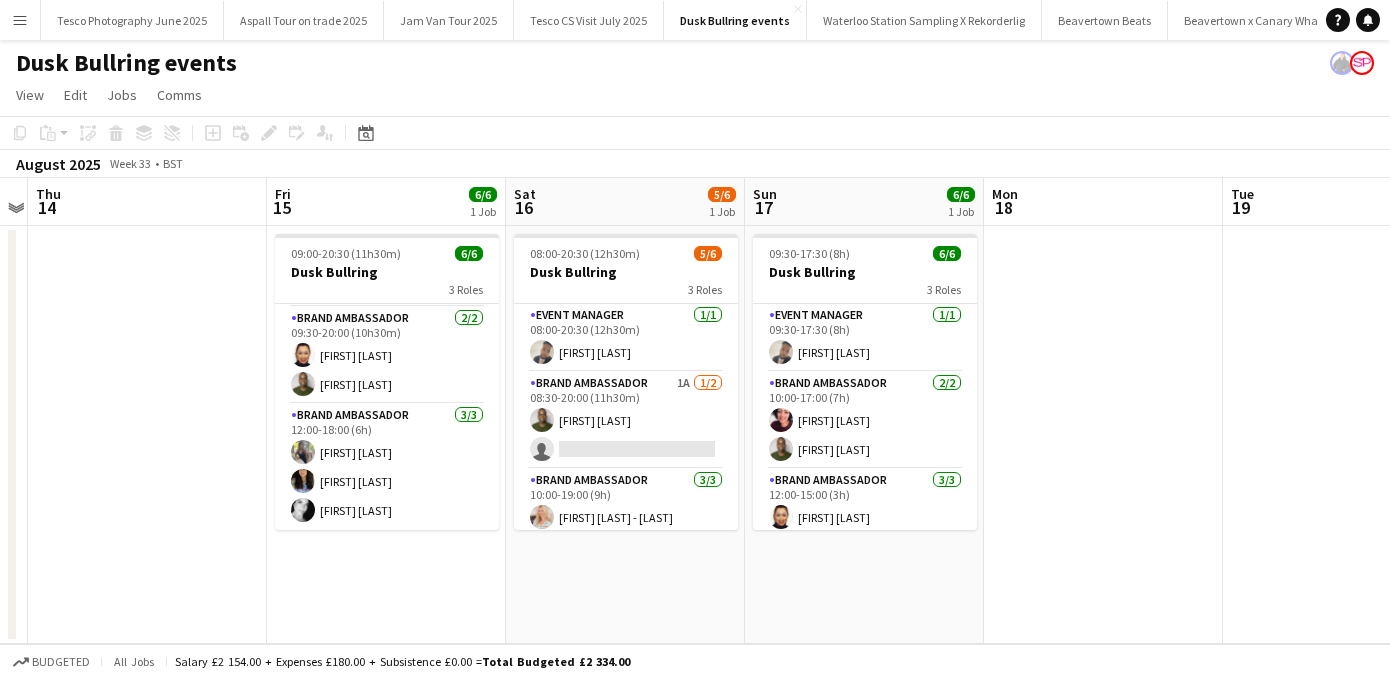 drag, startPoint x: 487, startPoint y: 397, endPoint x: 488, endPoint y: 570, distance: 173.00288 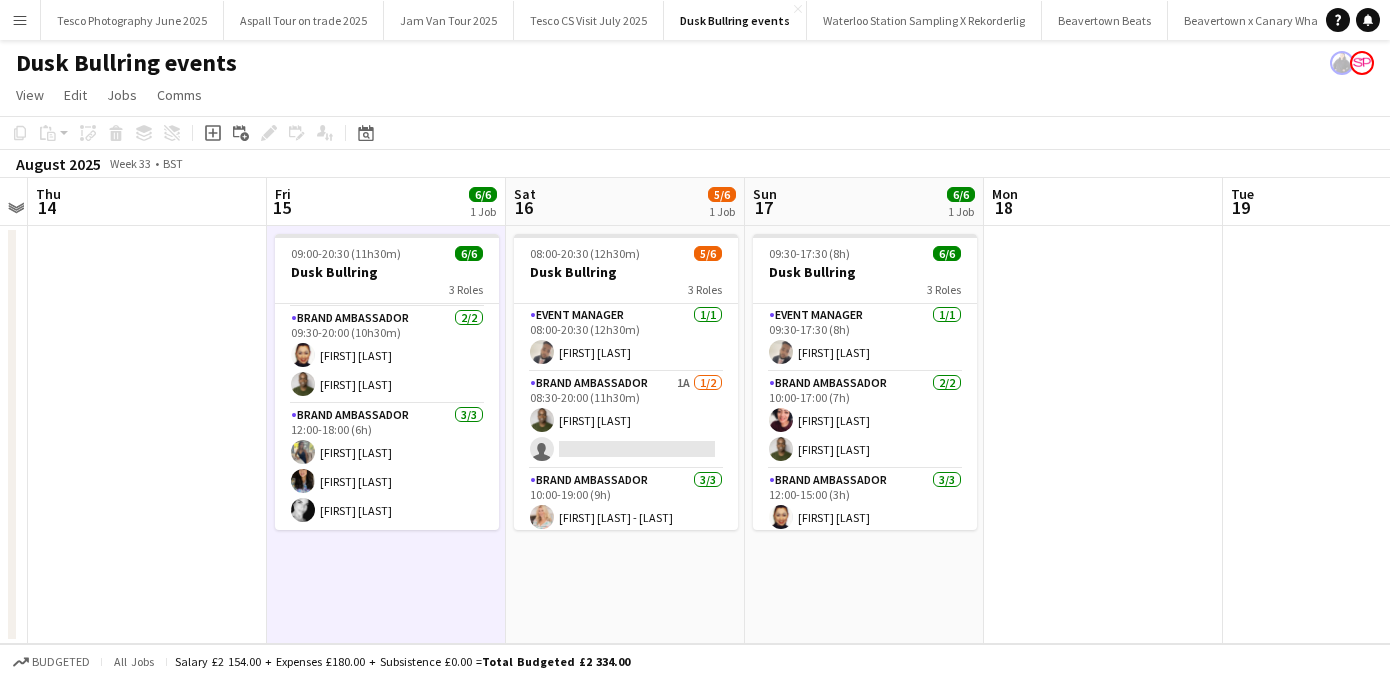 scroll, scrollTop: 65, scrollLeft: 0, axis: vertical 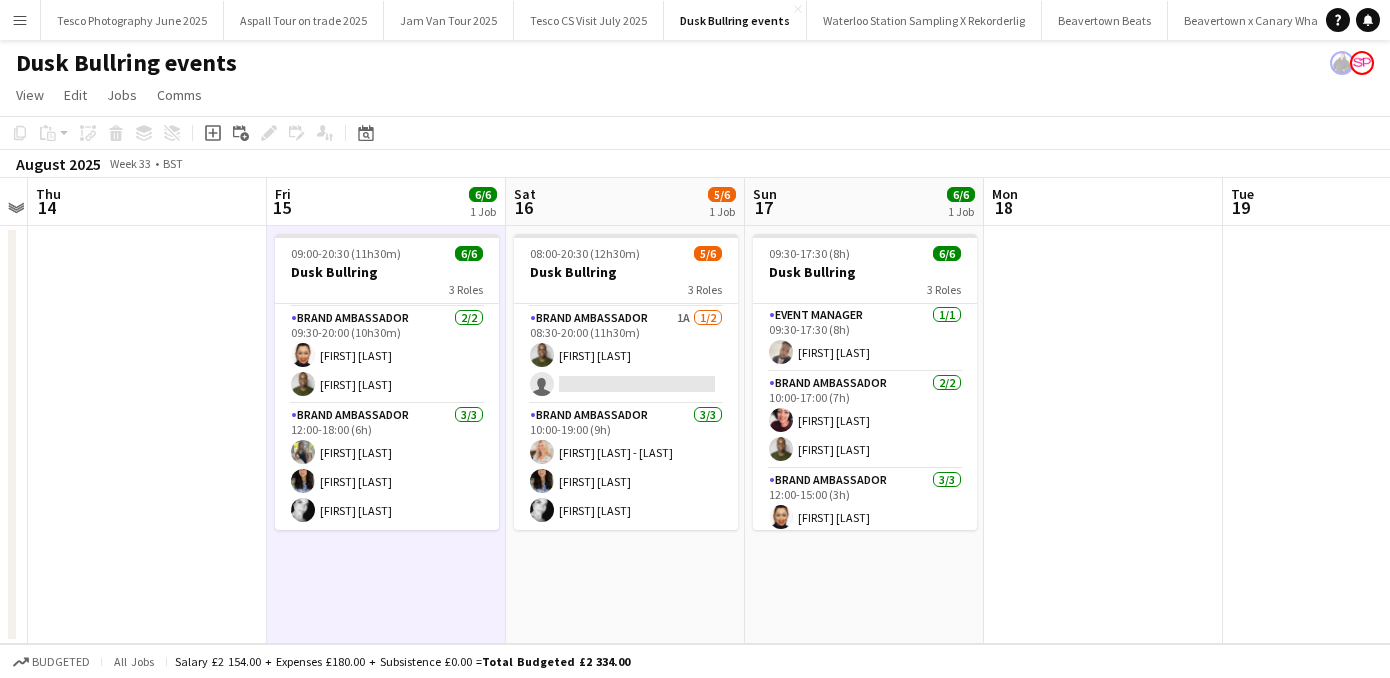 drag, startPoint x: 729, startPoint y: 400, endPoint x: 729, endPoint y: 603, distance: 203 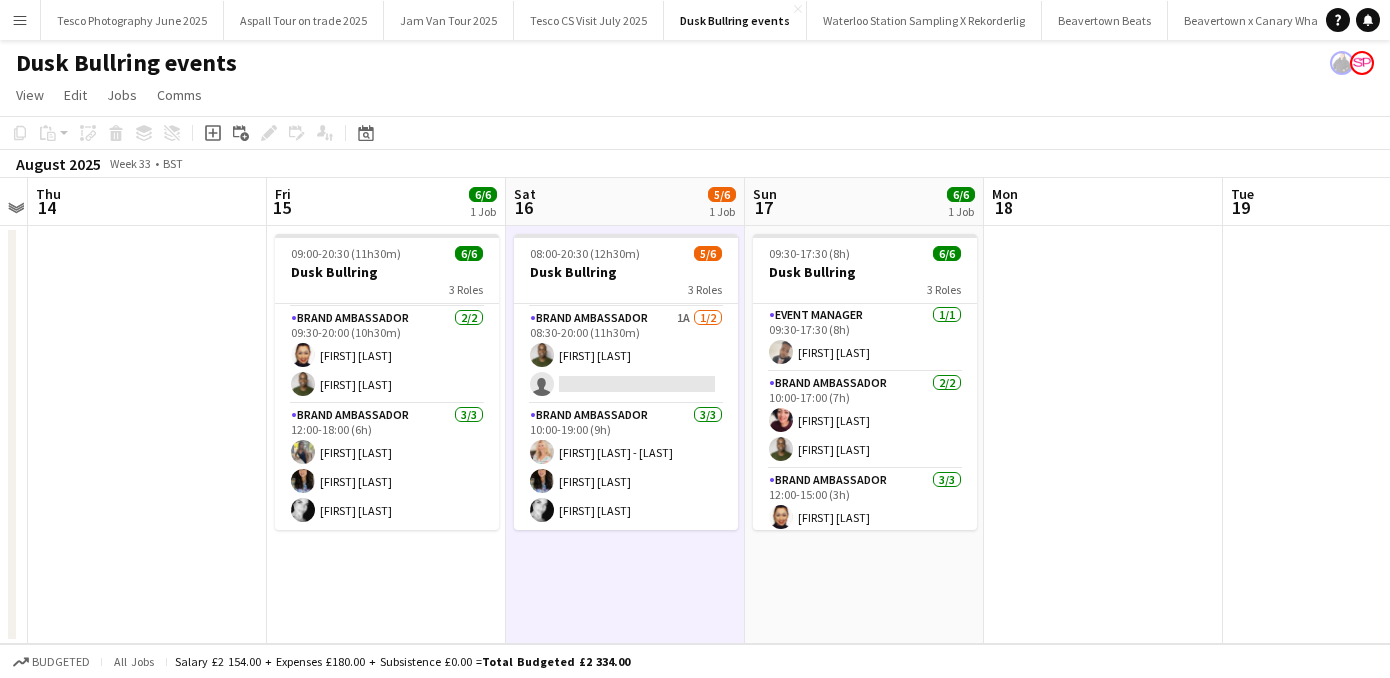 scroll, scrollTop: 65, scrollLeft: 0, axis: vertical 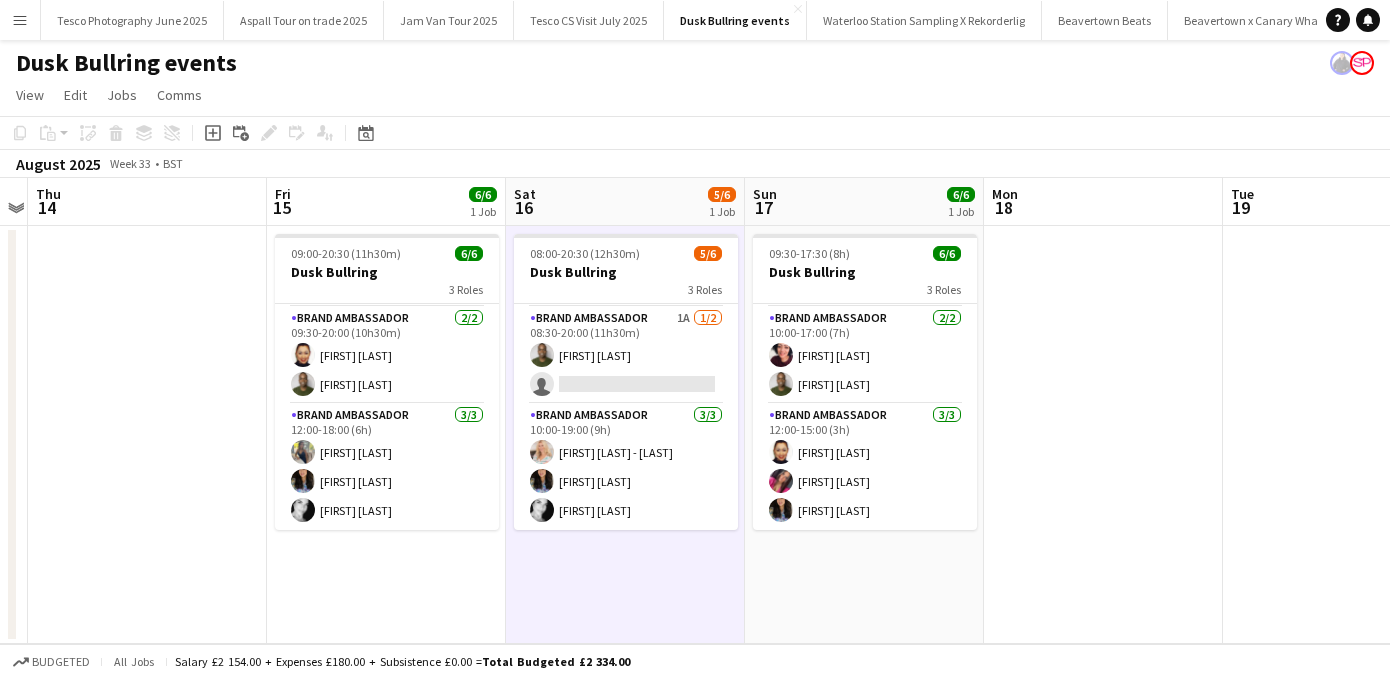 drag, startPoint x: 968, startPoint y: 417, endPoint x: 968, endPoint y: 594, distance: 177 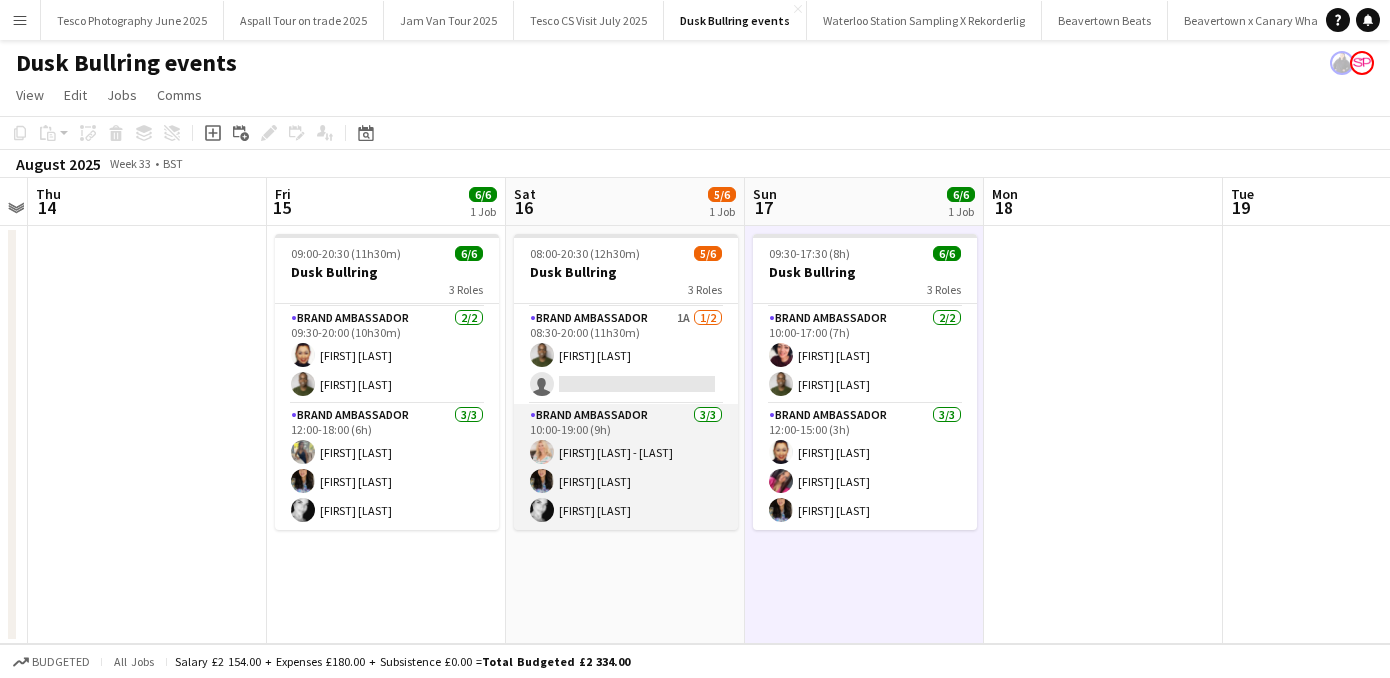 click on "Brand Ambassador   3/3   10:00-19:00 (9h)
[FIRST] [LAST]  [FIRST] [LAST] [FIRST] [LAST]" at bounding box center (626, 467) 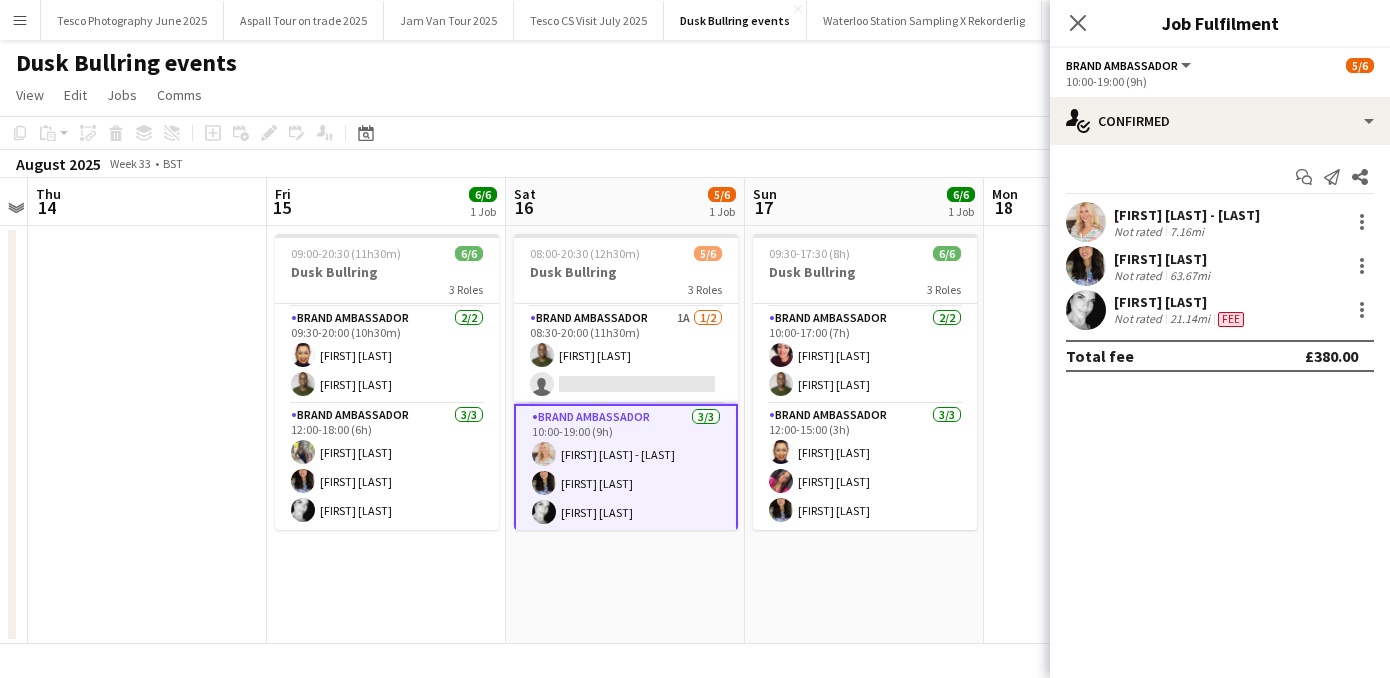 click on "[FIRST] [LAST]" at bounding box center (1181, 302) 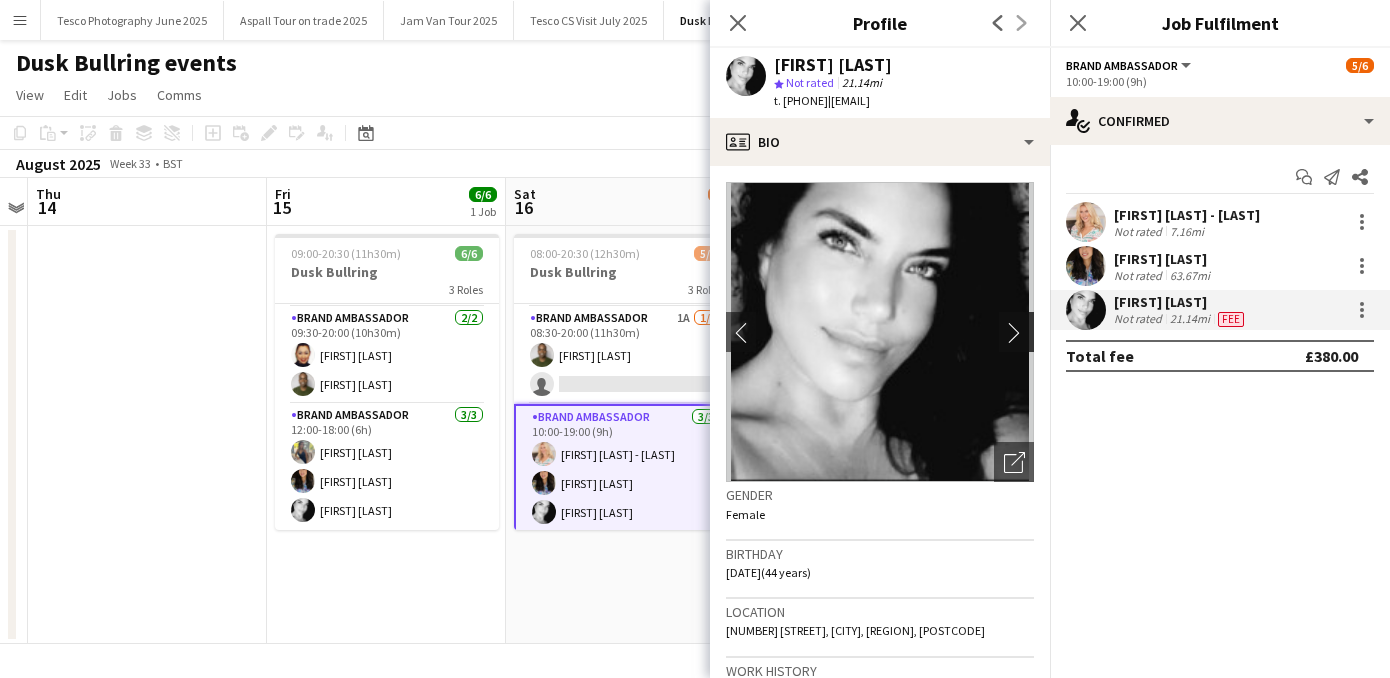 click on "chevron-right" 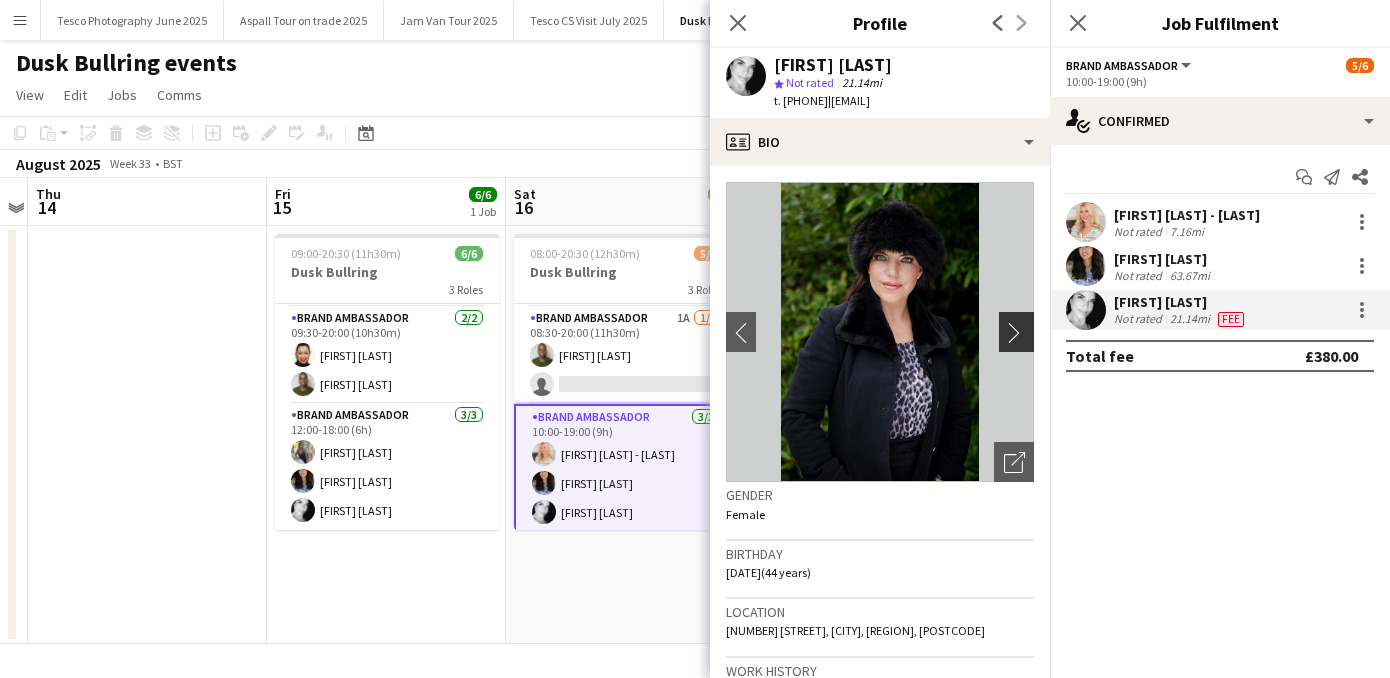 click on "chevron-right" 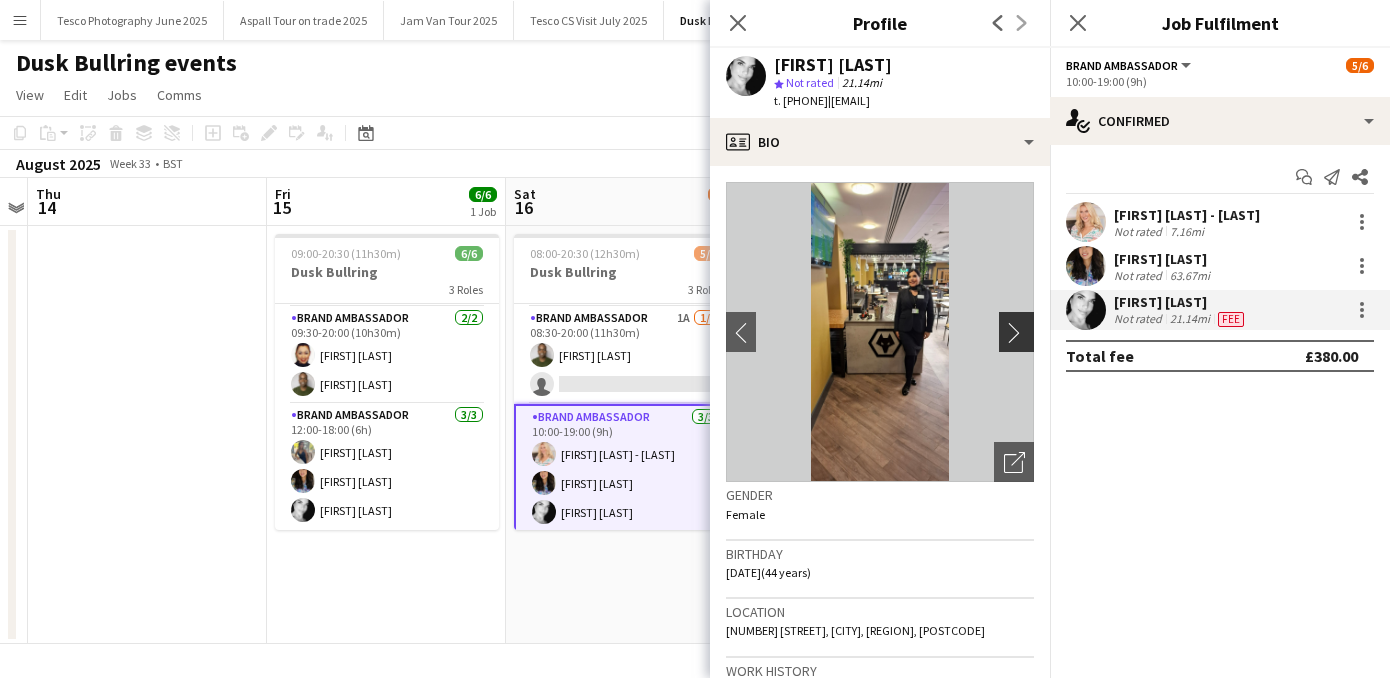 click on "chevron-right" 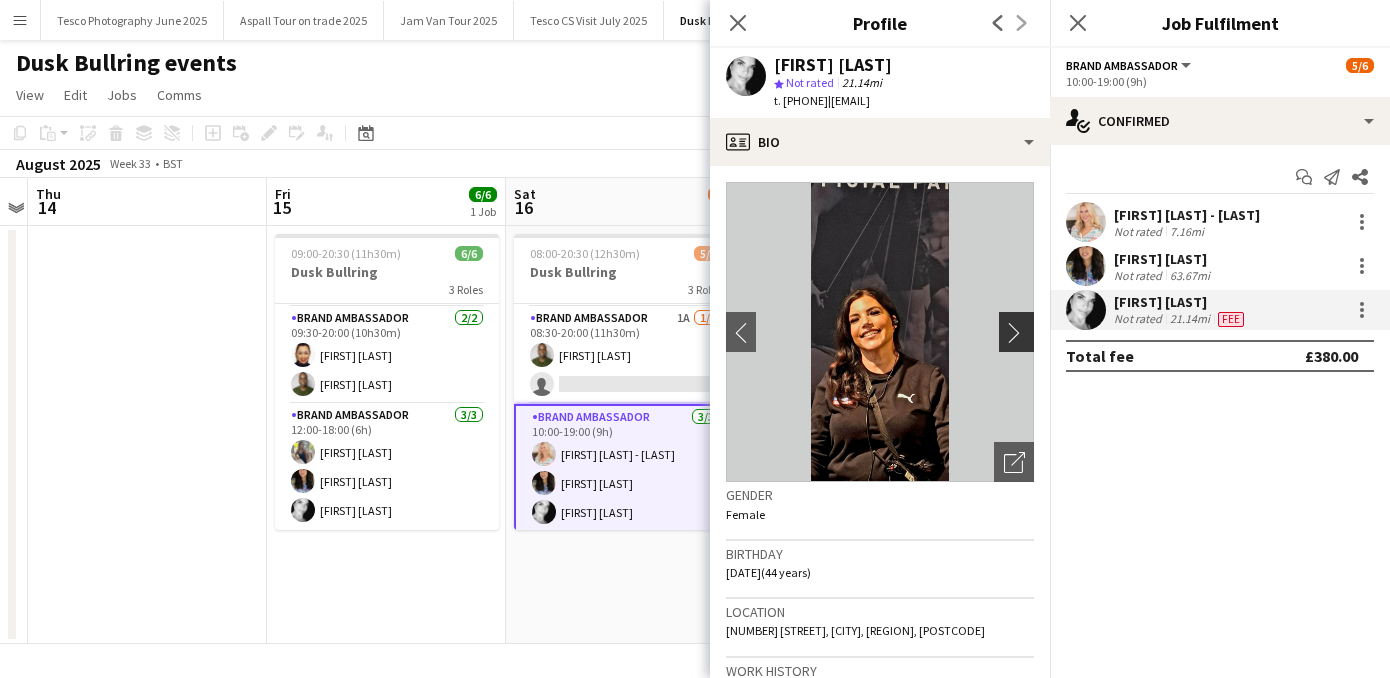 click on "chevron-right" 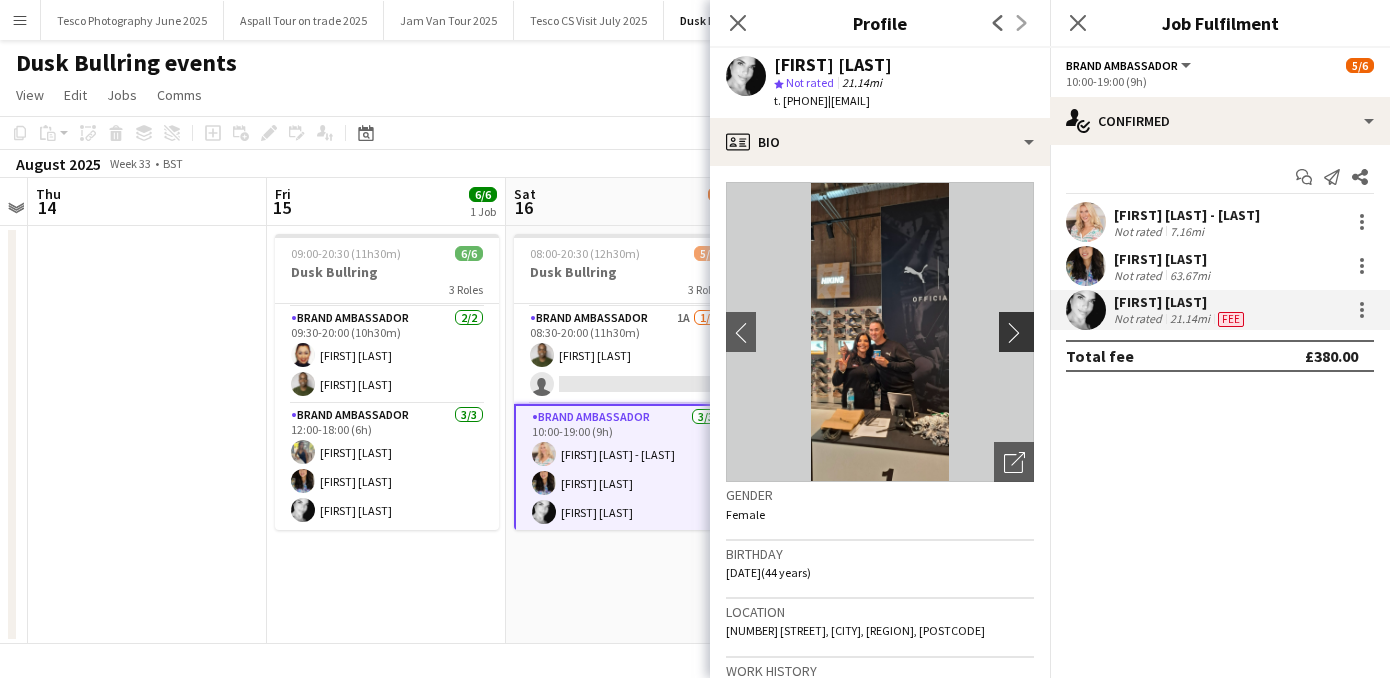 click on "chevron-right" 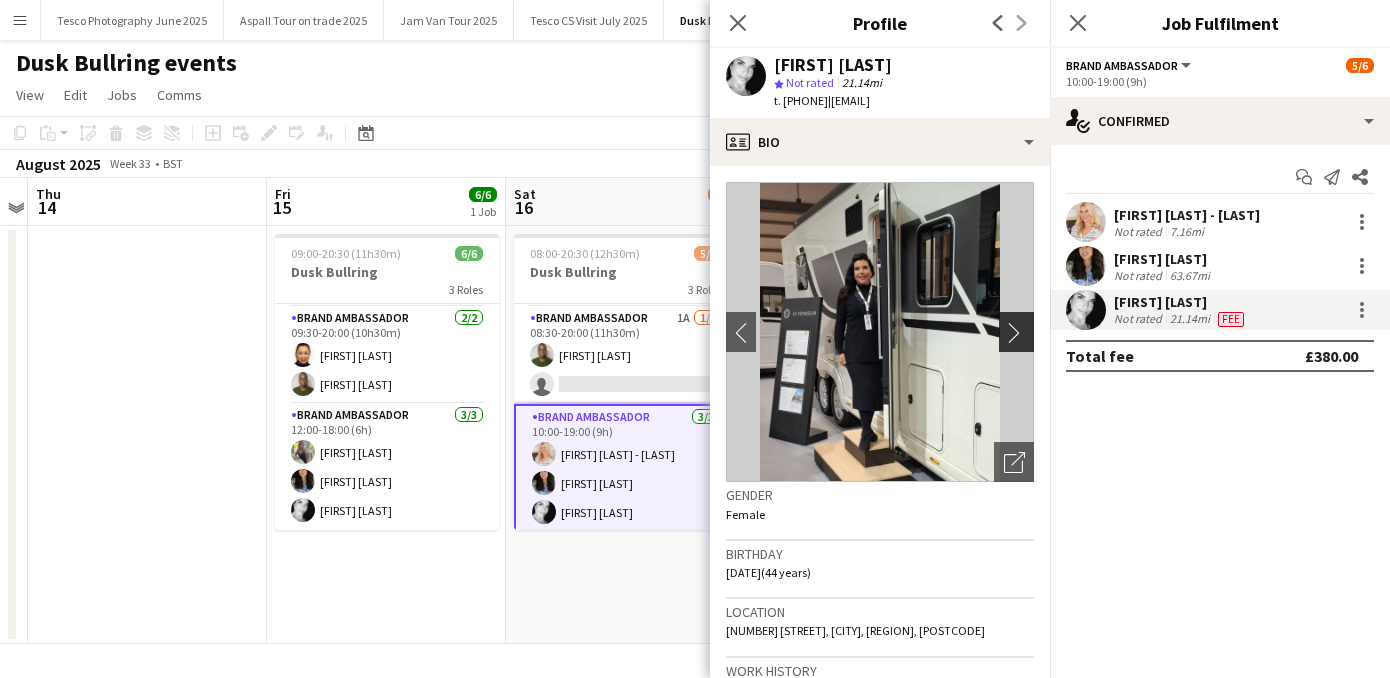 click on "chevron-right" 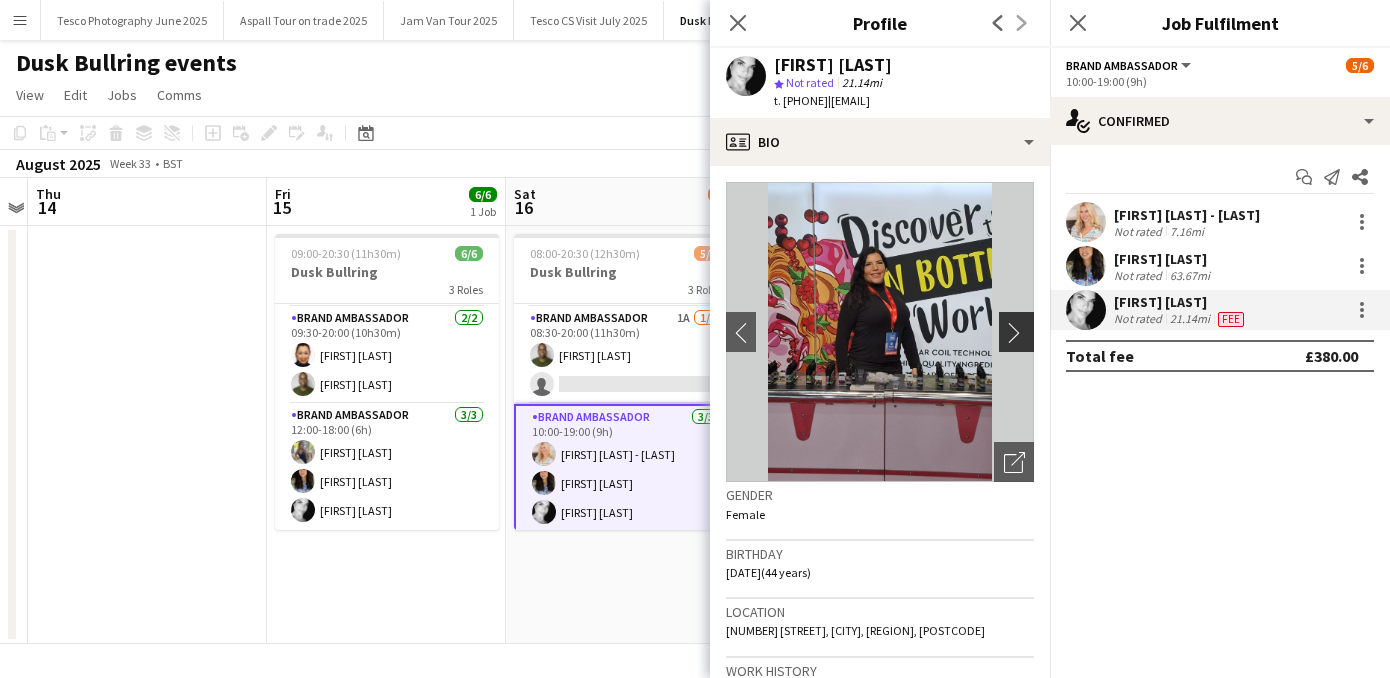 click on "chevron-right" 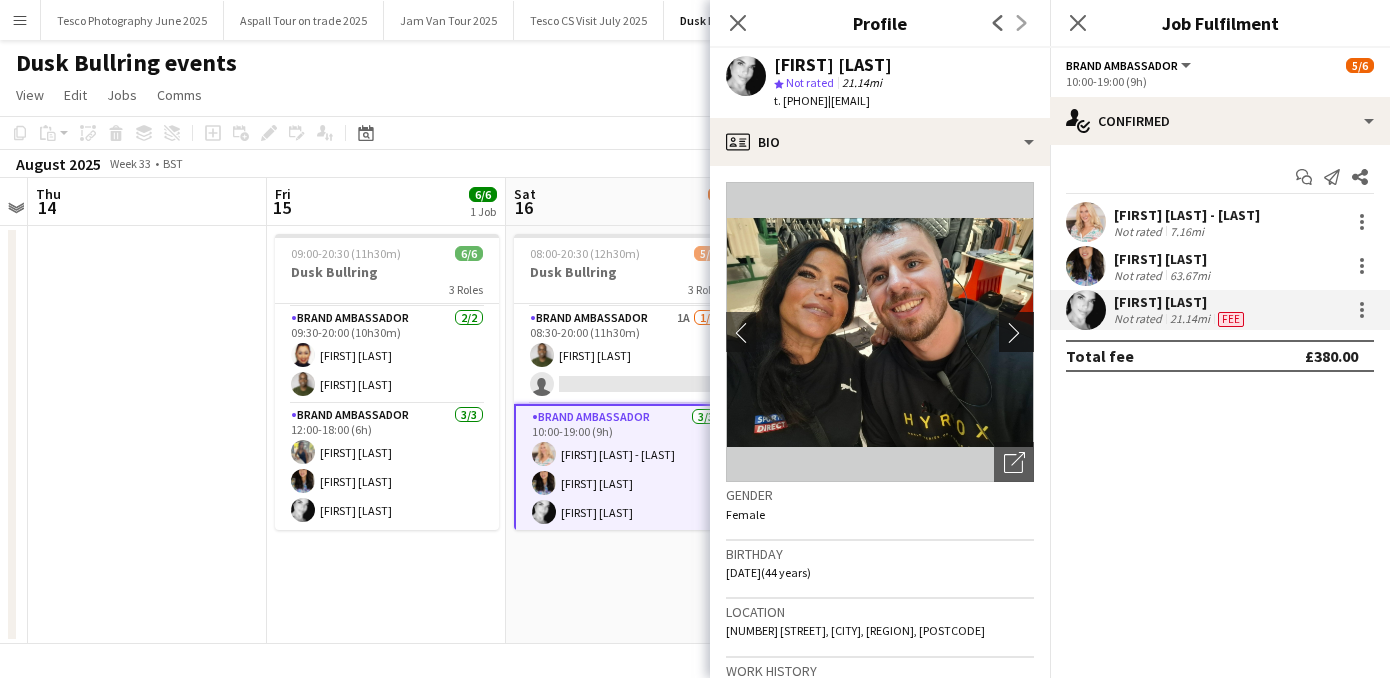 click on "chevron-right" 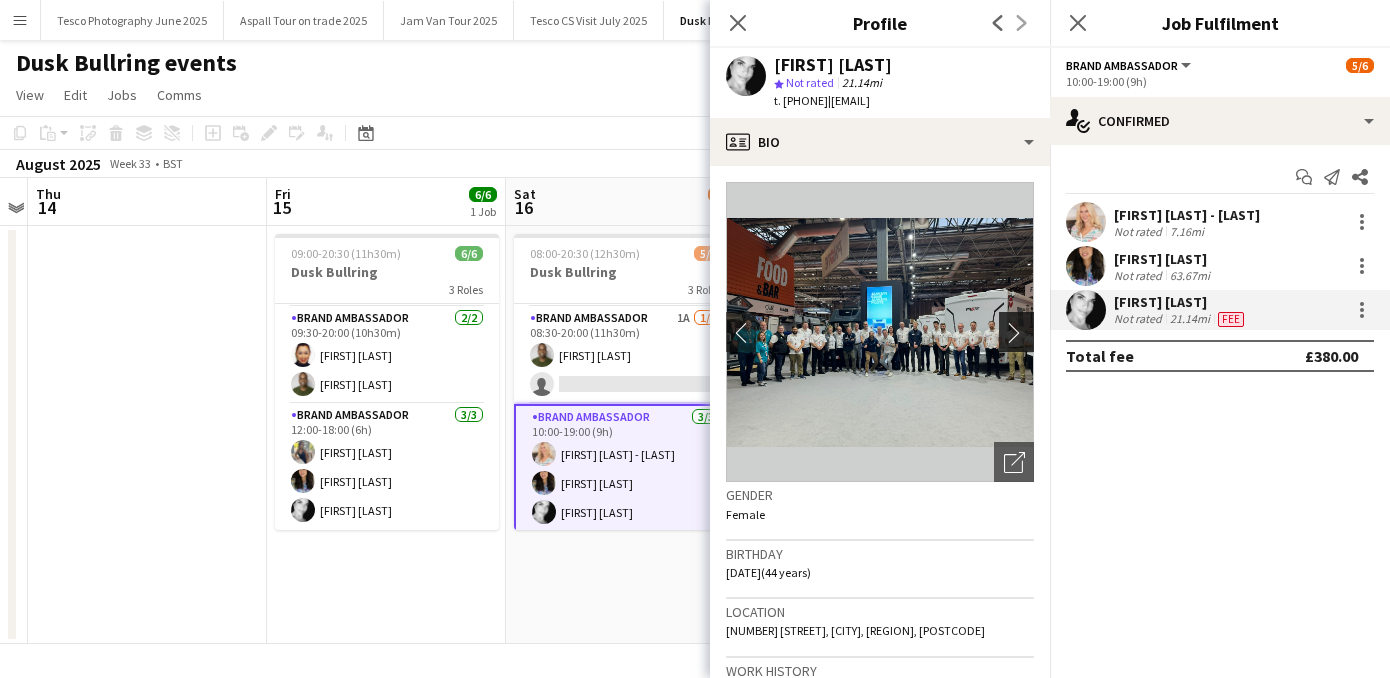 click on "chevron-right" 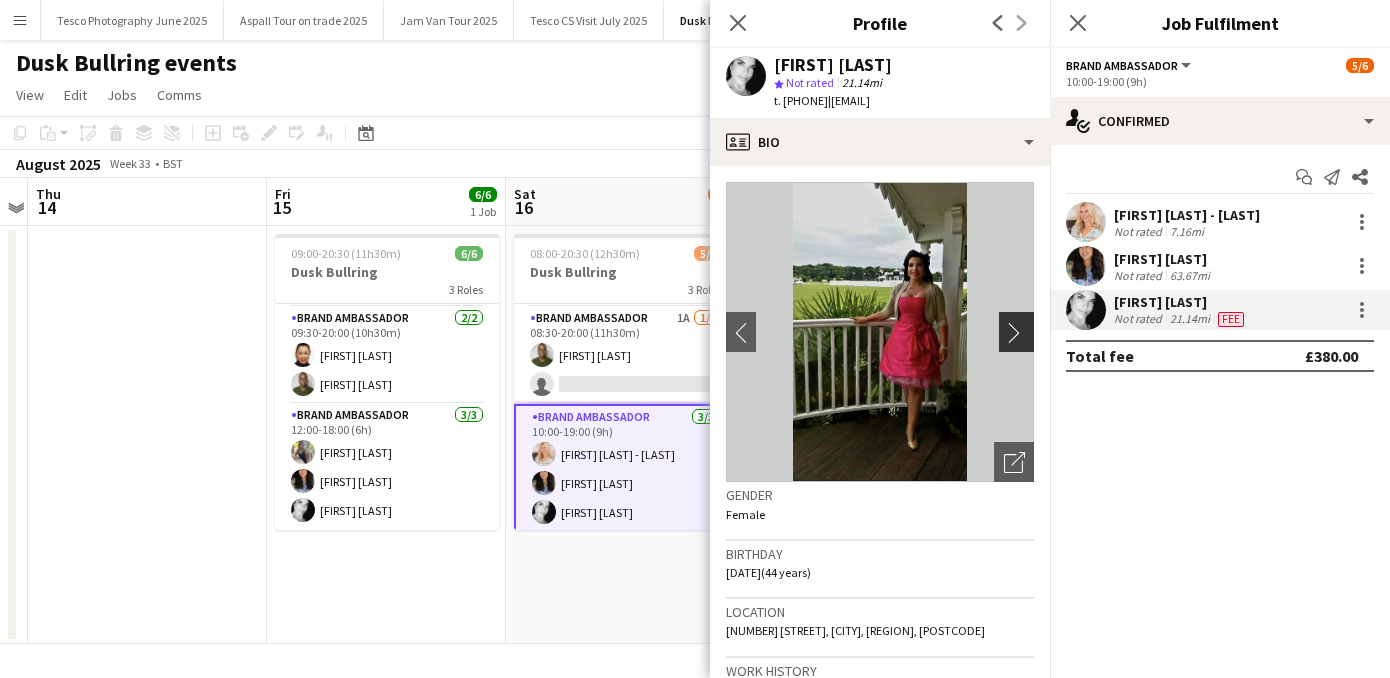 click on "chevron-right" 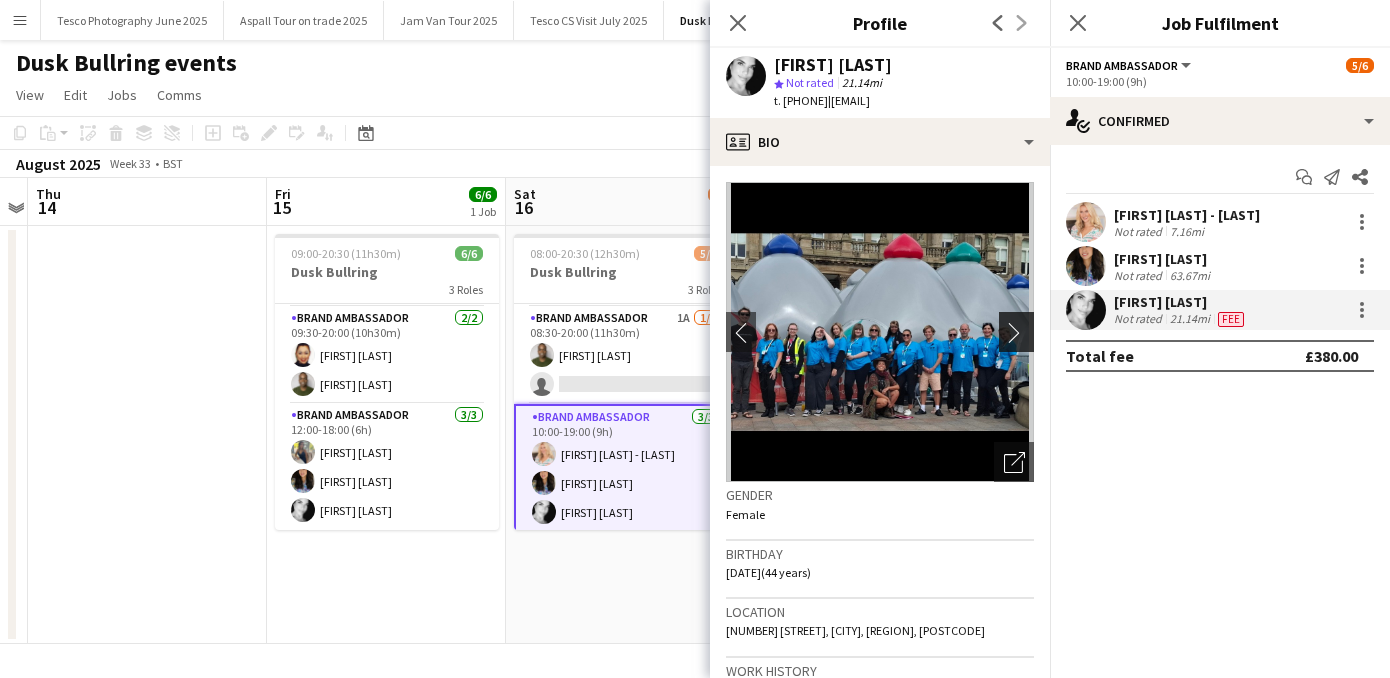 click on "chevron-right" 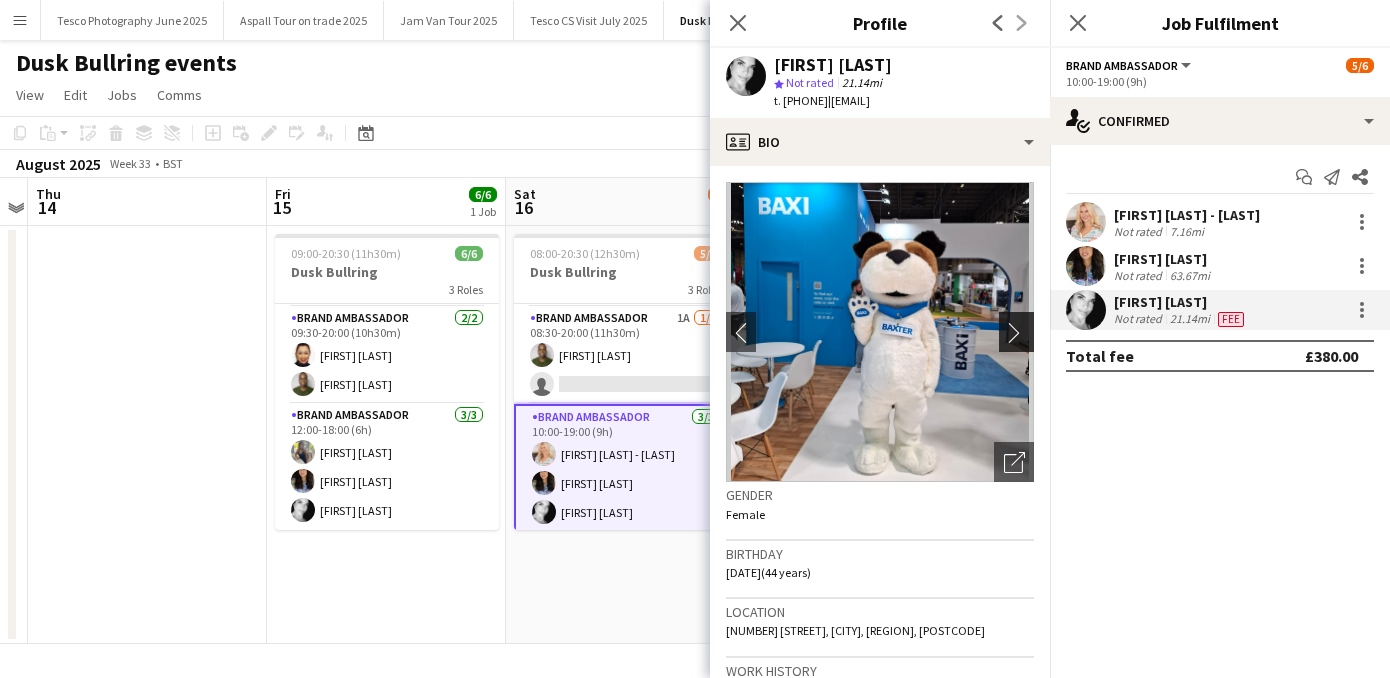click on "chevron-right" 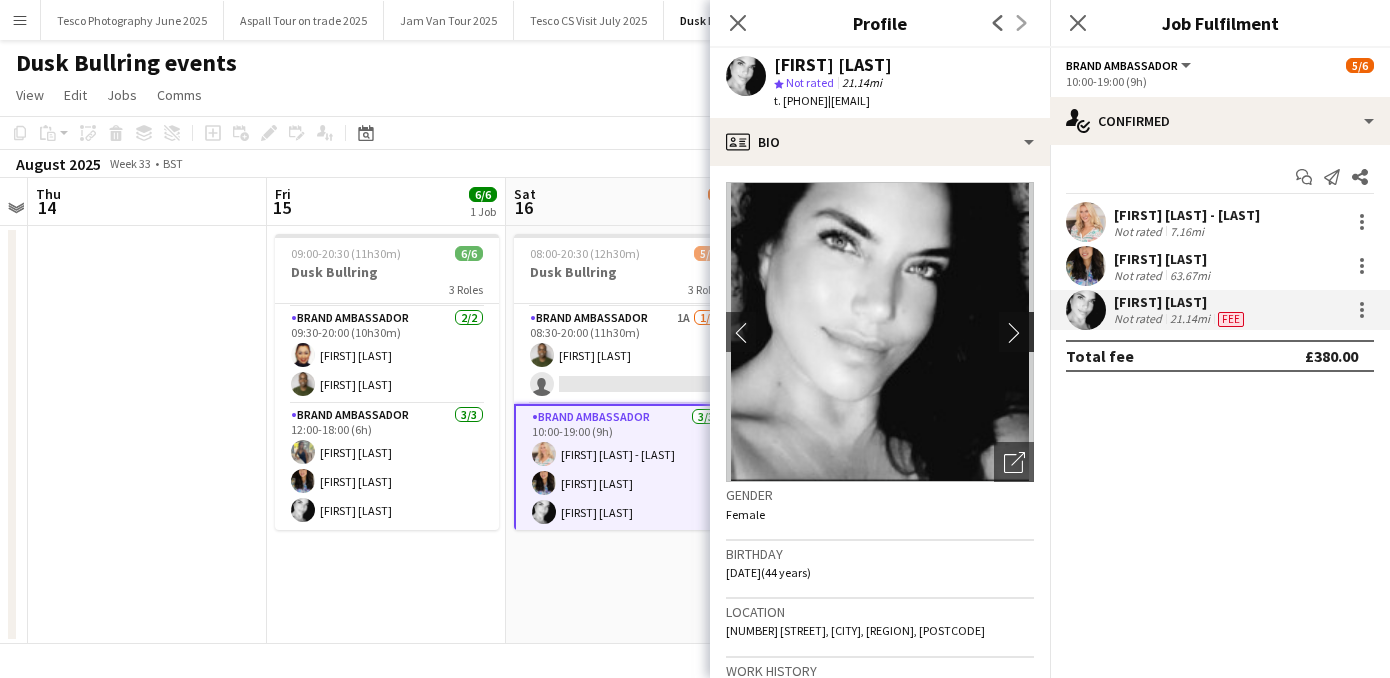 click on "chevron-right" 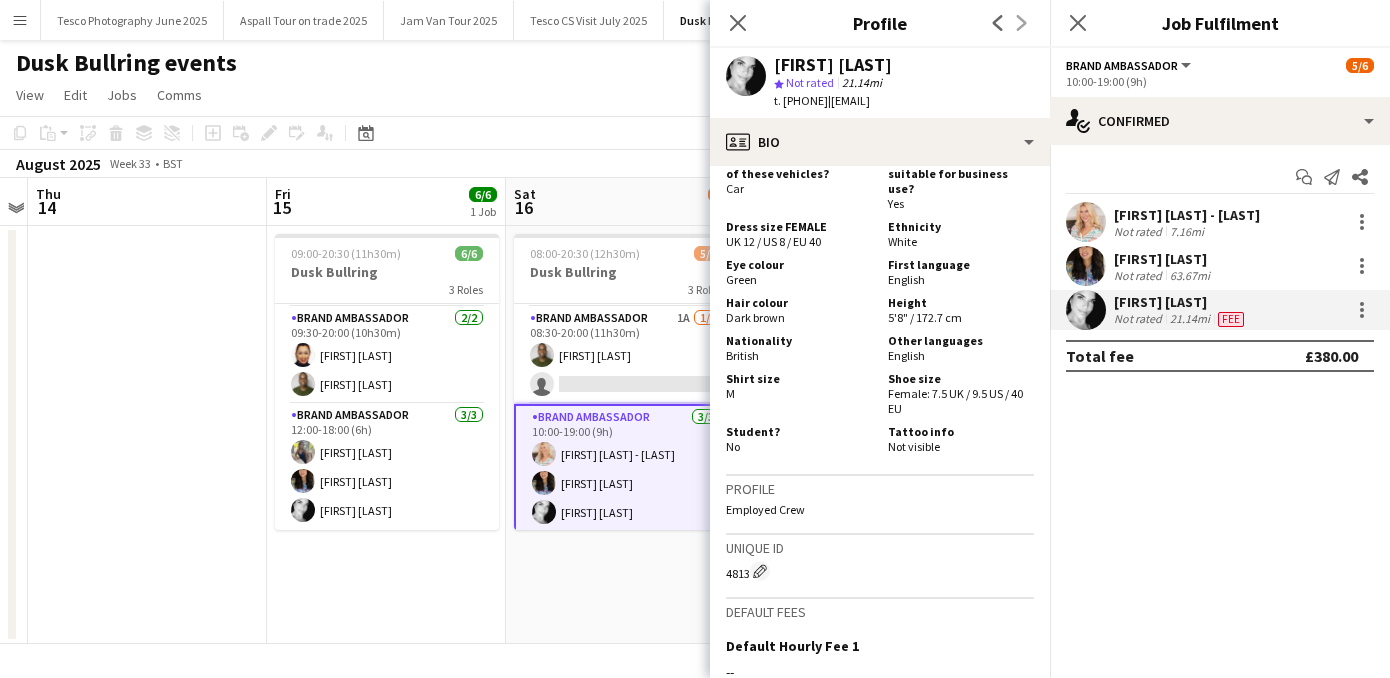 scroll, scrollTop: 1757, scrollLeft: 0, axis: vertical 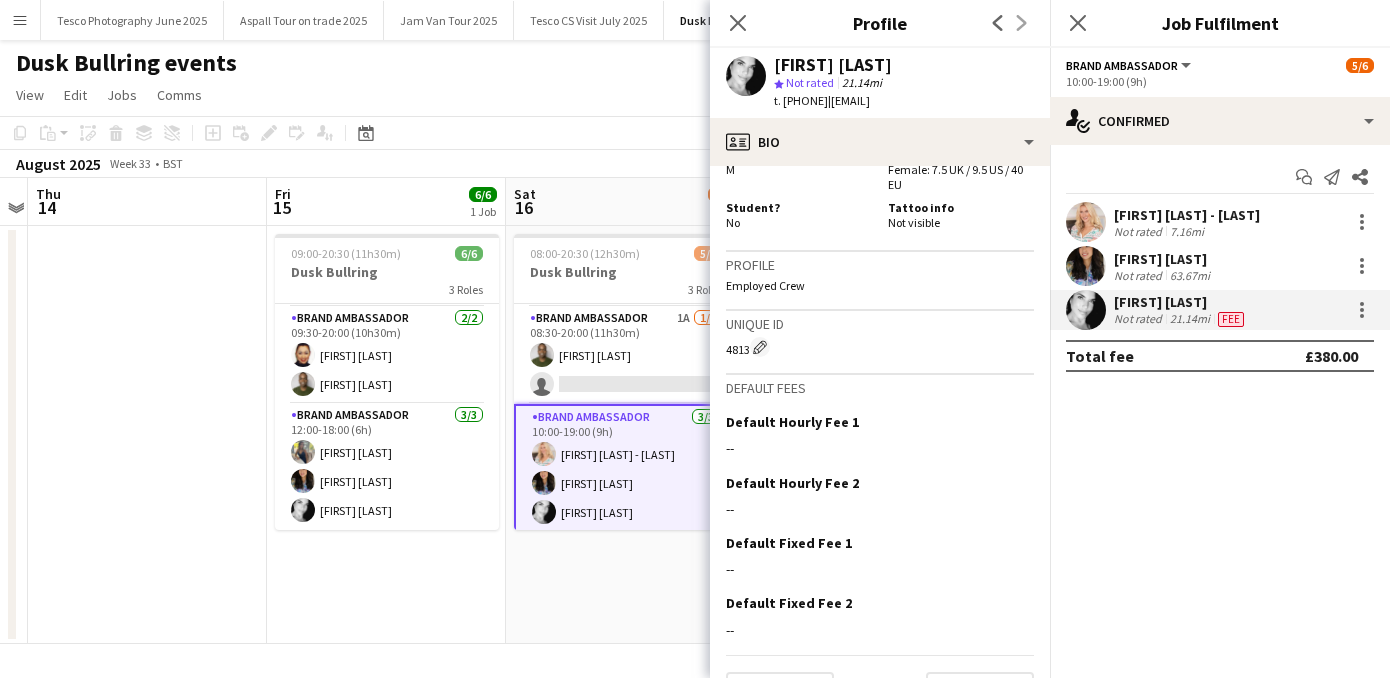 drag, startPoint x: 961, startPoint y: 524, endPoint x: 944, endPoint y: 743, distance: 219.65883 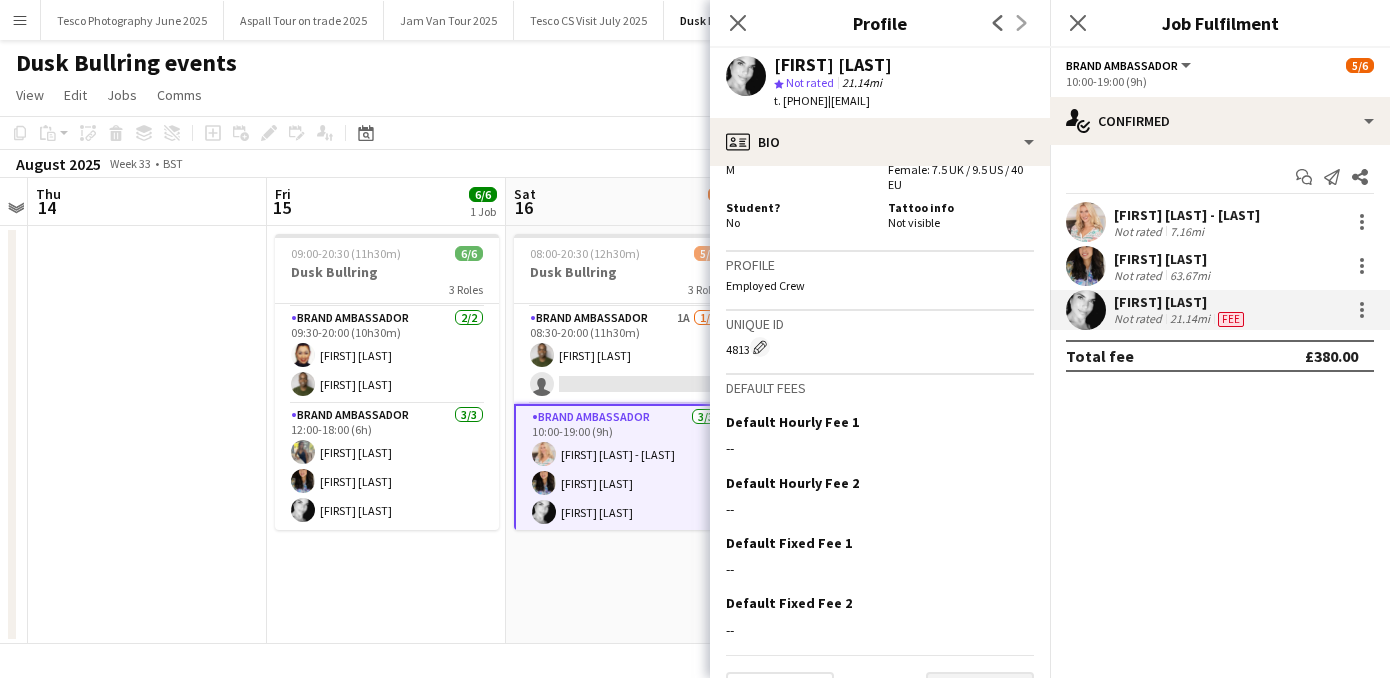 click on "Next" 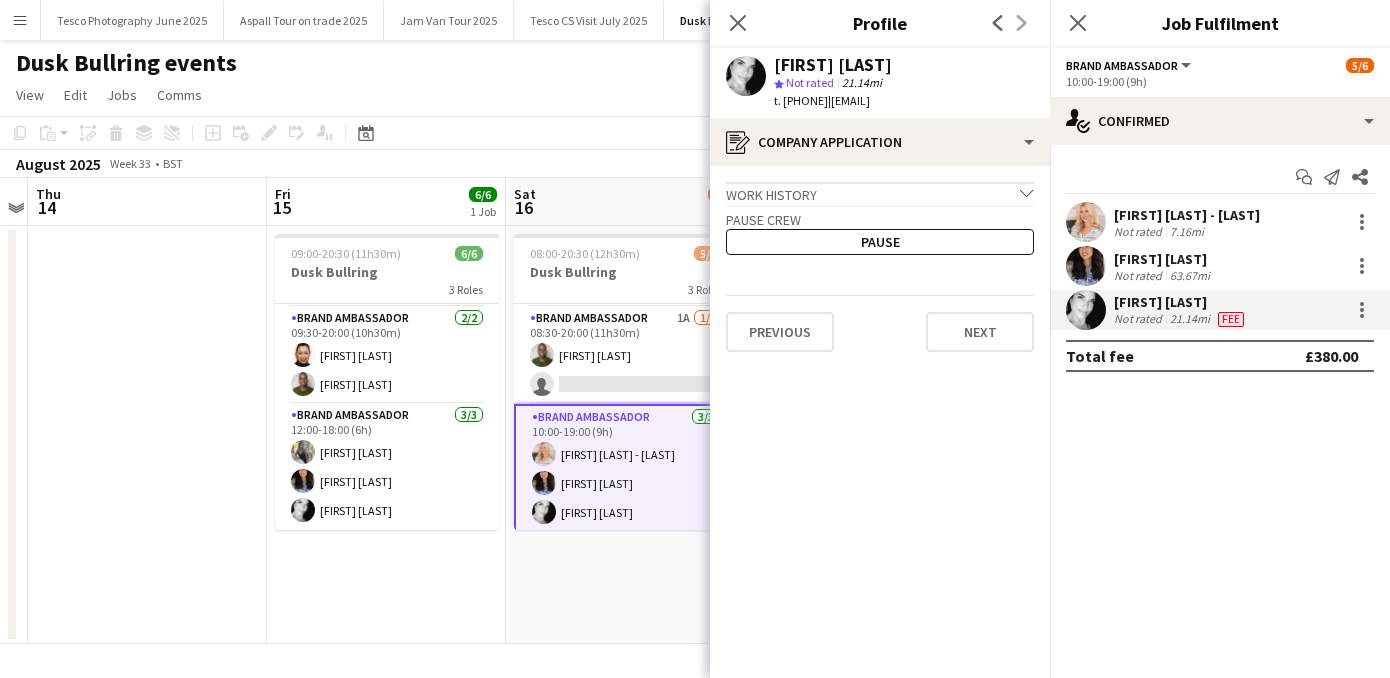 click on "chevron-down" 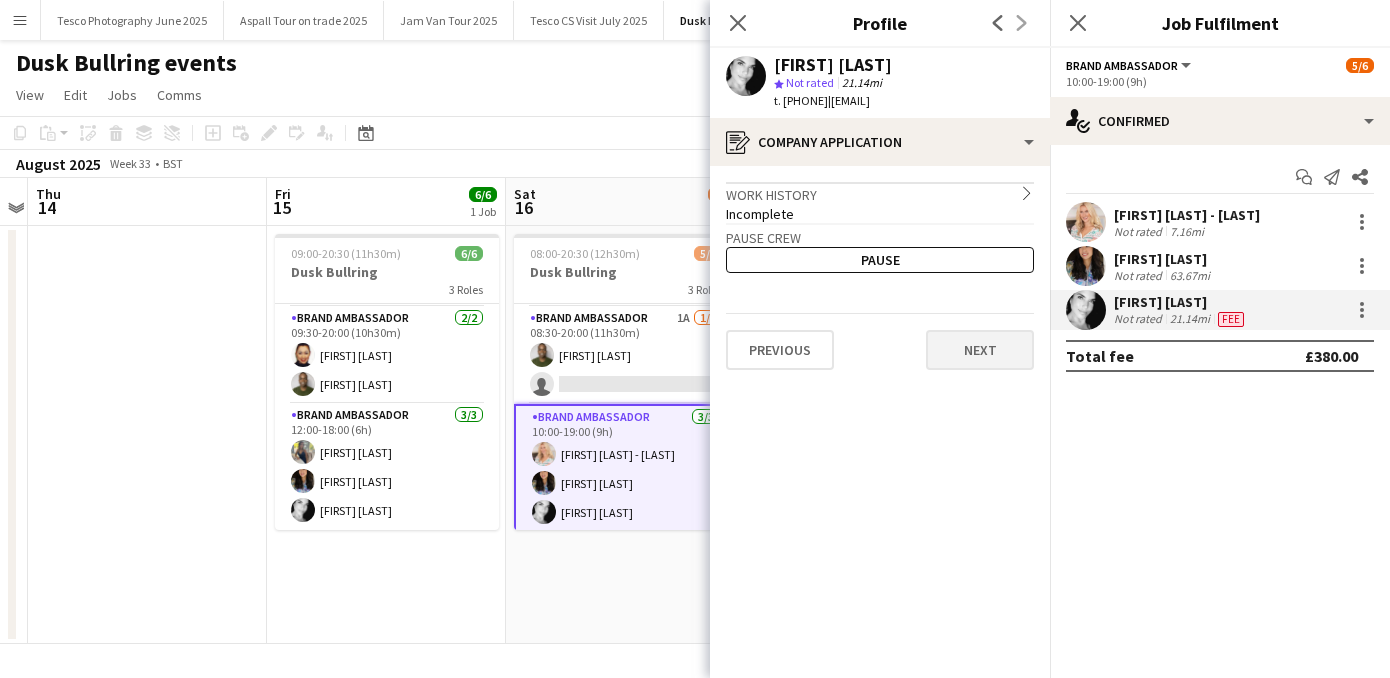 click on "Next" 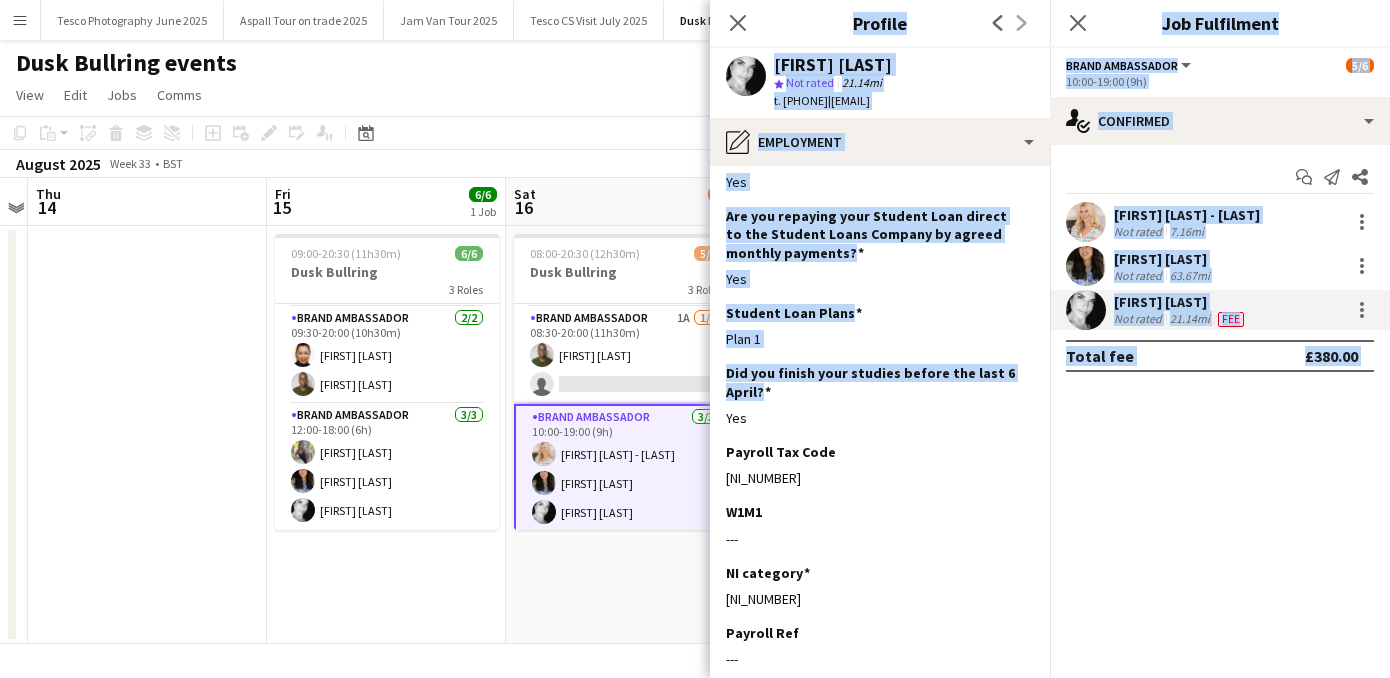 scroll, scrollTop: 421, scrollLeft: 0, axis: vertical 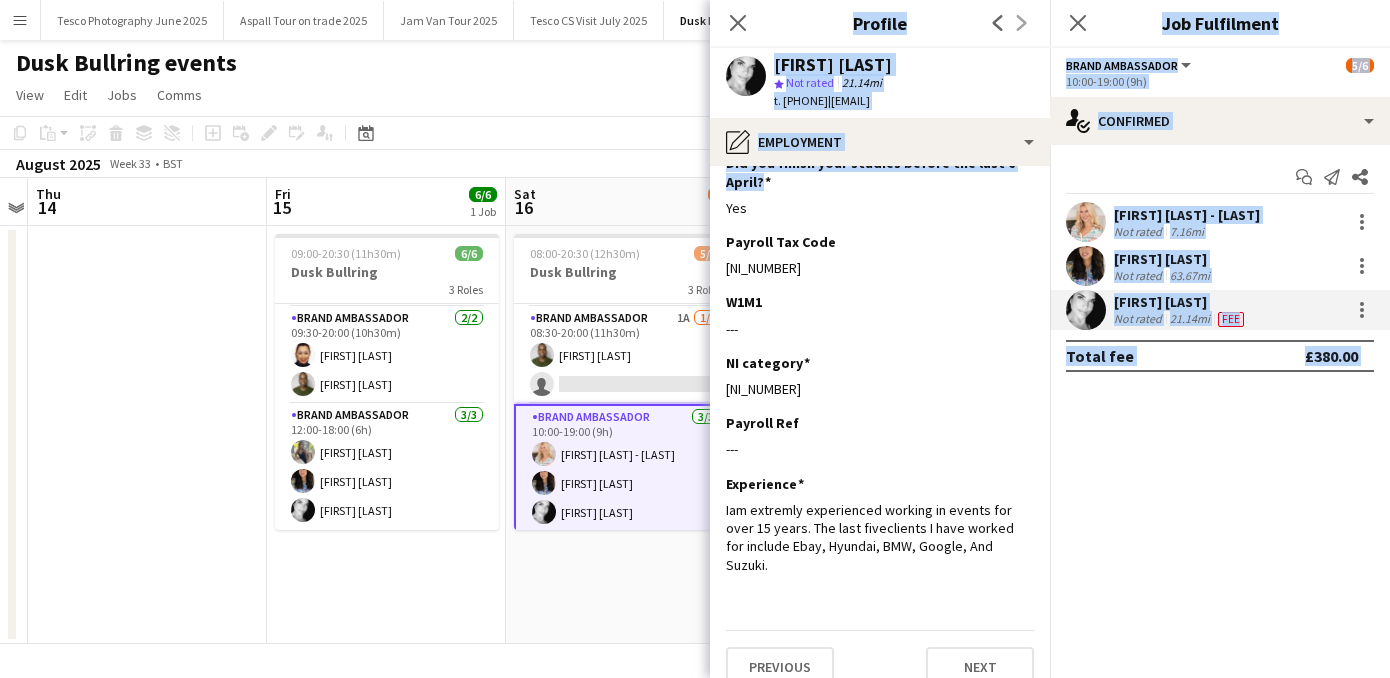 drag, startPoint x: 943, startPoint y: 602, endPoint x: 937, endPoint y: 708, distance: 106.16968 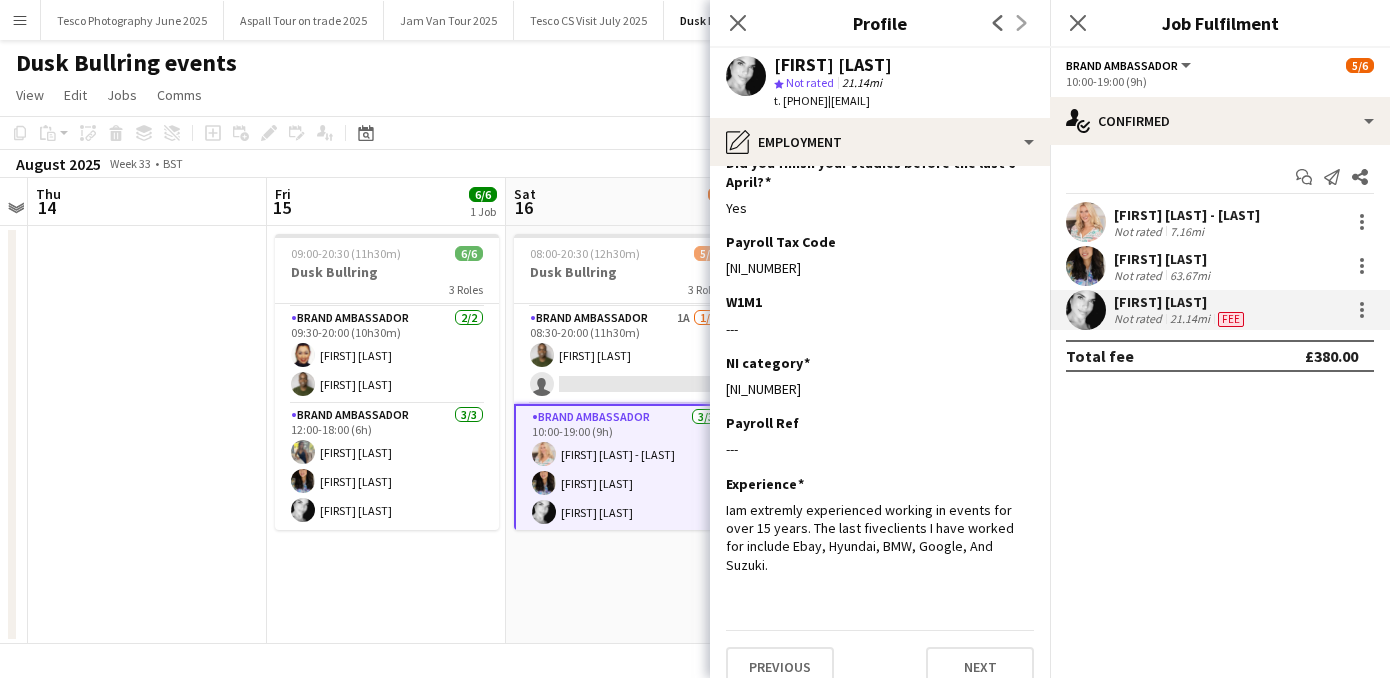 click on "National Insurance (NI) number
Edit this field
[ALPHANUMERIC]   Employee statement
Edit this field
A) This is my first job since last 6 April and I have not been receiving taxable Jobseeker’s Allowance, Employment and Support Allowance, taxable Incapacity Benefit, State or Occupational Pension.  Student Loan
Edit this field
Yes  Are you repaying your Student Loan direct to the Student Loans Company by agreed monthly payments?
Edit this field
Yes  Student Loan Plans
Edit this field
Plan 1  Did you finish your studies before the last 6 April?
Edit this field
Yes  Payroll Tax Code
Edit this field
[ALPHANUMERIC]  W1M1
Edit this field" 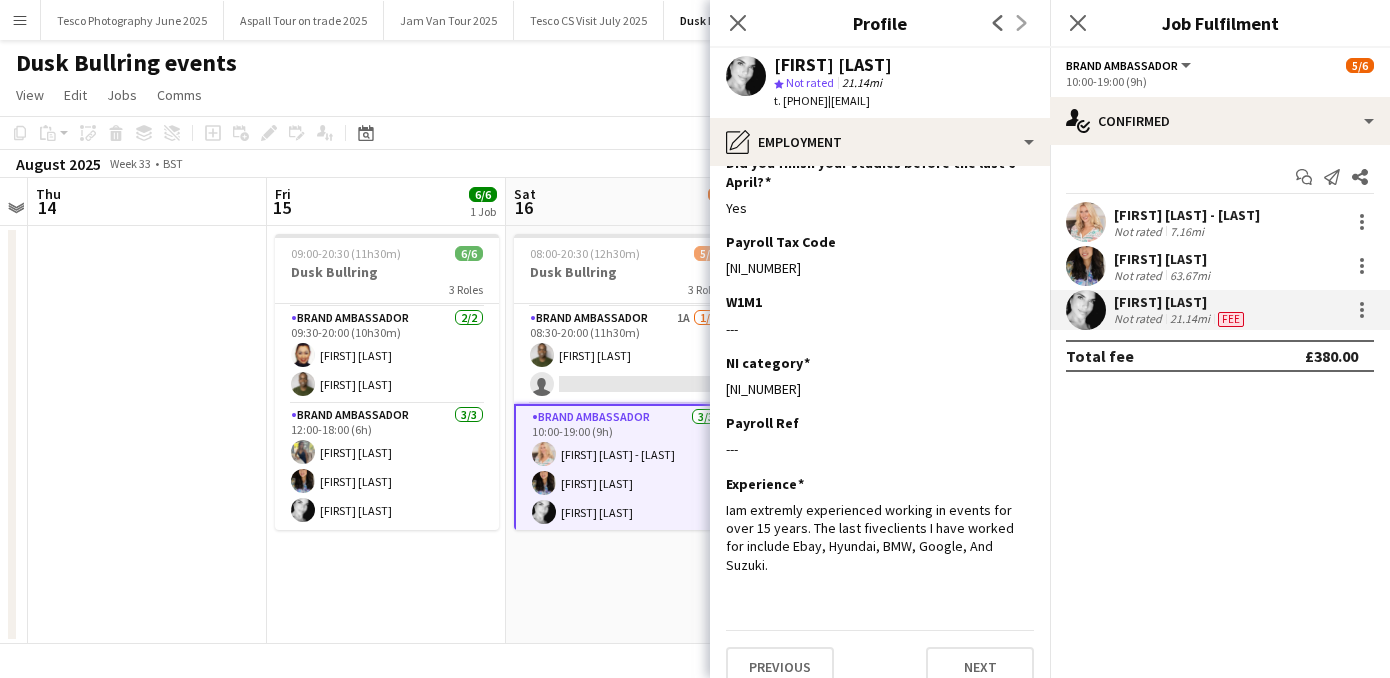 drag, startPoint x: 1015, startPoint y: 538, endPoint x: 719, endPoint y: 503, distance: 298.06207 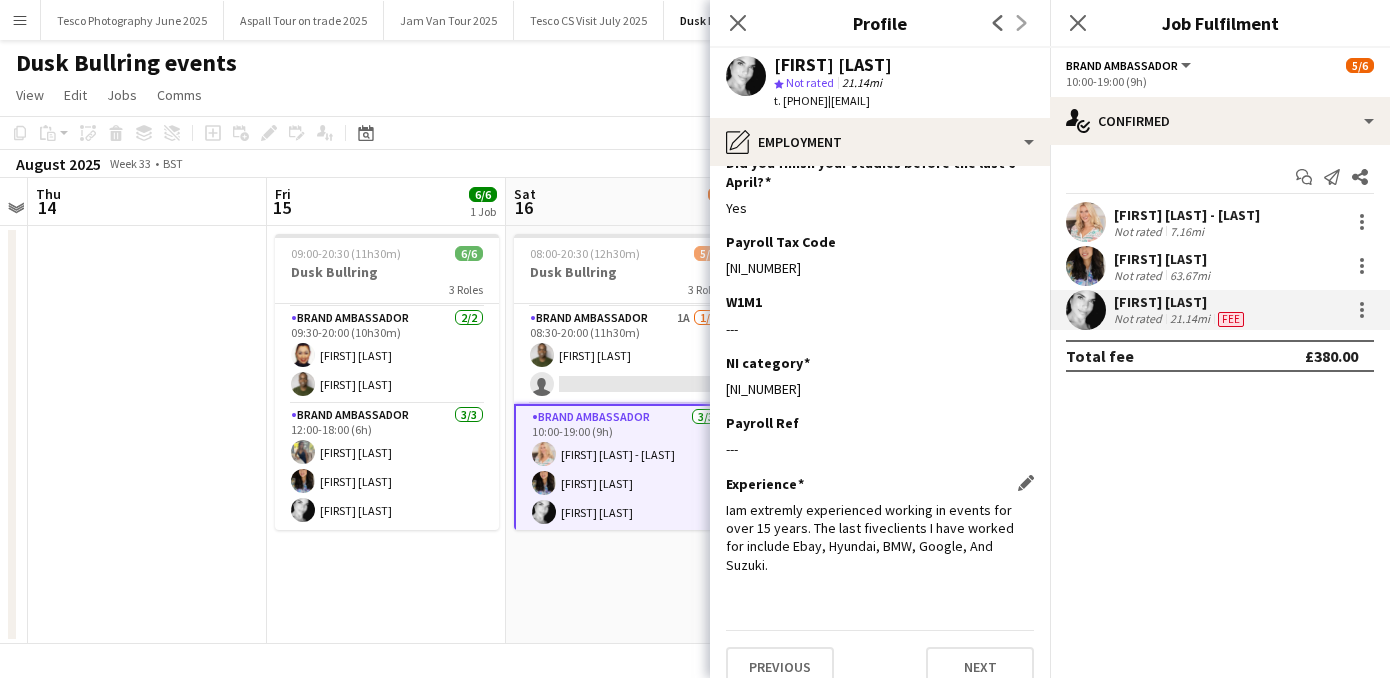 copy on "Iam extremly experienced working in events for over 15 years. The last fiveclients I have worked for include Ebay, Hyundai, BMW, Google, And Suzuki." 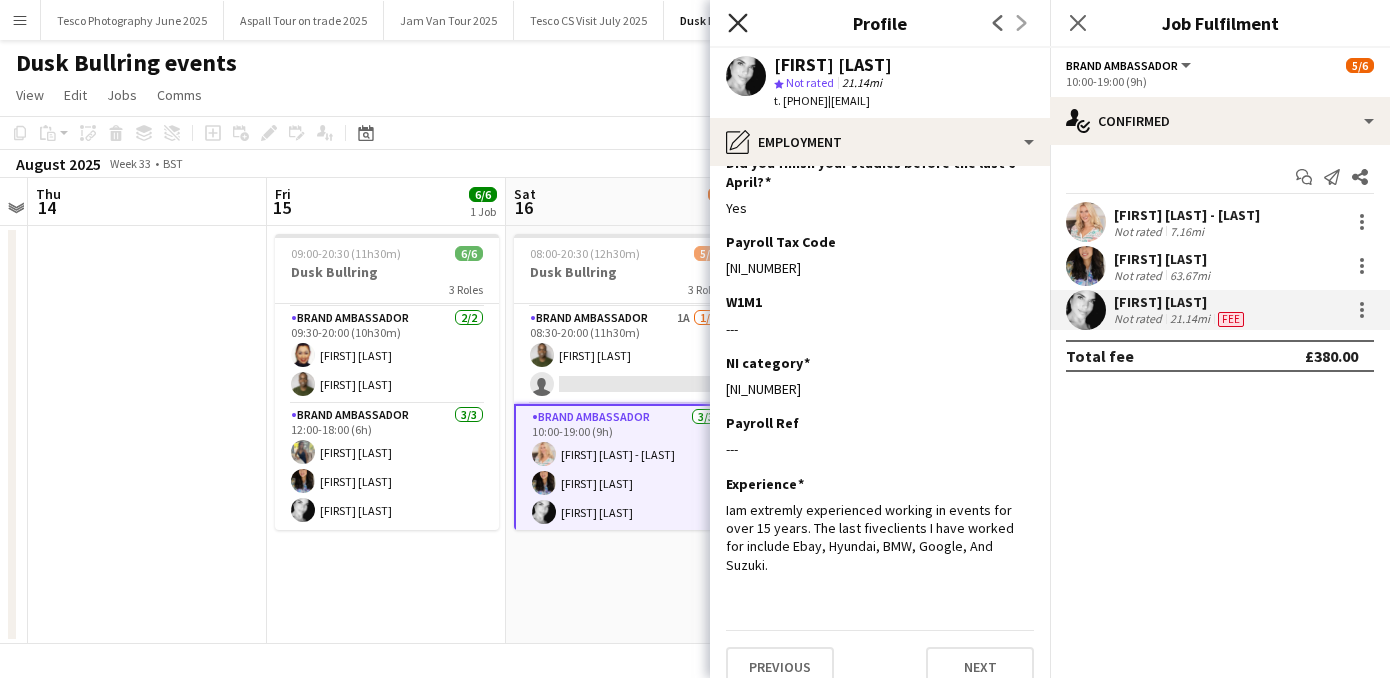 click 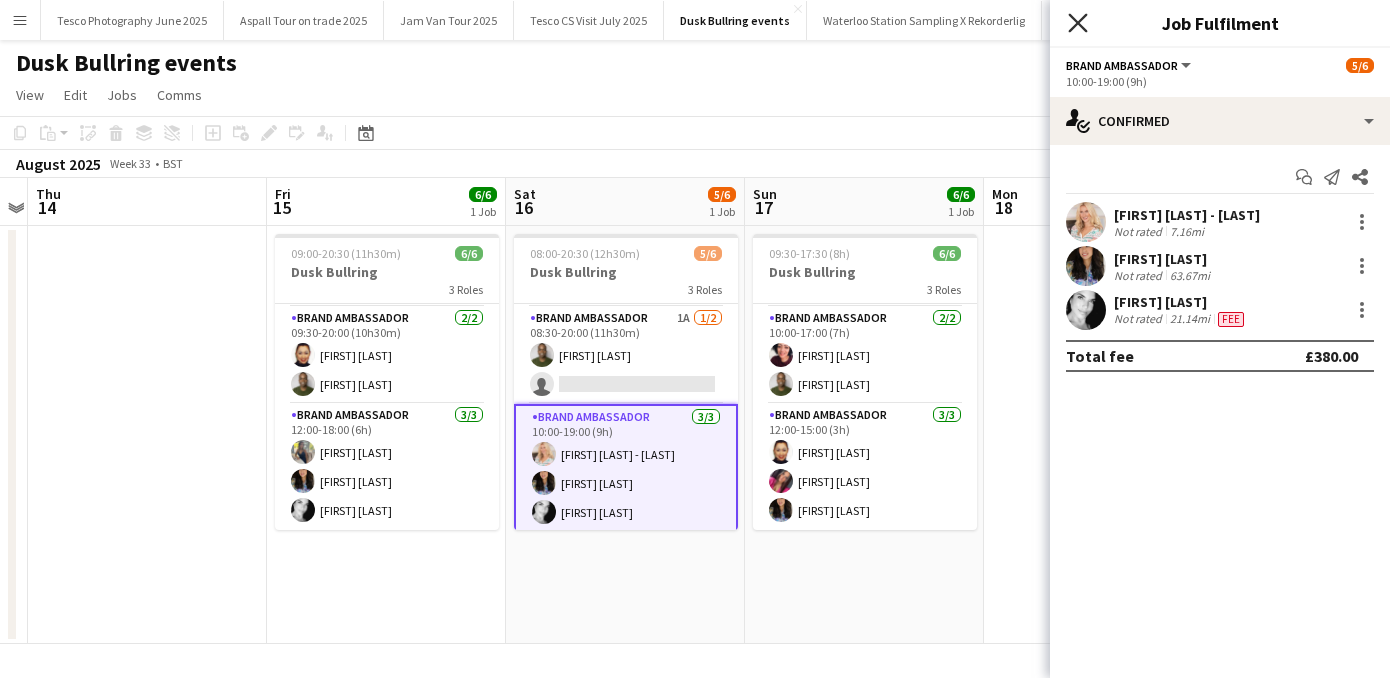 click on "Close pop-in" 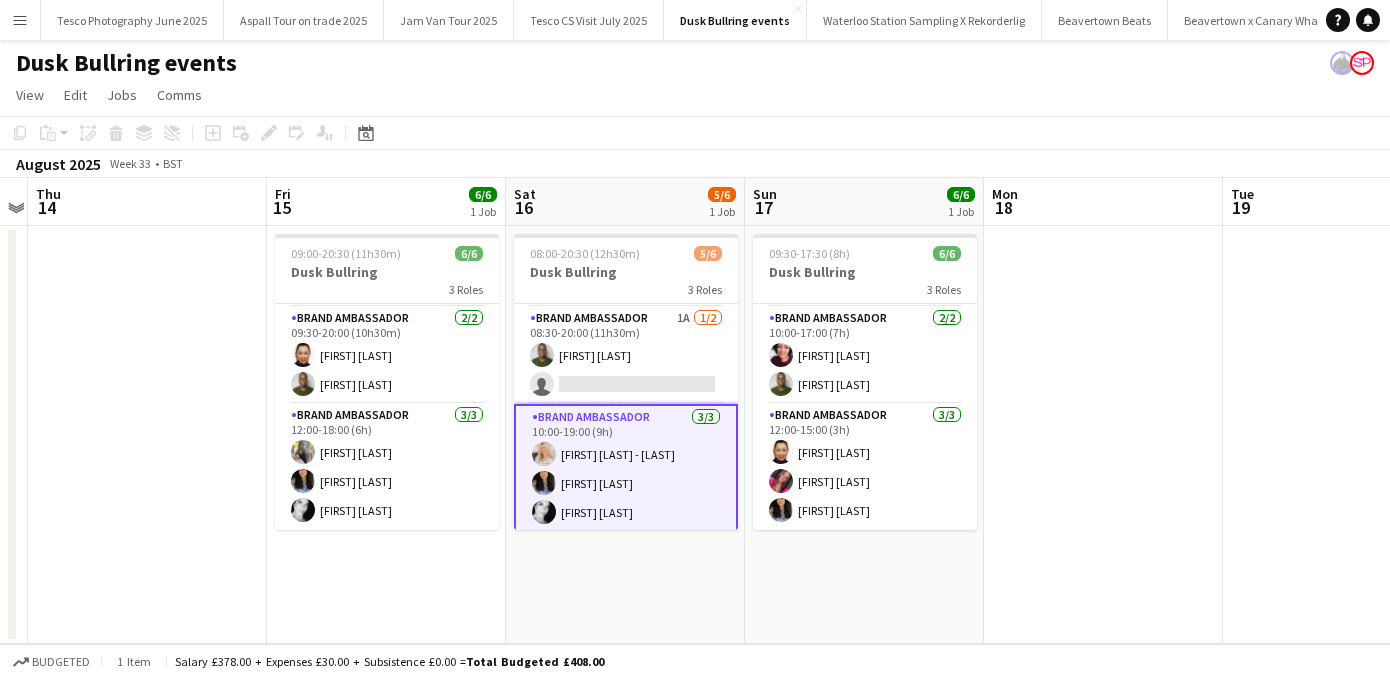 click on "Menu" at bounding box center [20, 20] 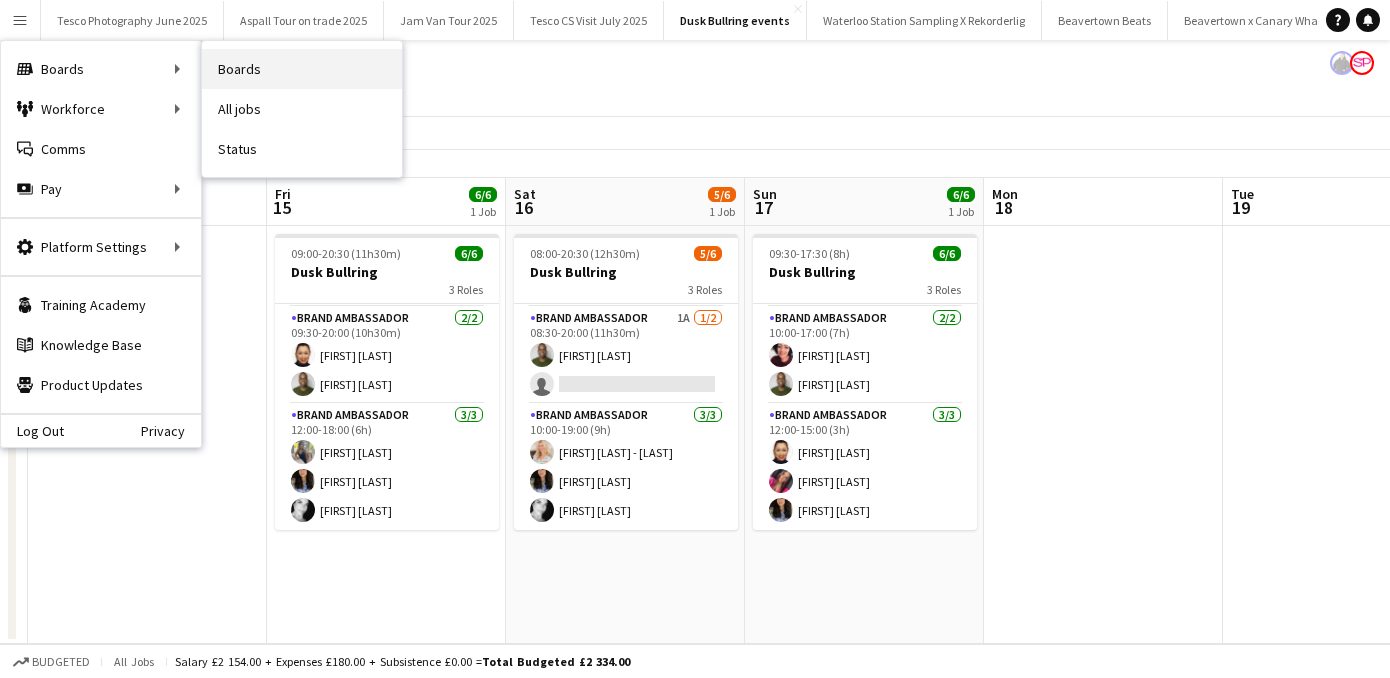 click on "Boards" at bounding box center (302, 69) 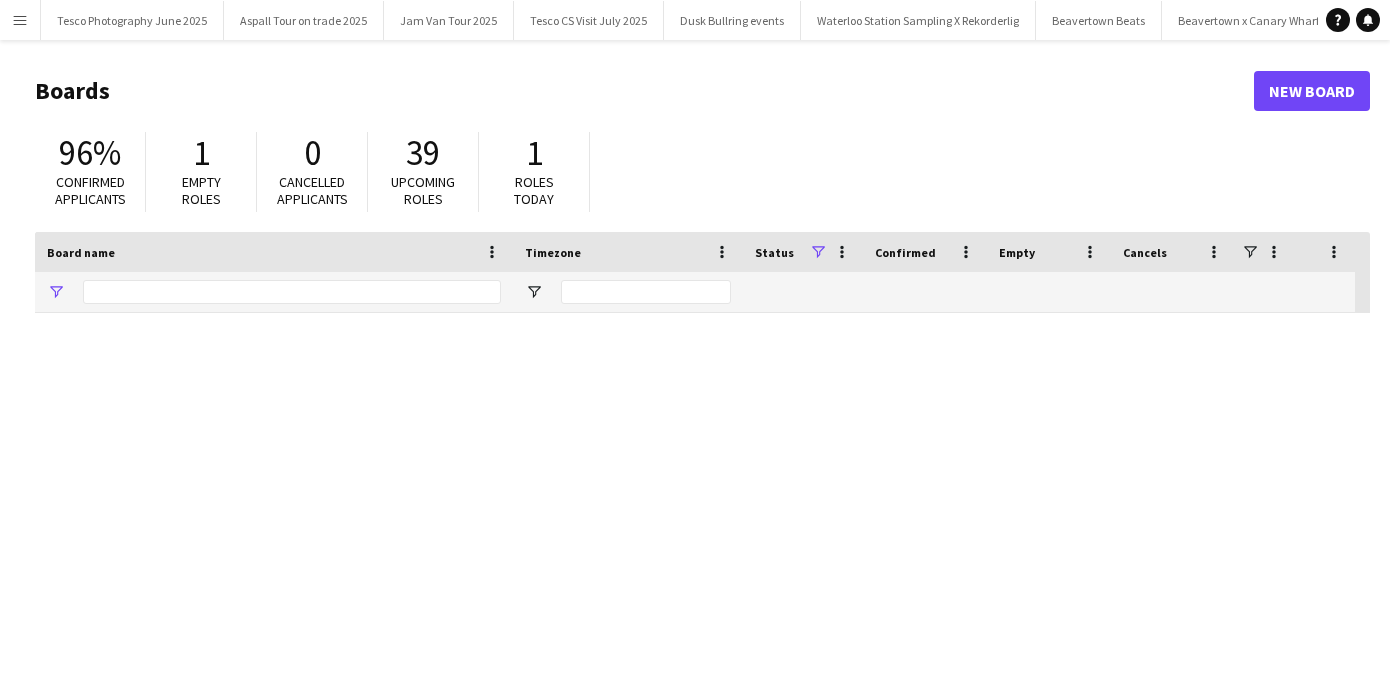 type on "*******" 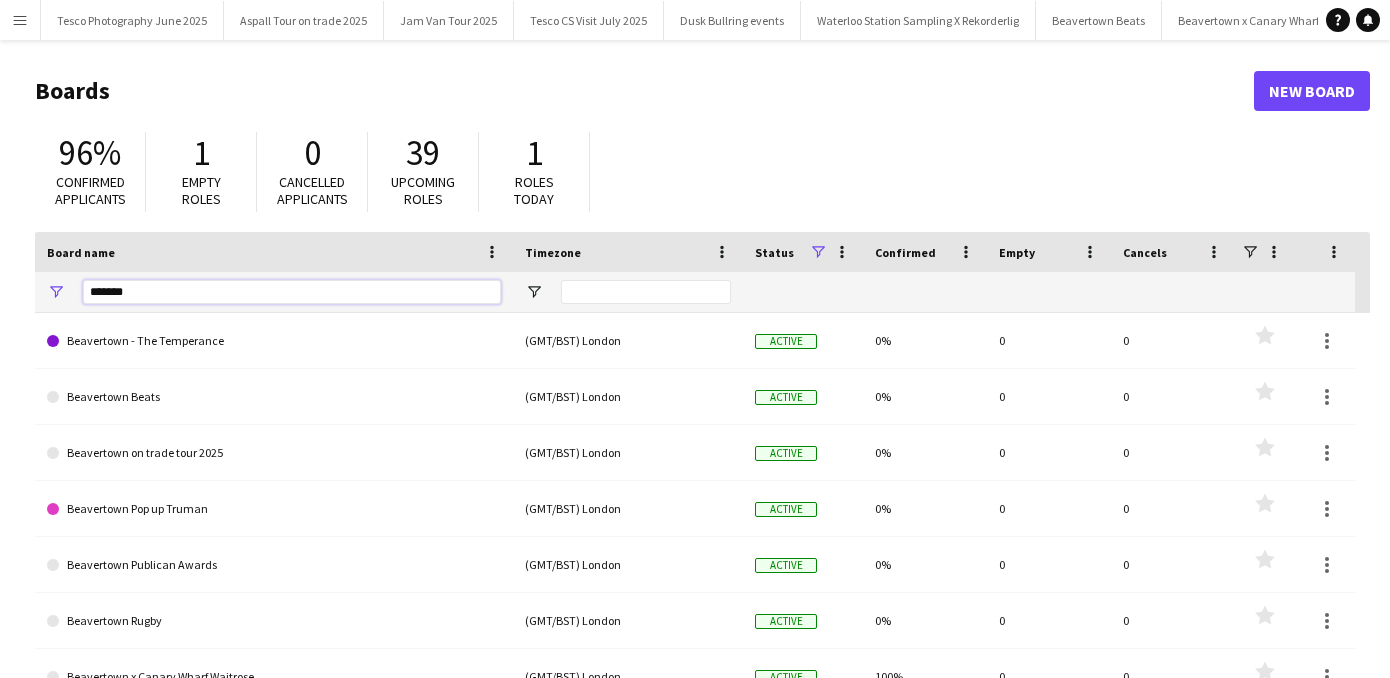 click on "*******" at bounding box center (292, 292) 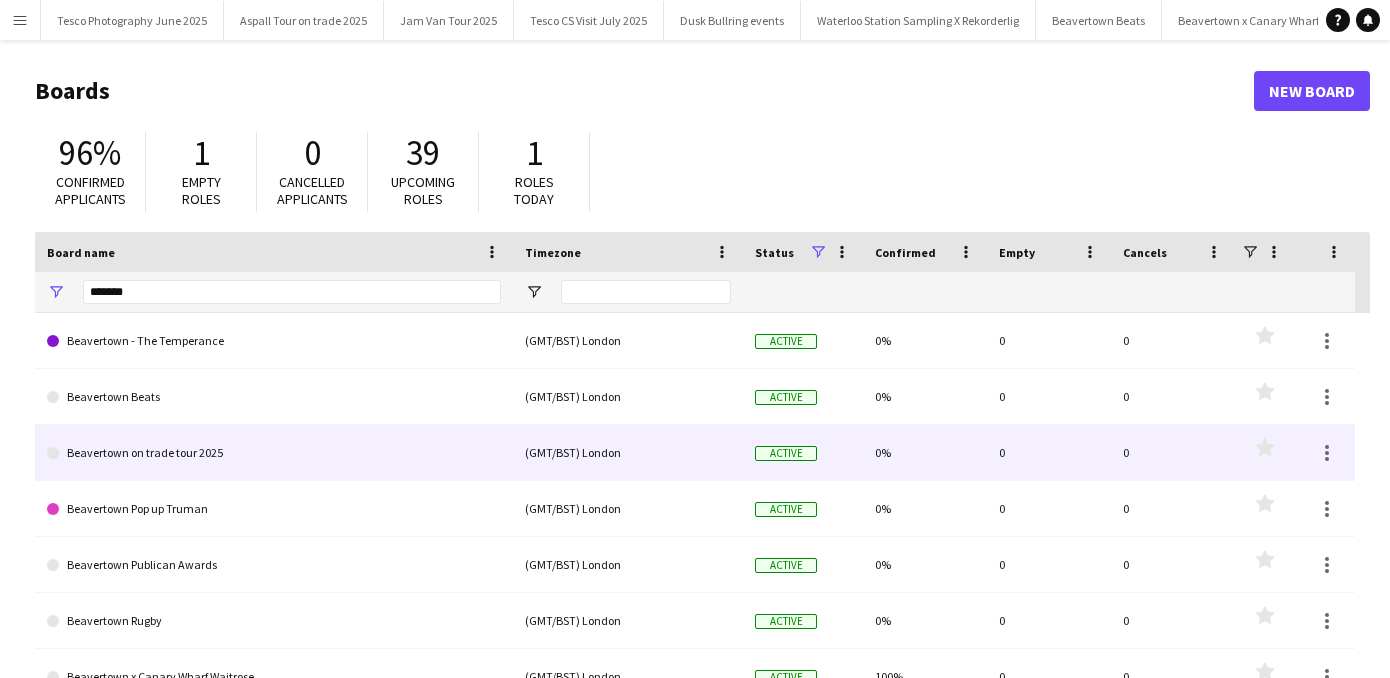 click on "Beavertown on trade tour 2025" 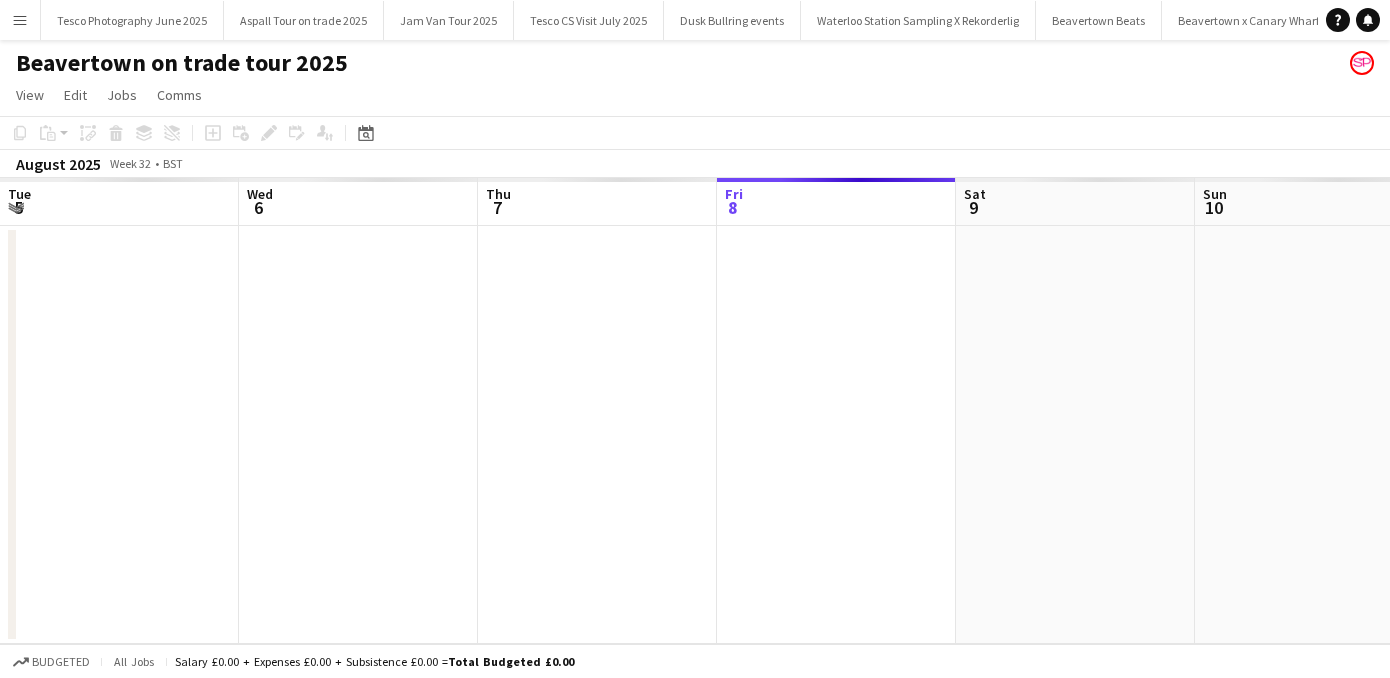 scroll, scrollTop: 0, scrollLeft: 478, axis: horizontal 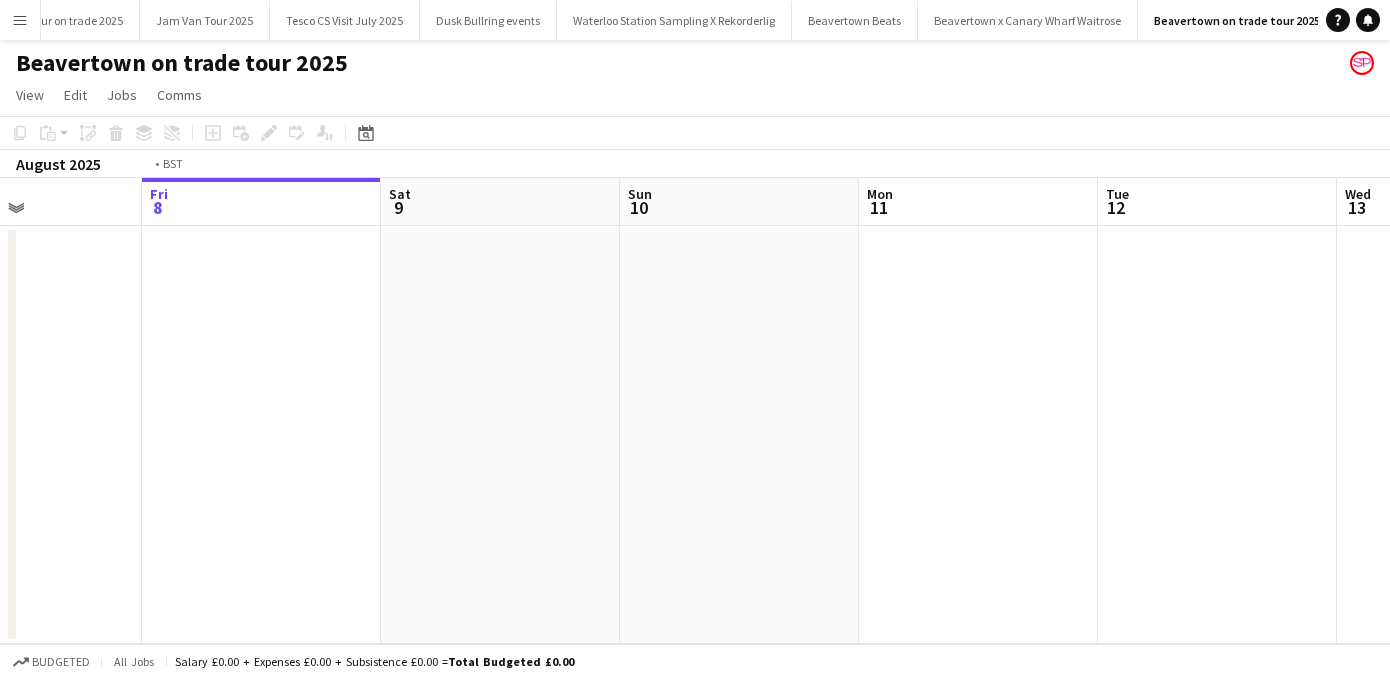 drag, startPoint x: 189, startPoint y: 366, endPoint x: 1300, endPoint y: 347, distance: 1111.1625 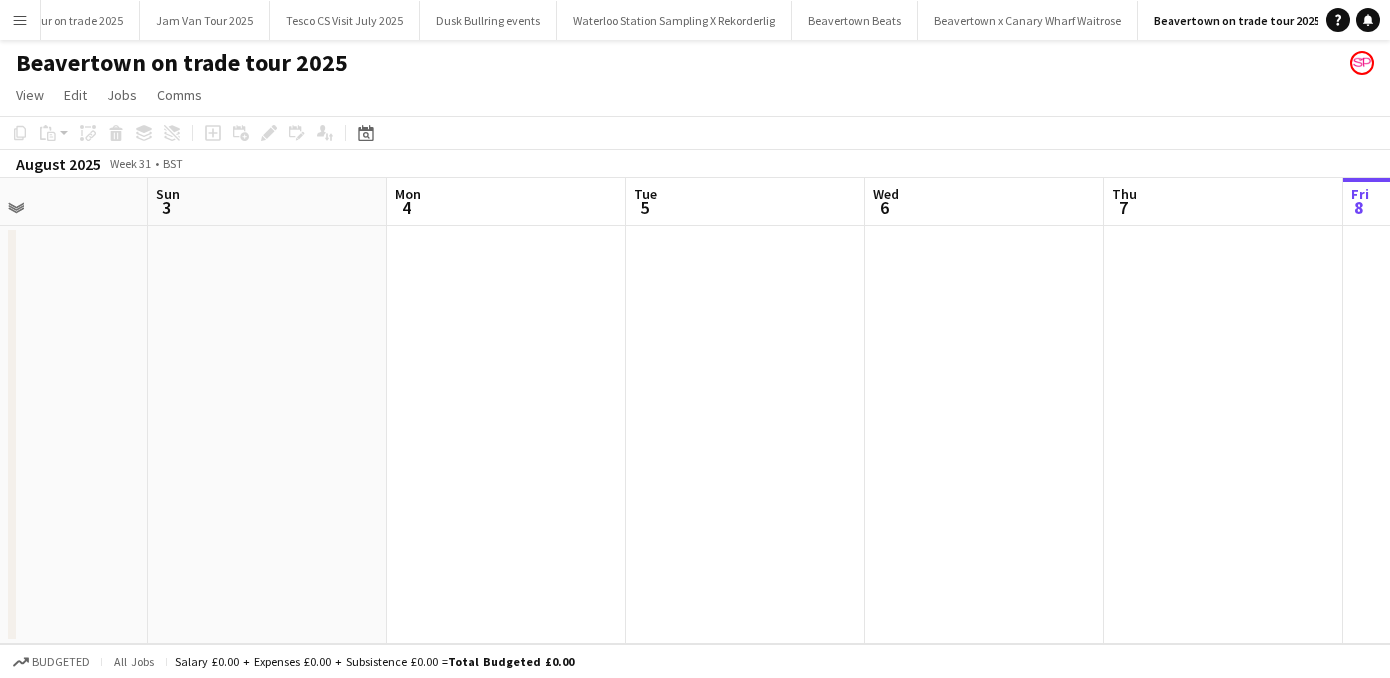 drag, startPoint x: 249, startPoint y: 463, endPoint x: 1368, endPoint y: 438, distance: 1119.2792 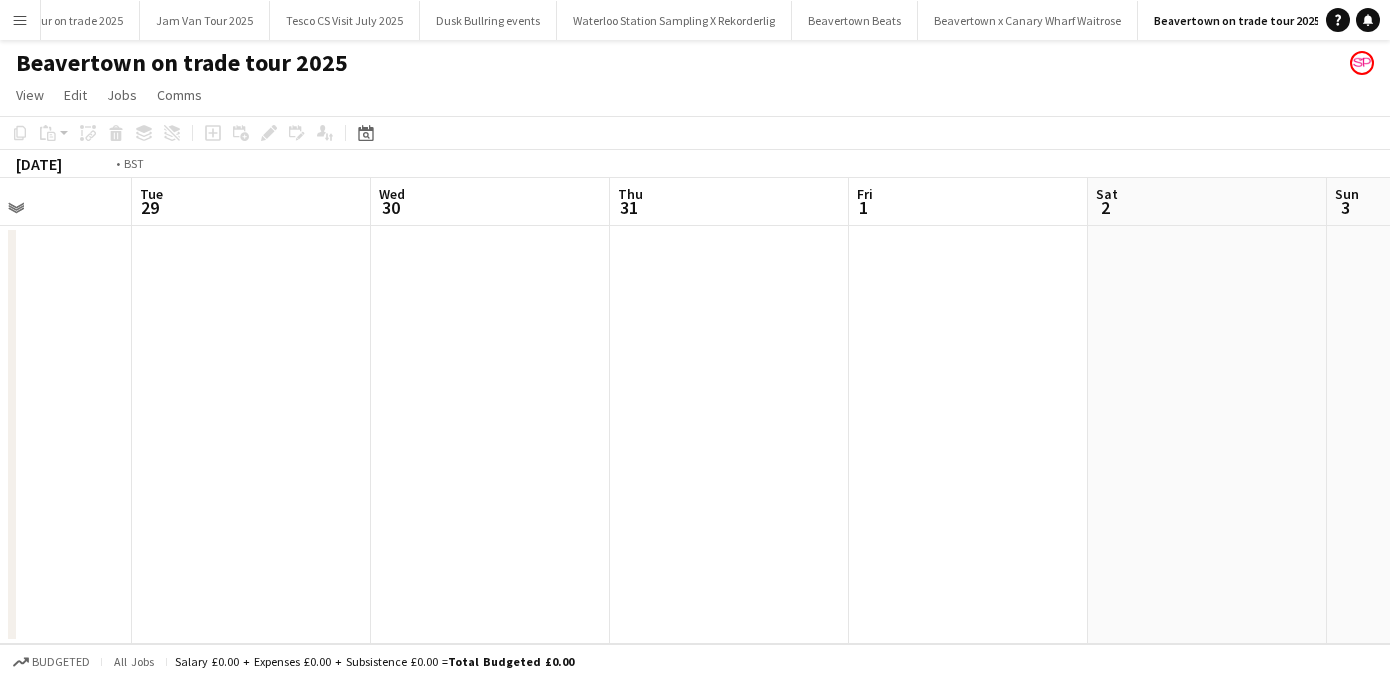drag, startPoint x: 352, startPoint y: 476, endPoint x: 1368, endPoint y: 342, distance: 1024.7985 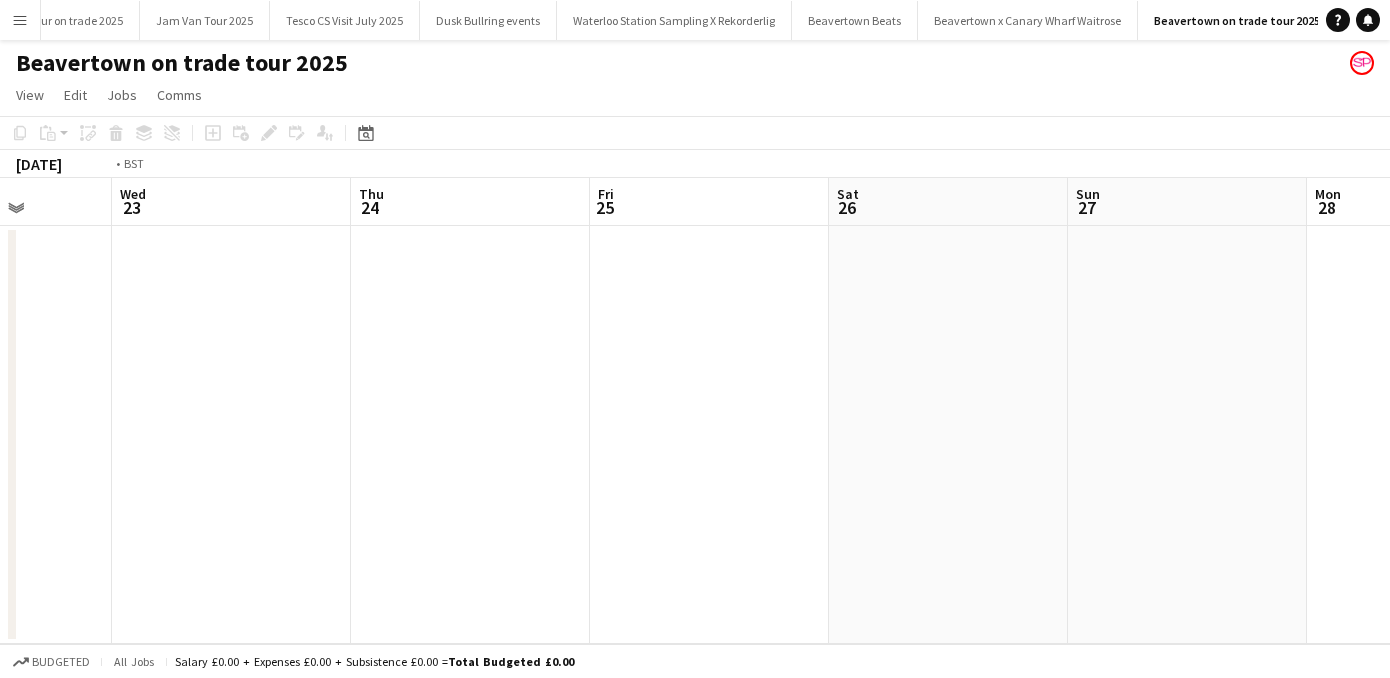 drag, startPoint x: 196, startPoint y: 305, endPoint x: 1368, endPoint y: 334, distance: 1172.3588 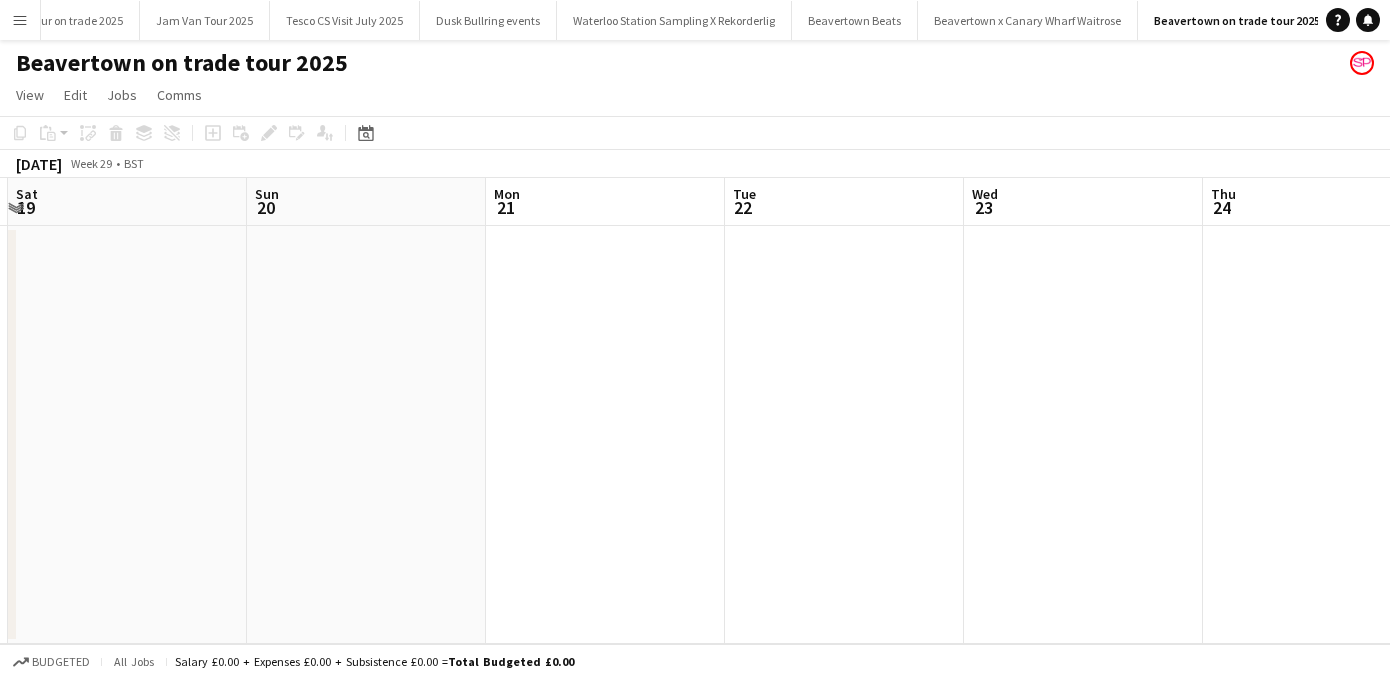 drag, startPoint x: 274, startPoint y: 452, endPoint x: 1368, endPoint y: 410, distance: 1094.8059 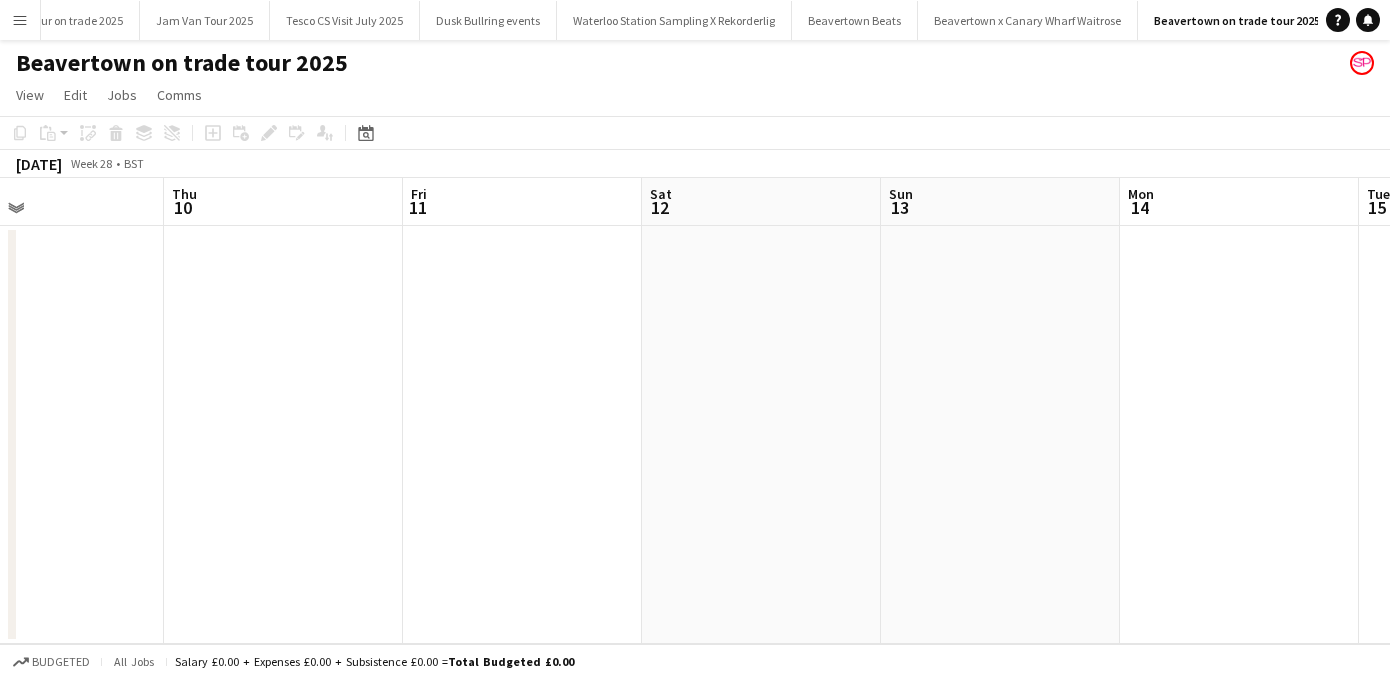 drag, startPoint x: 18, startPoint y: 429, endPoint x: 1368, endPoint y: 399, distance: 1350.3333 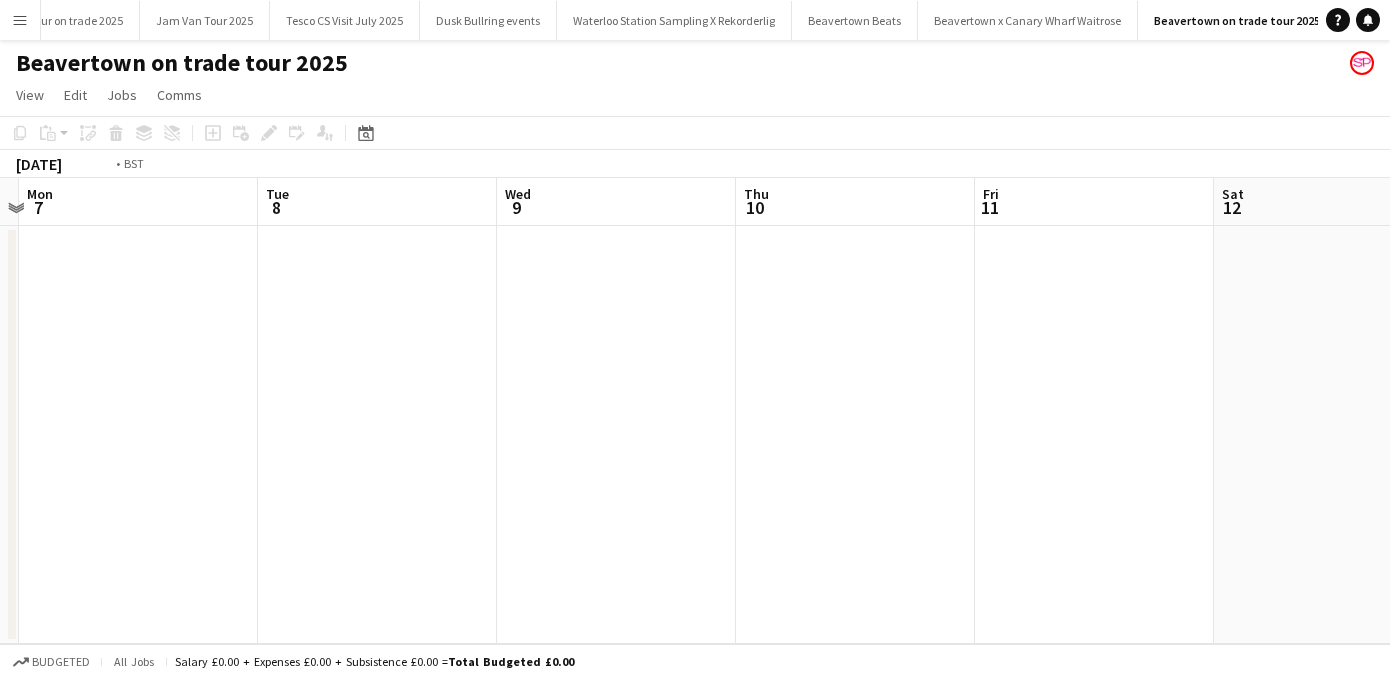 drag, startPoint x: 83, startPoint y: 369, endPoint x: 1368, endPoint y: 371, distance: 1285.0016 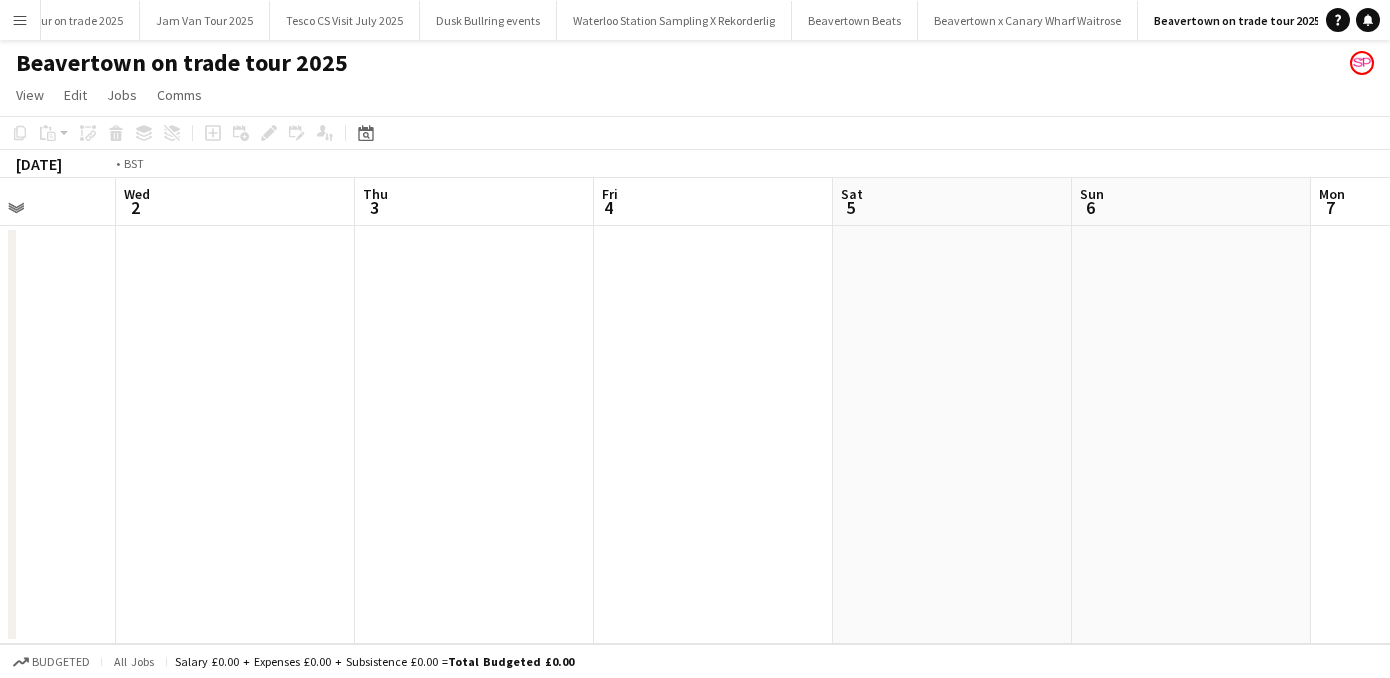 scroll, scrollTop: 0, scrollLeft: 513, axis: horizontal 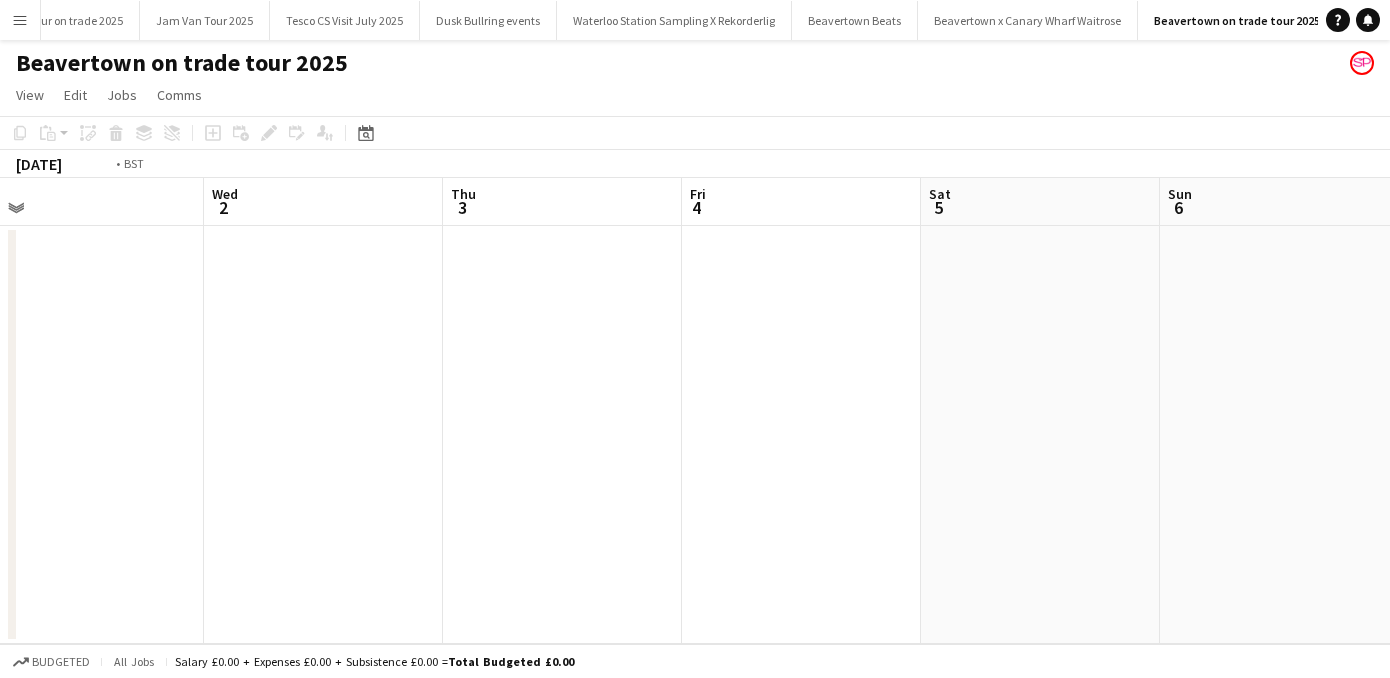 drag, startPoint x: 227, startPoint y: 397, endPoint x: 1368, endPoint y: 374, distance: 1141.2318 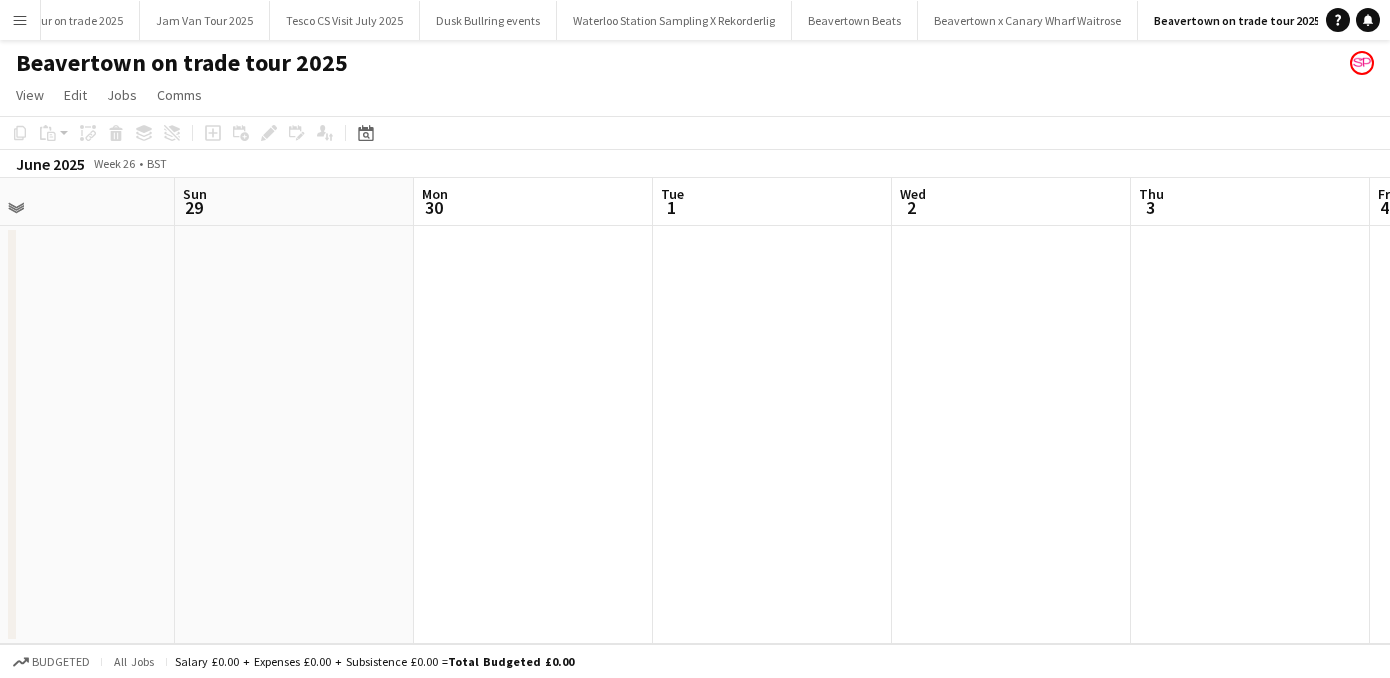 drag, startPoint x: 125, startPoint y: 385, endPoint x: 1325, endPoint y: 377, distance: 1200.0266 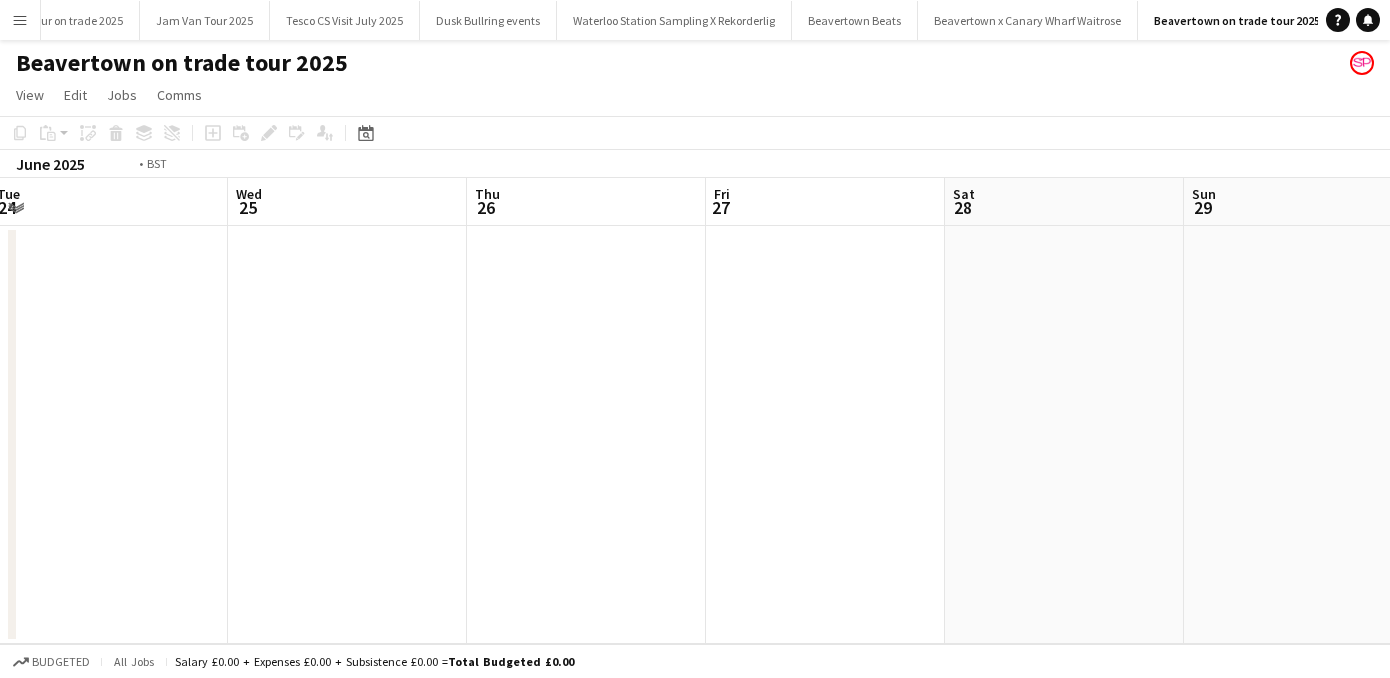 scroll, scrollTop: 0, scrollLeft: 455, axis: horizontal 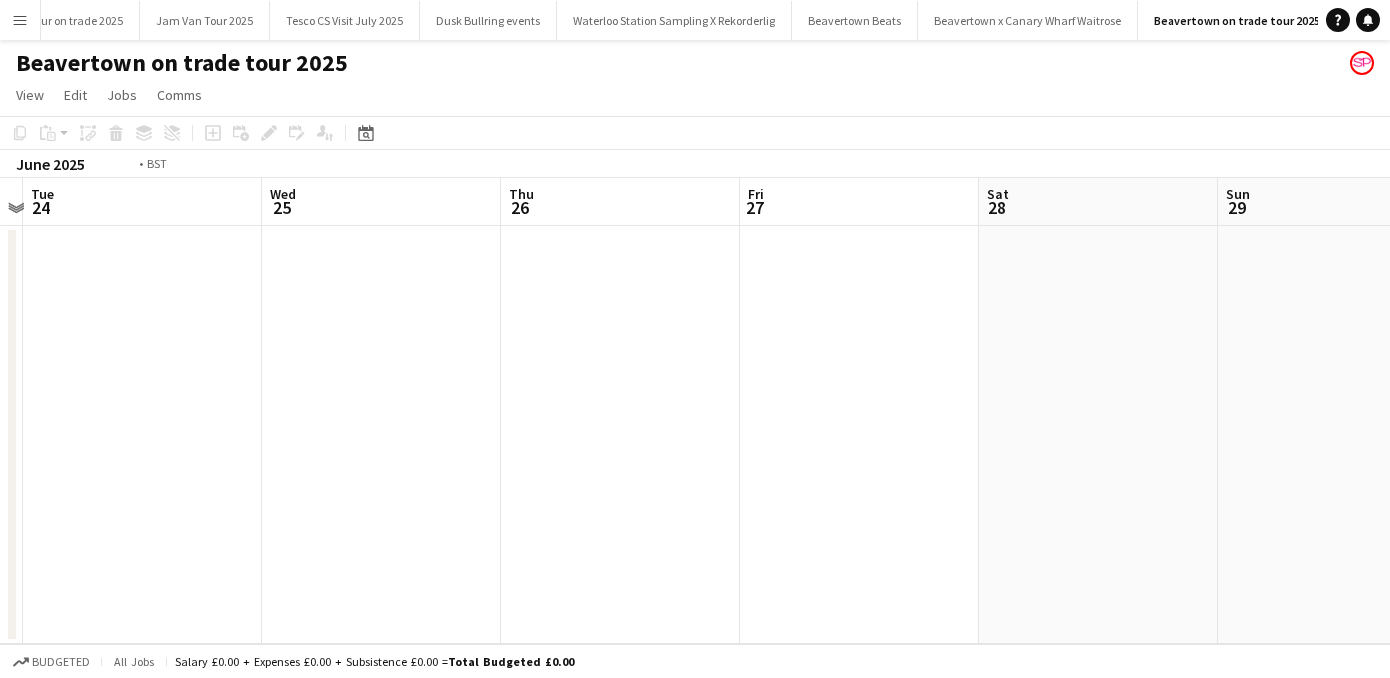 drag, startPoint x: 329, startPoint y: 371, endPoint x: 1368, endPoint y: 374, distance: 1039.0043 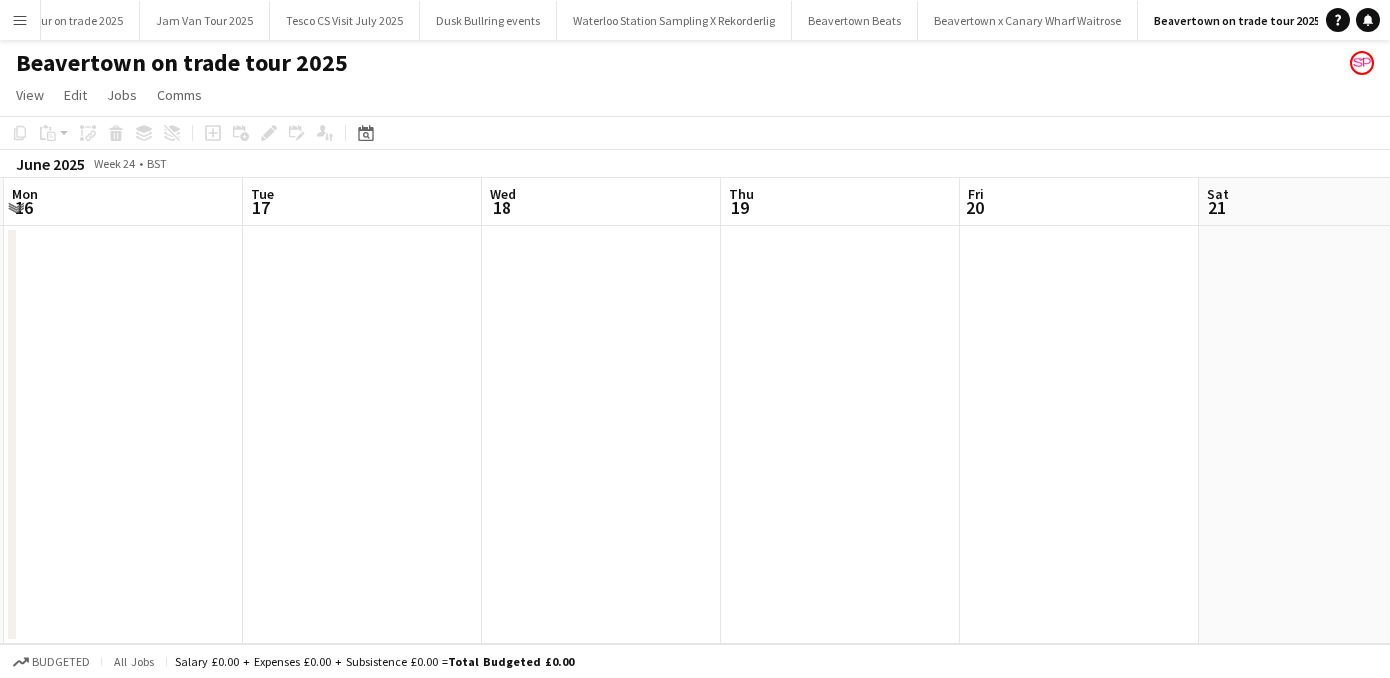 scroll, scrollTop: 0, scrollLeft: 473, axis: horizontal 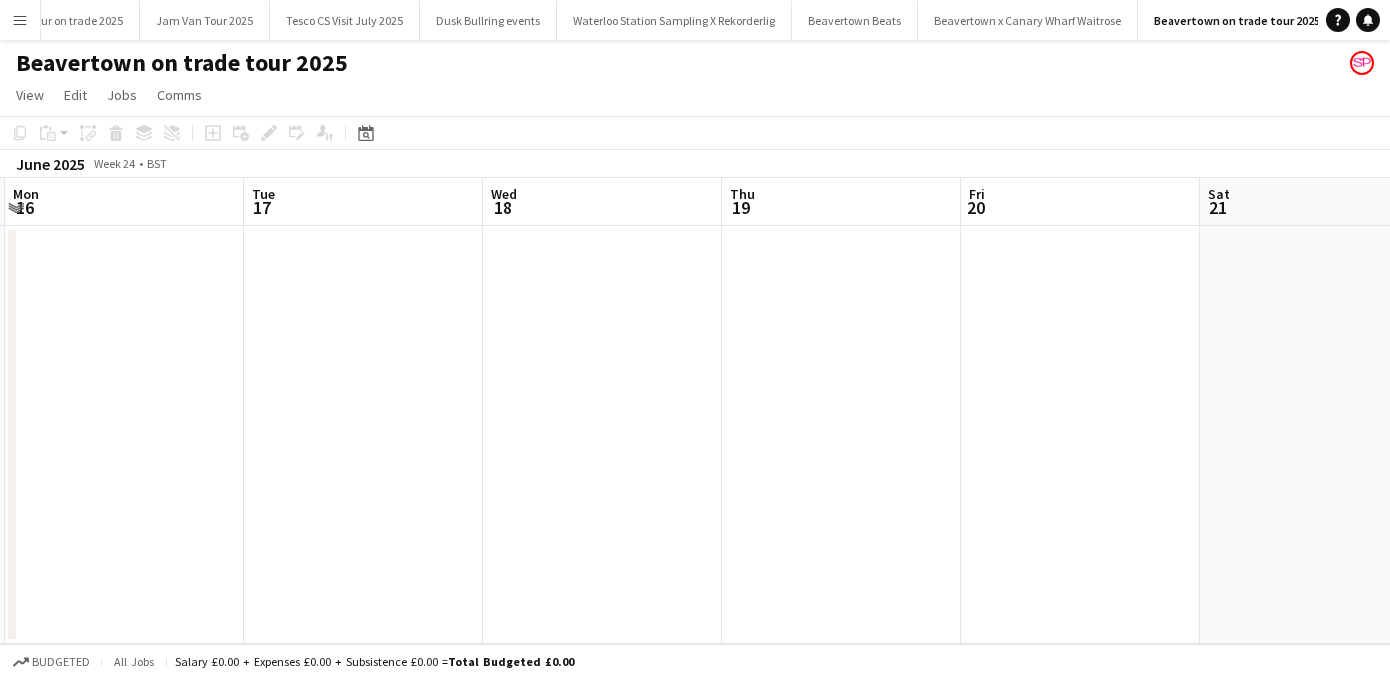 drag, startPoint x: 191, startPoint y: 342, endPoint x: 1368, endPoint y: 269, distance: 1179.2616 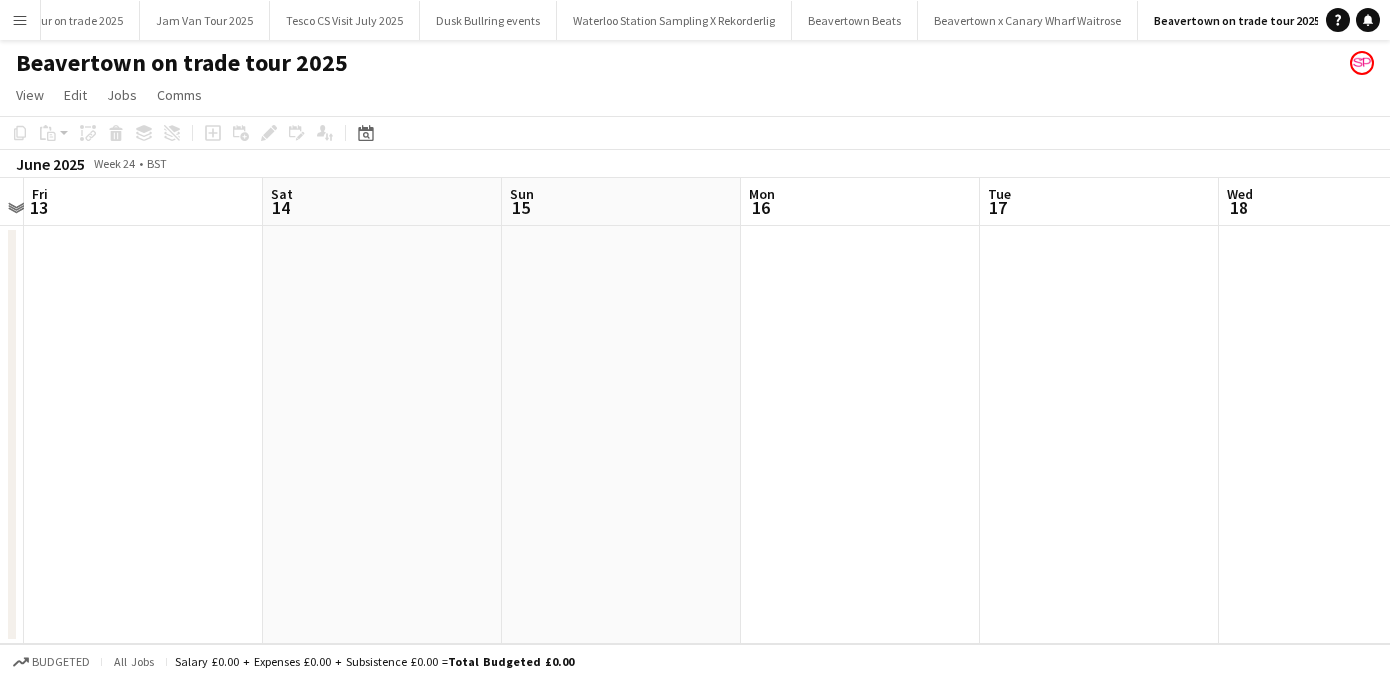 drag, startPoint x: 211, startPoint y: 312, endPoint x: 1131, endPoint y: 291, distance: 920.2396 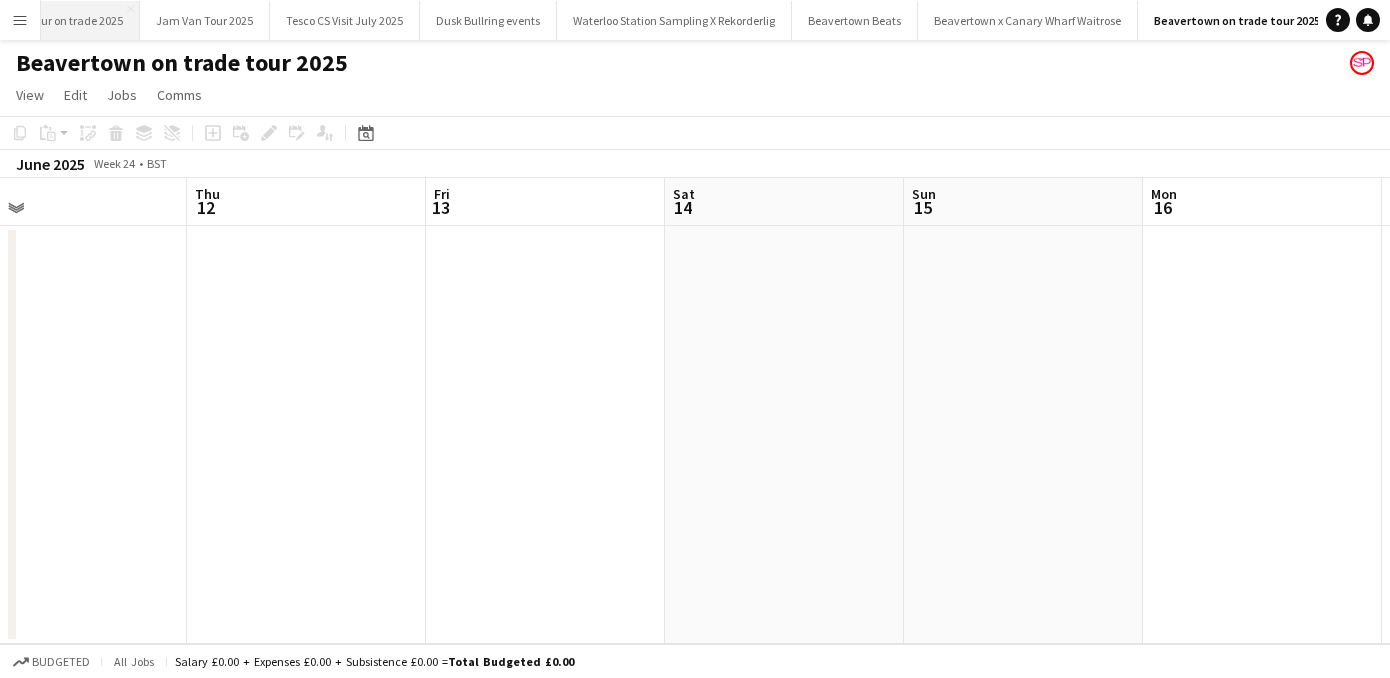 click on "Aspall Tour on trade 2025
Close" at bounding box center (60, 20) 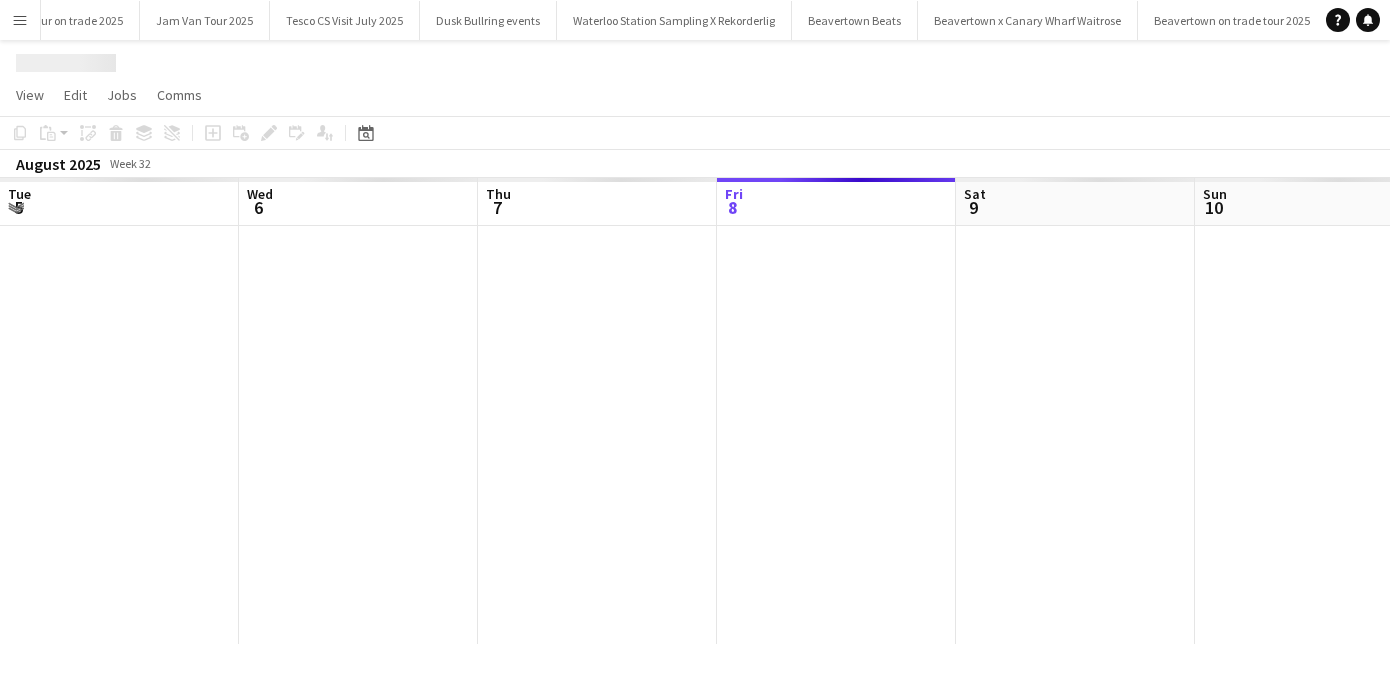 scroll, scrollTop: 0, scrollLeft: 182, axis: horizontal 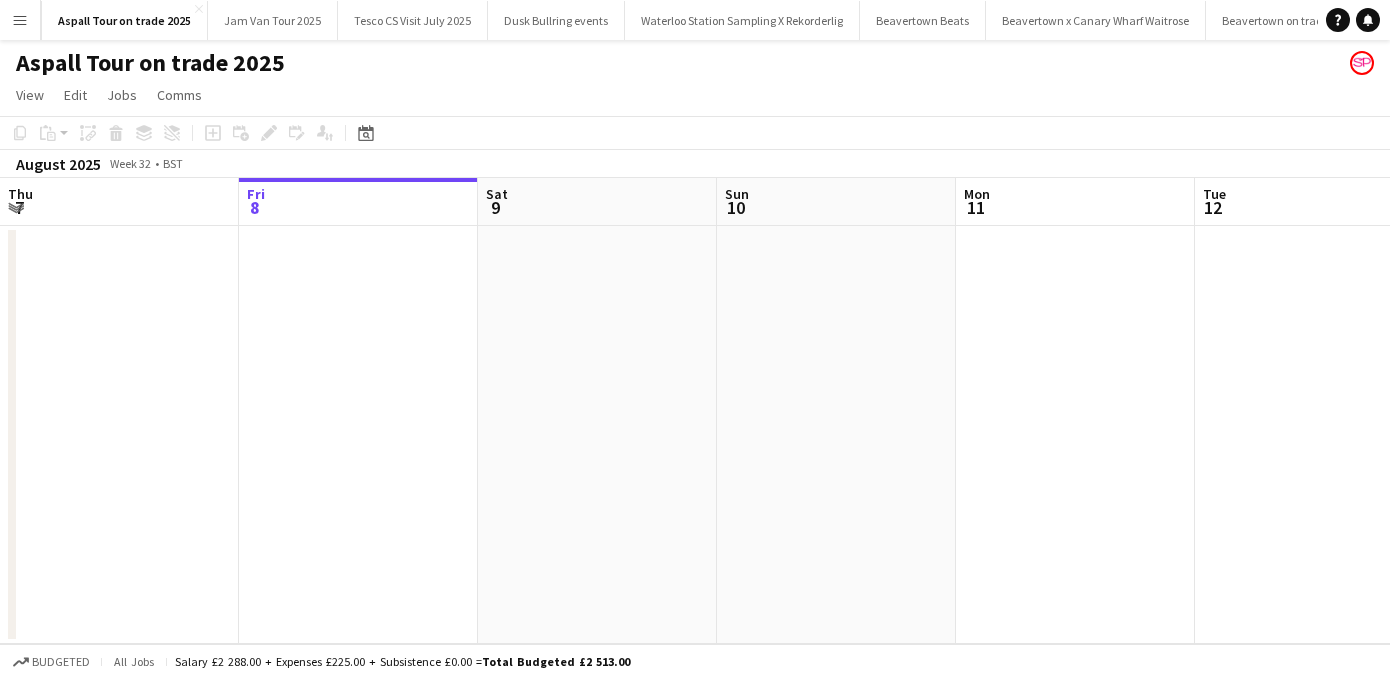click on "Menu" at bounding box center (20, 20) 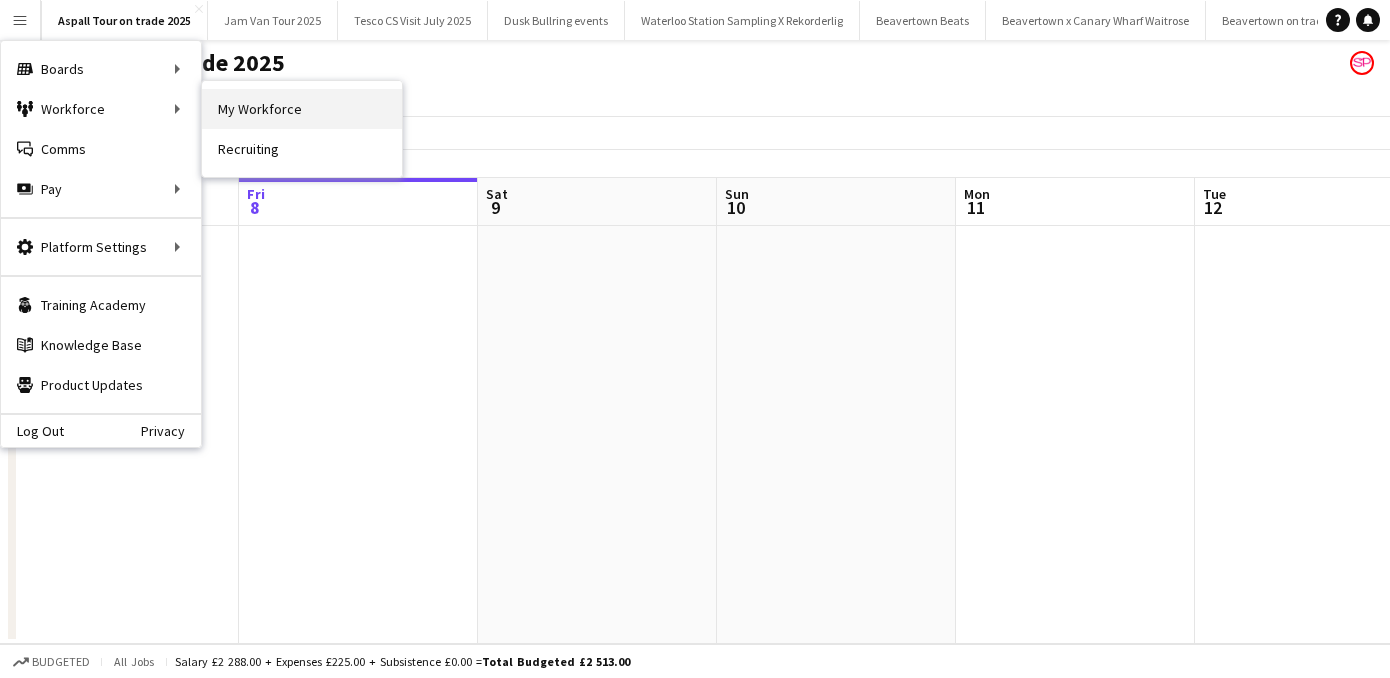 click on "My Workforce" at bounding box center (302, 109) 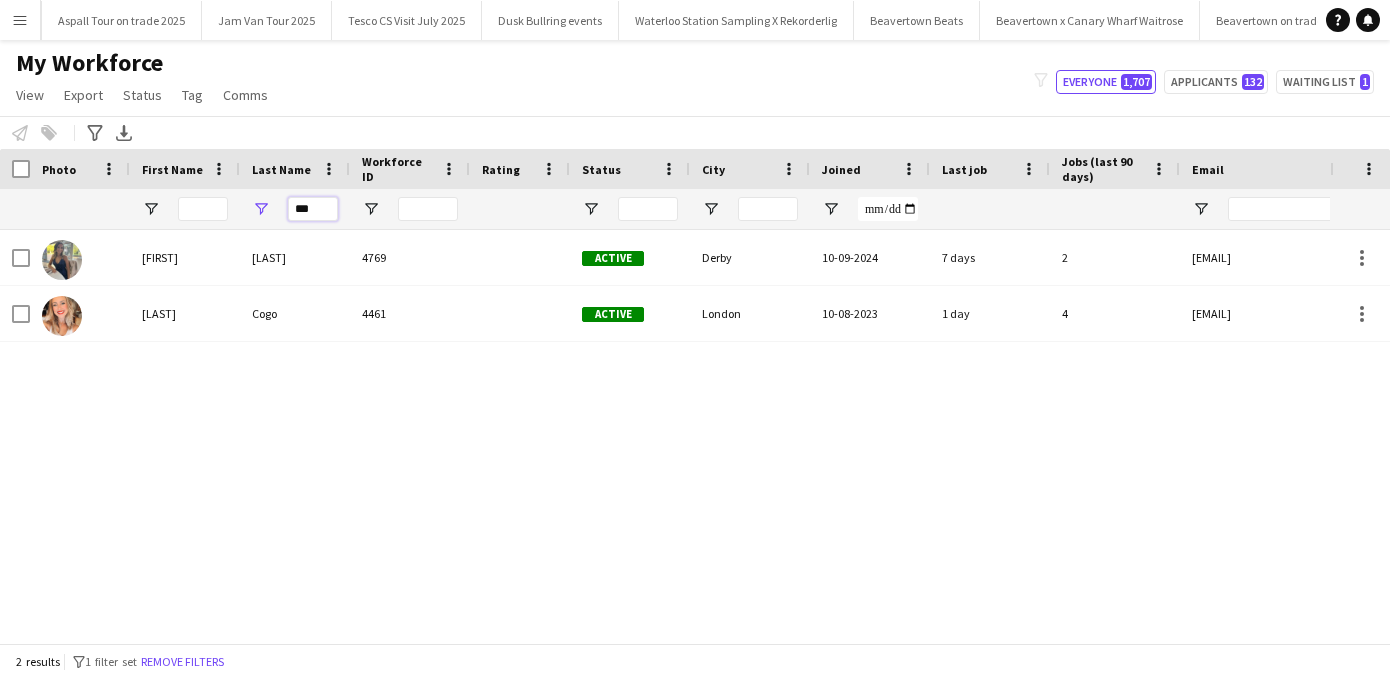 click on "***" at bounding box center [313, 209] 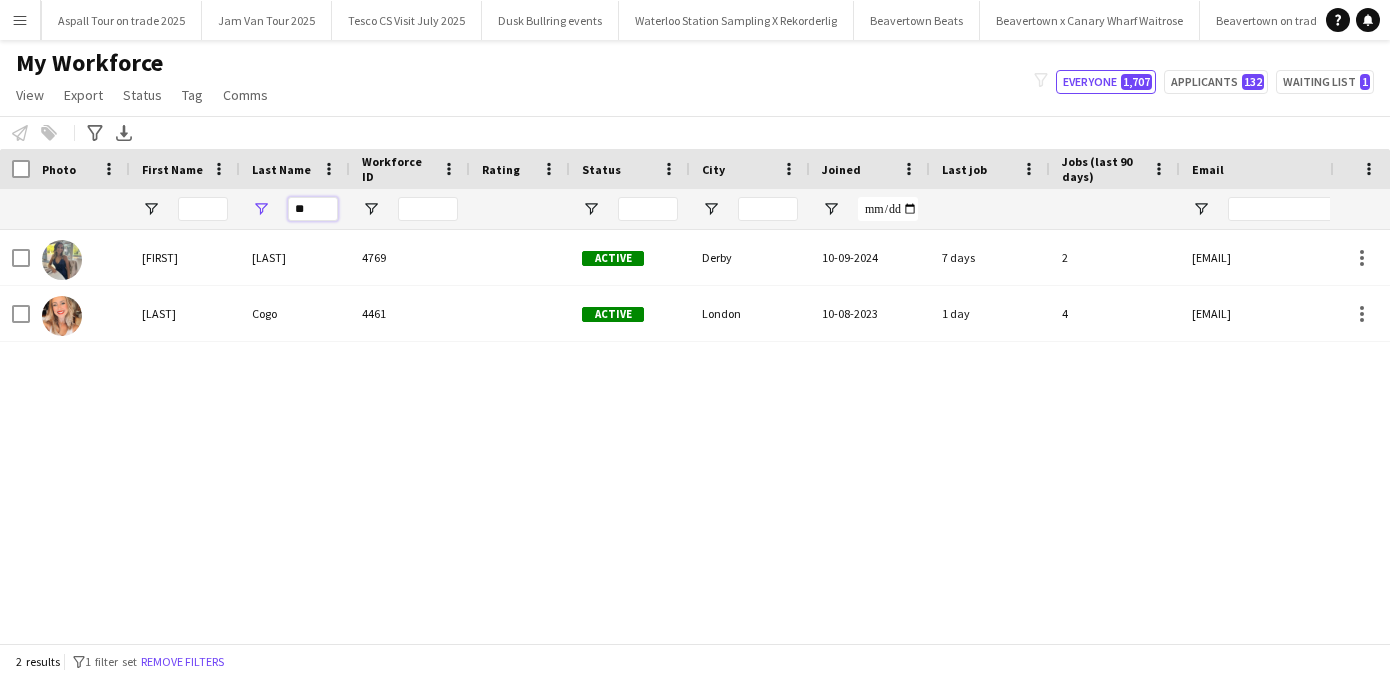 type on "*" 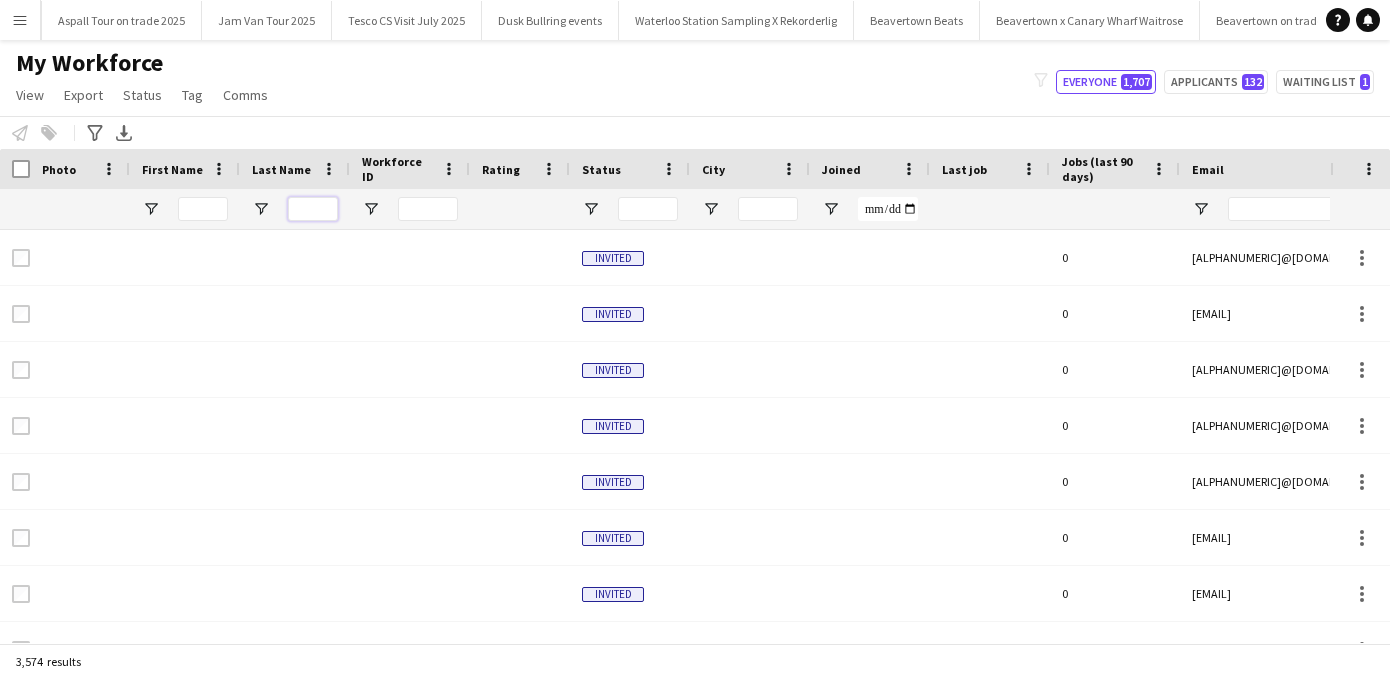 type 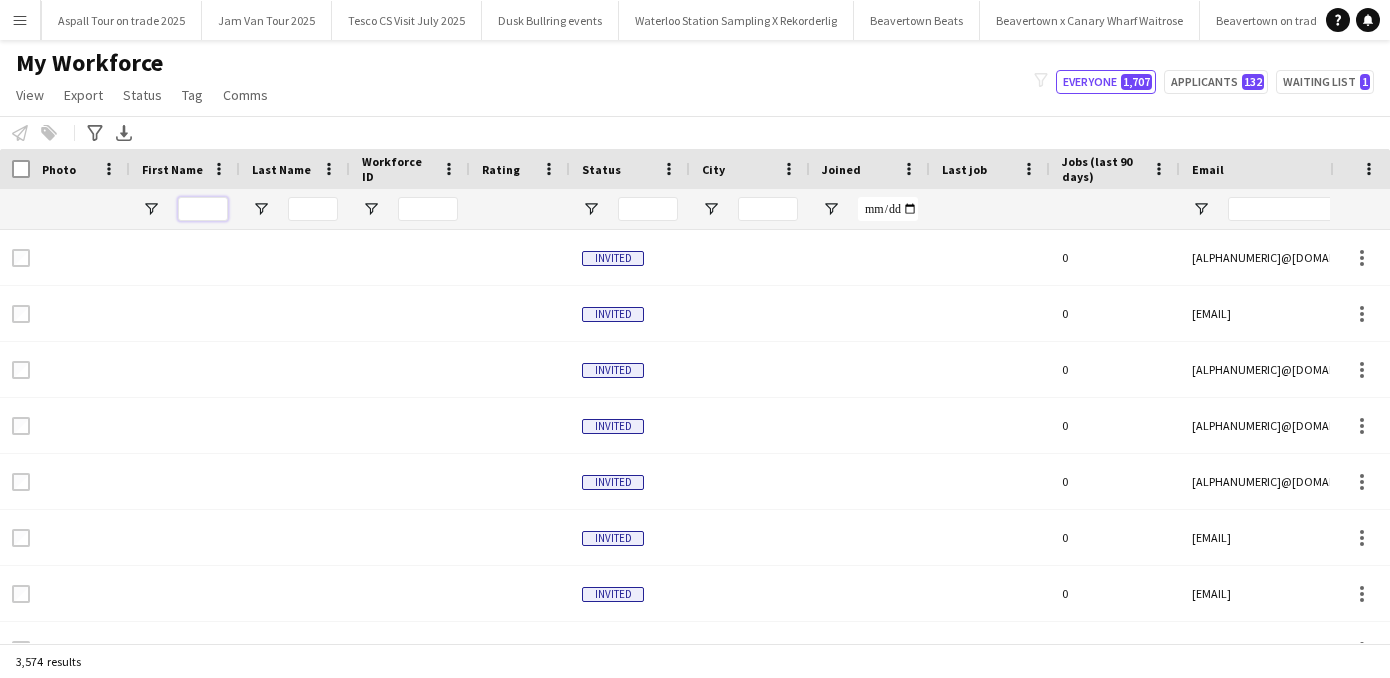 click at bounding box center (203, 209) 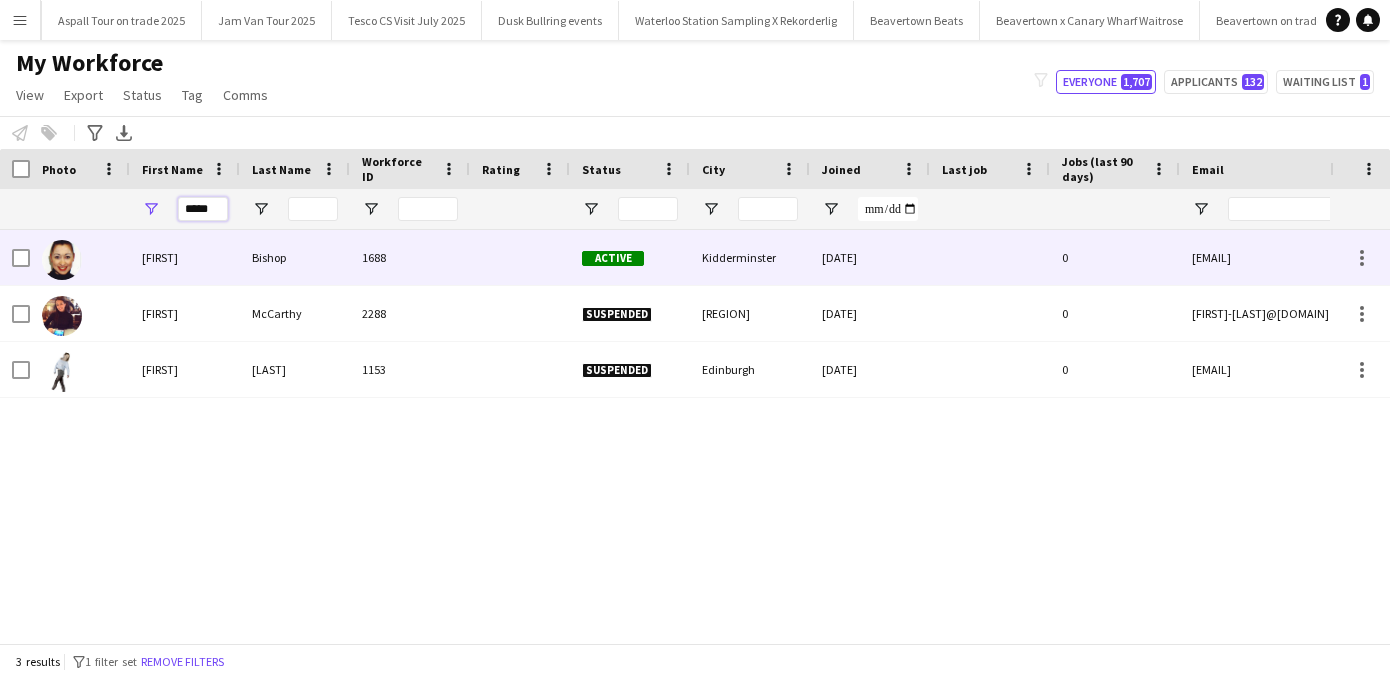 type on "*****" 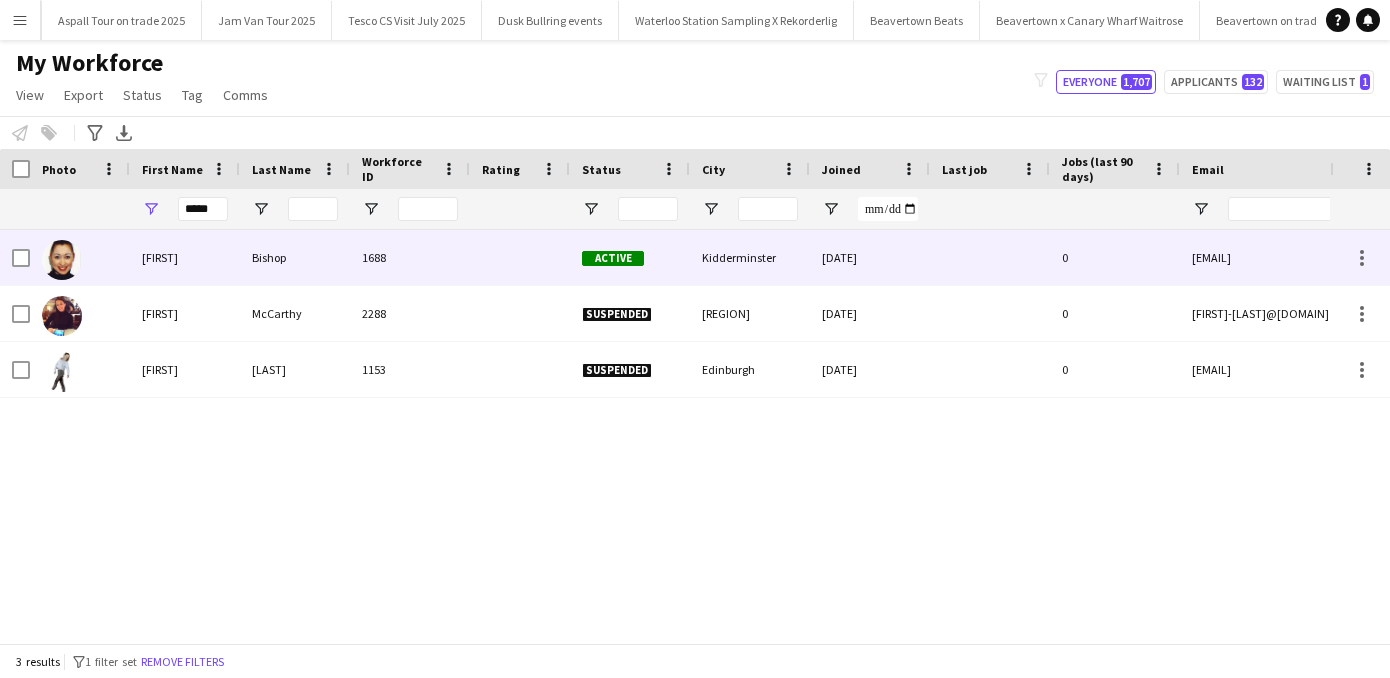 click on "[FIRST]" at bounding box center (185, 257) 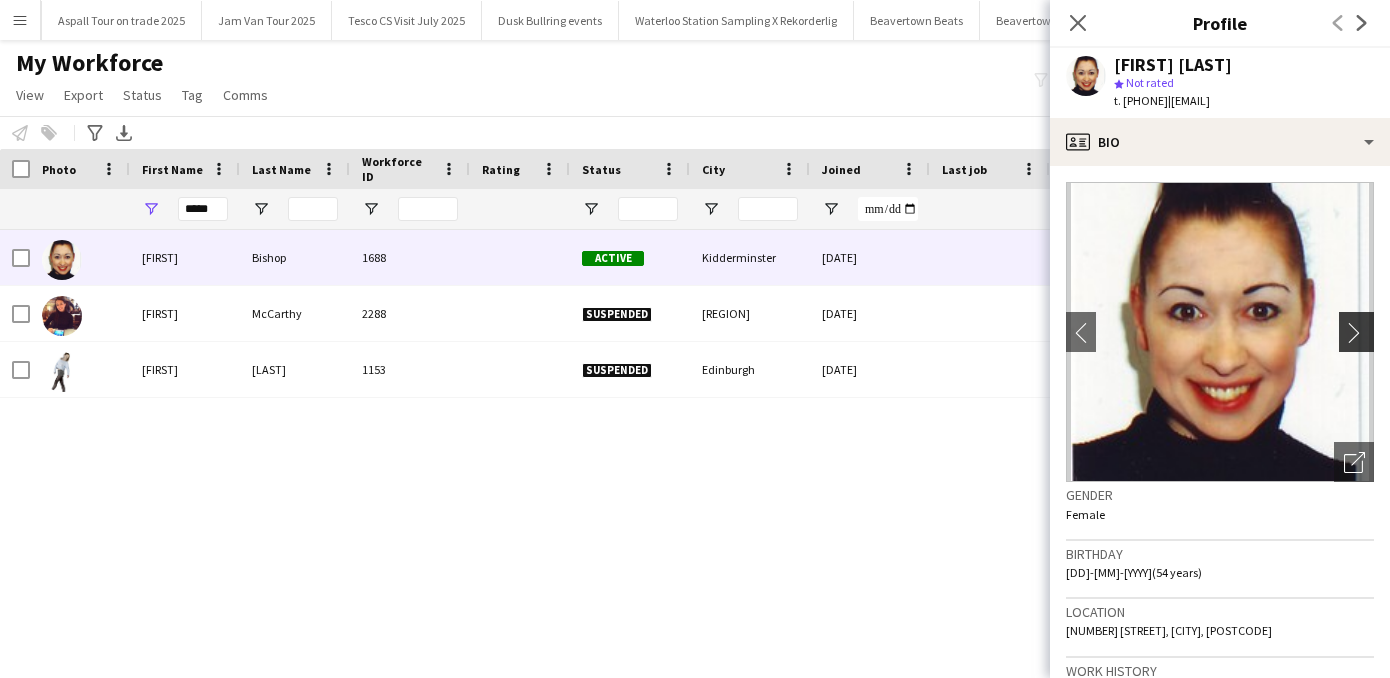 click on "chevron-right" 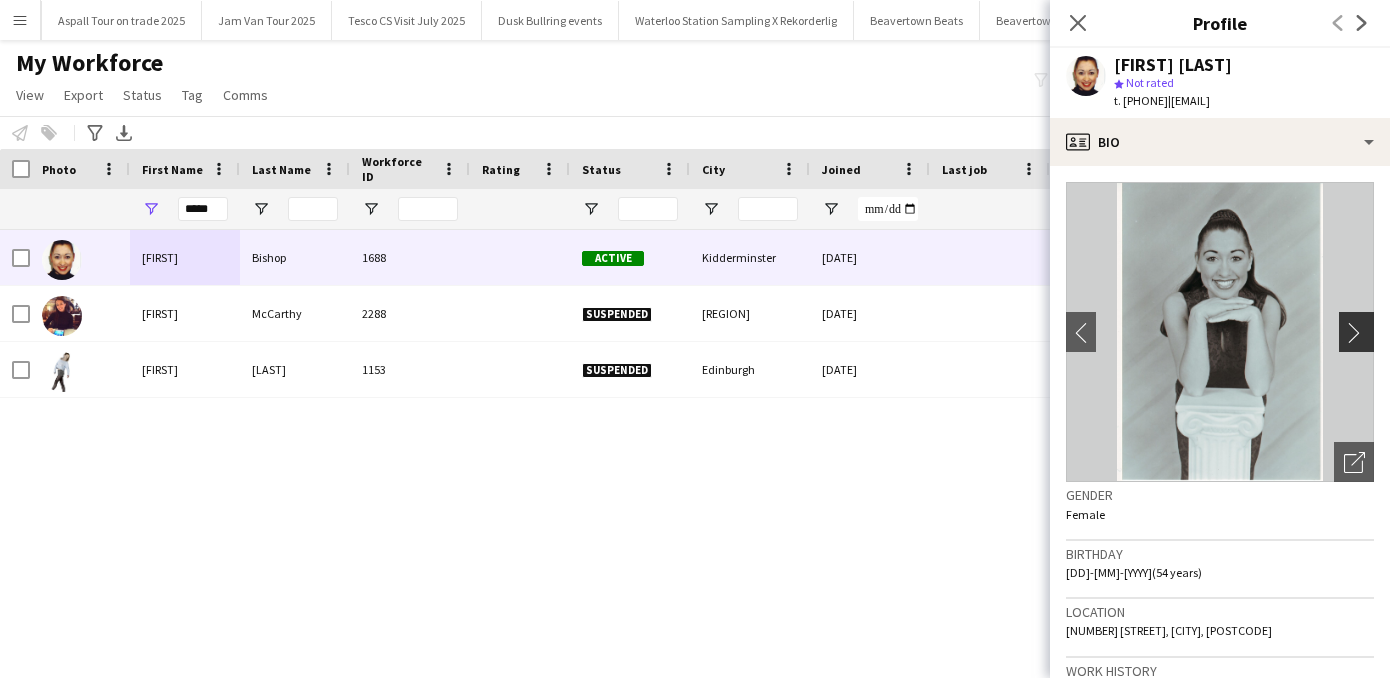 click on "chevron-right" 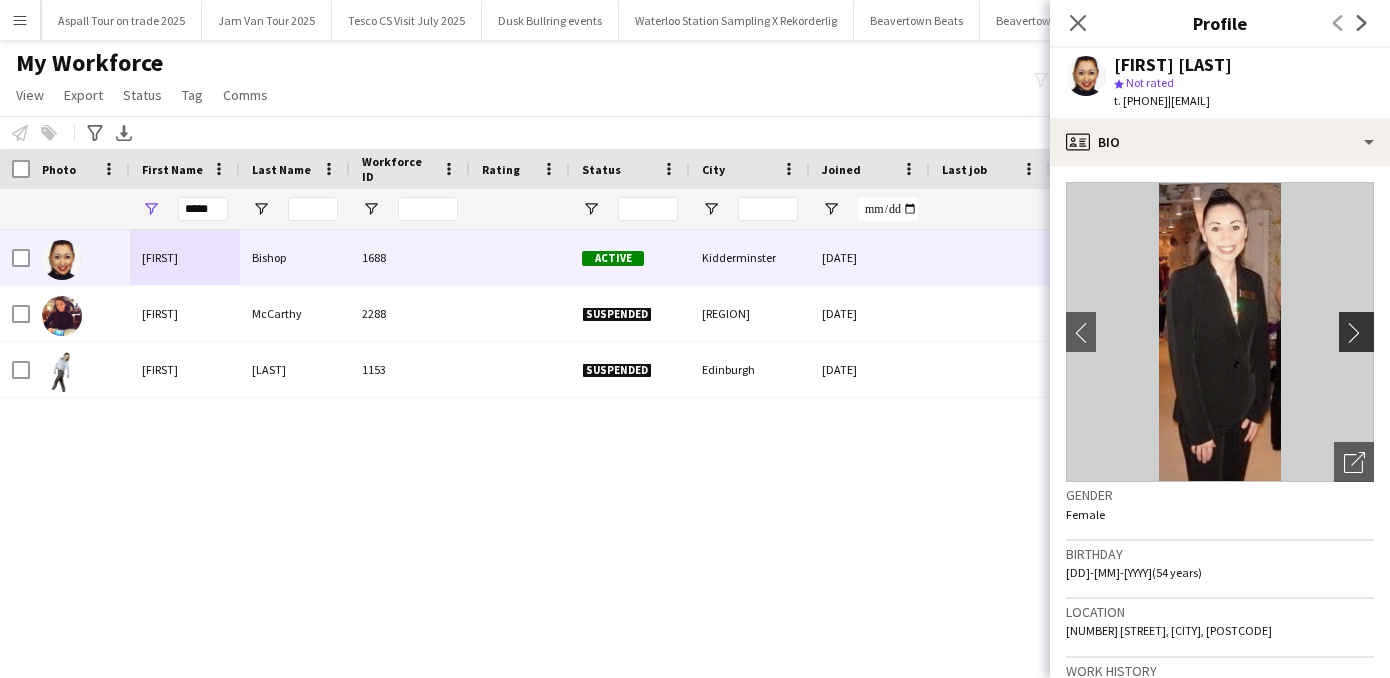 click on "chevron-right" 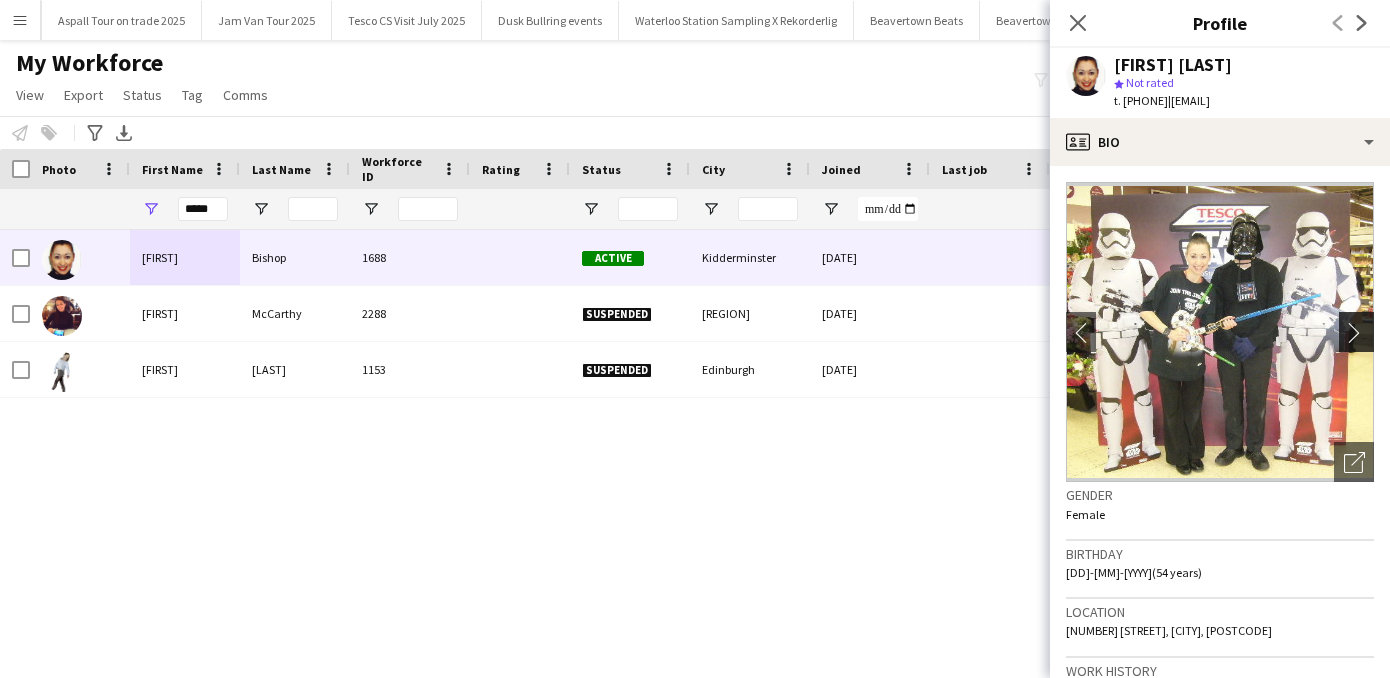 click on "chevron-right" 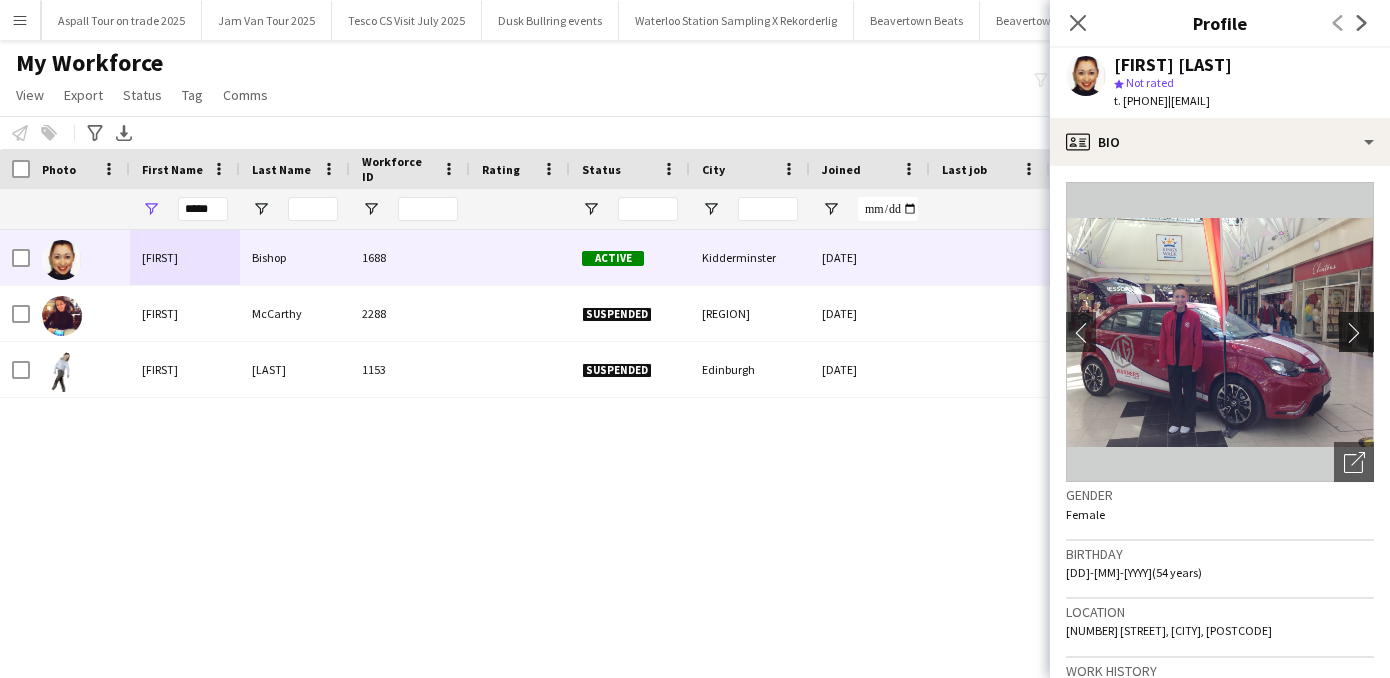 click on "chevron-right" 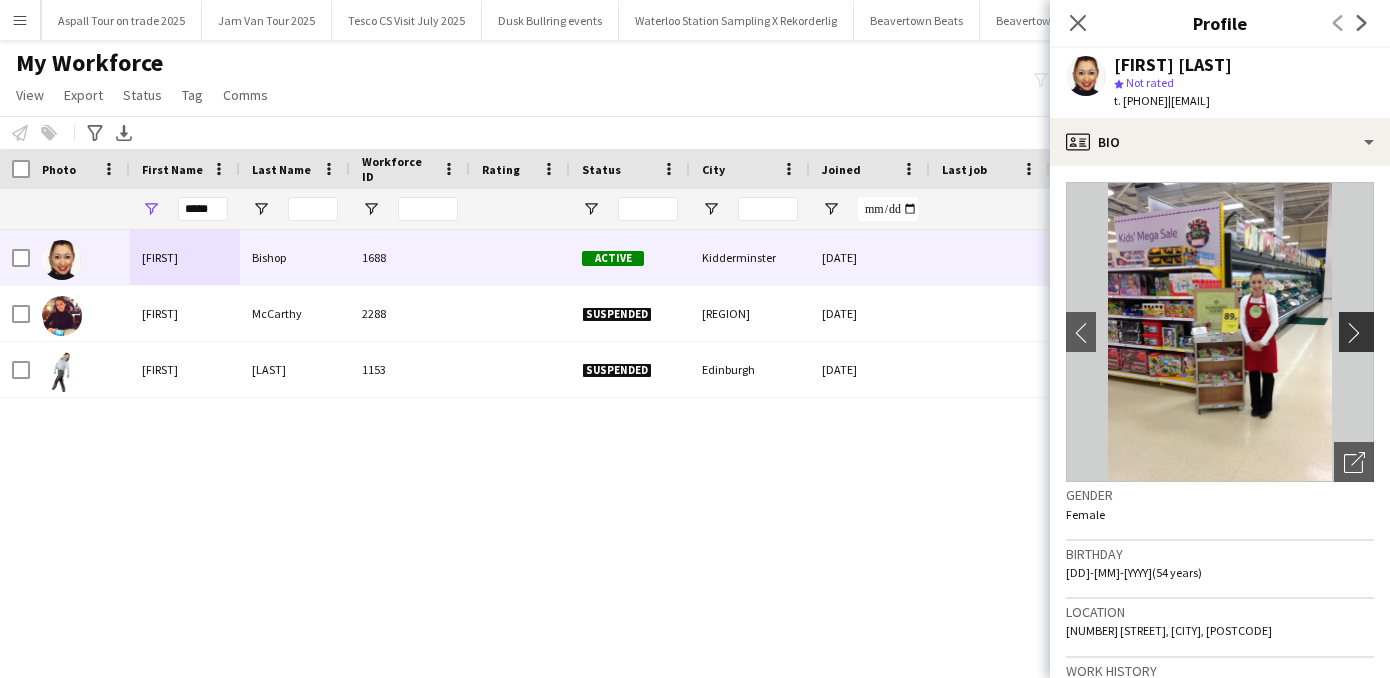 click on "chevron-right" 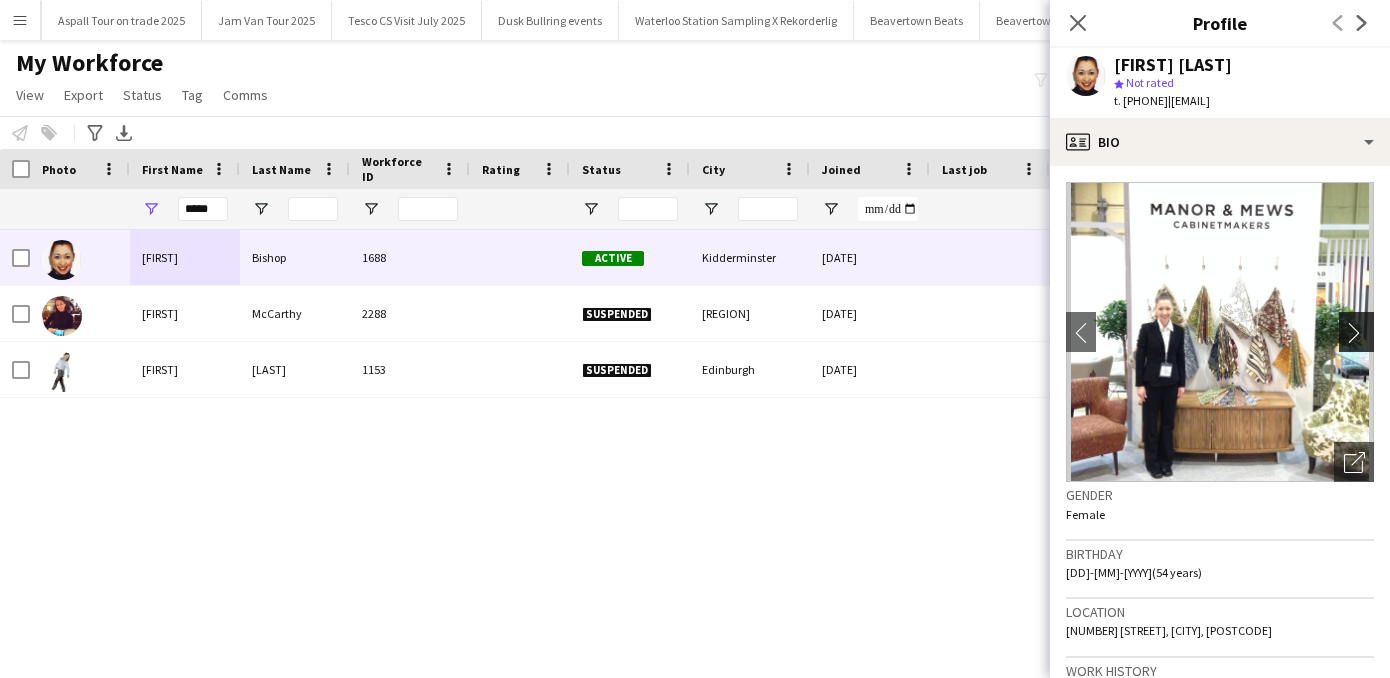 click on "chevron-right" 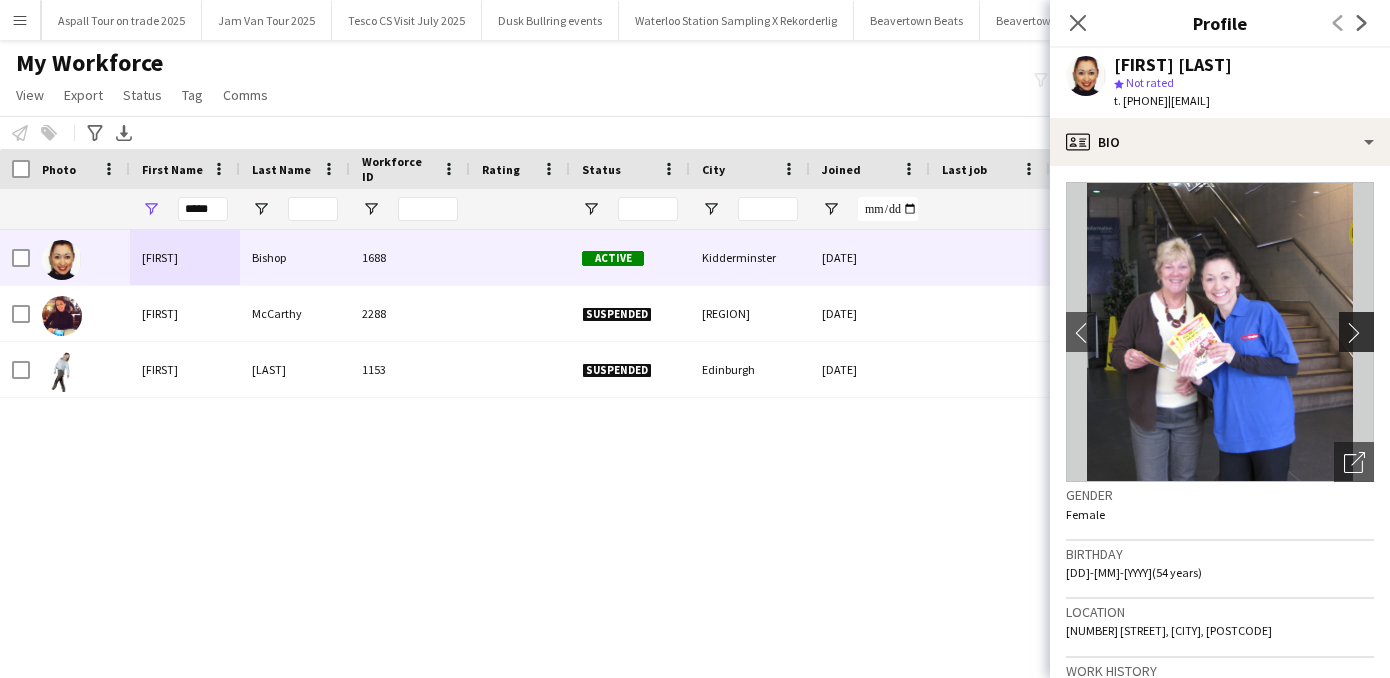 click on "chevron-right" 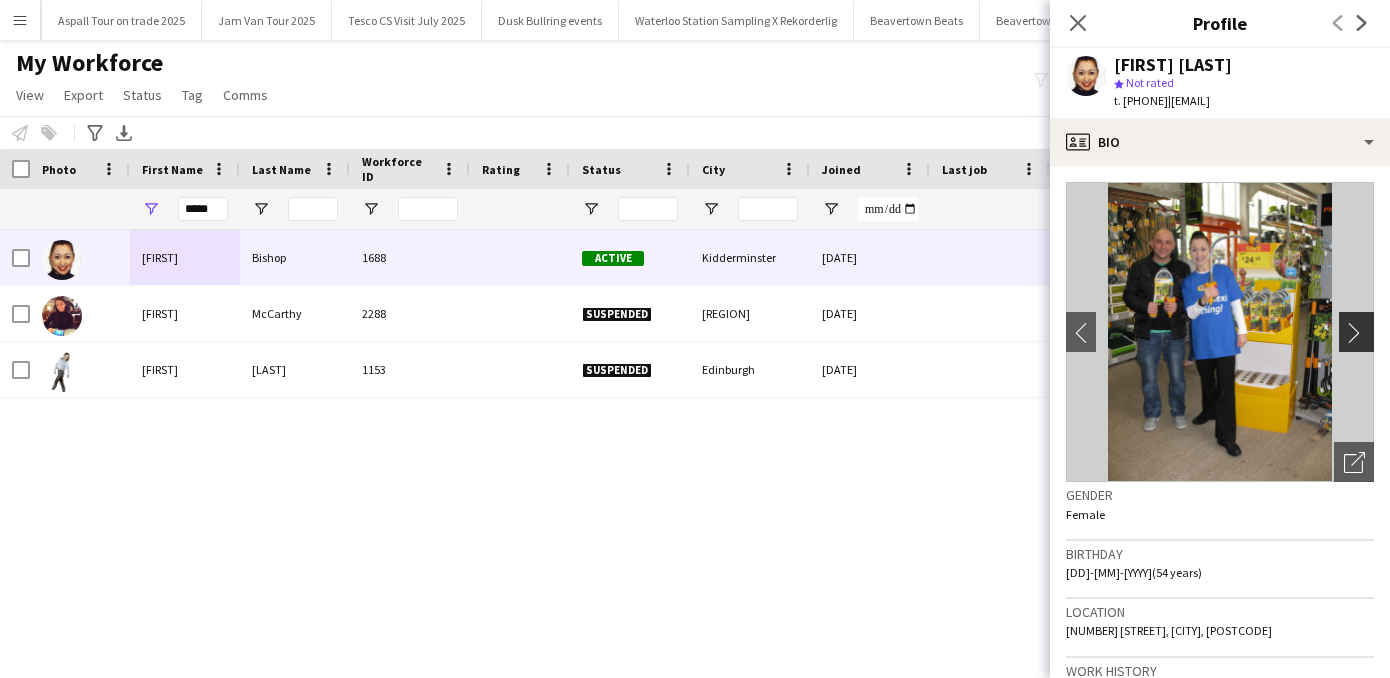 click on "chevron-right" 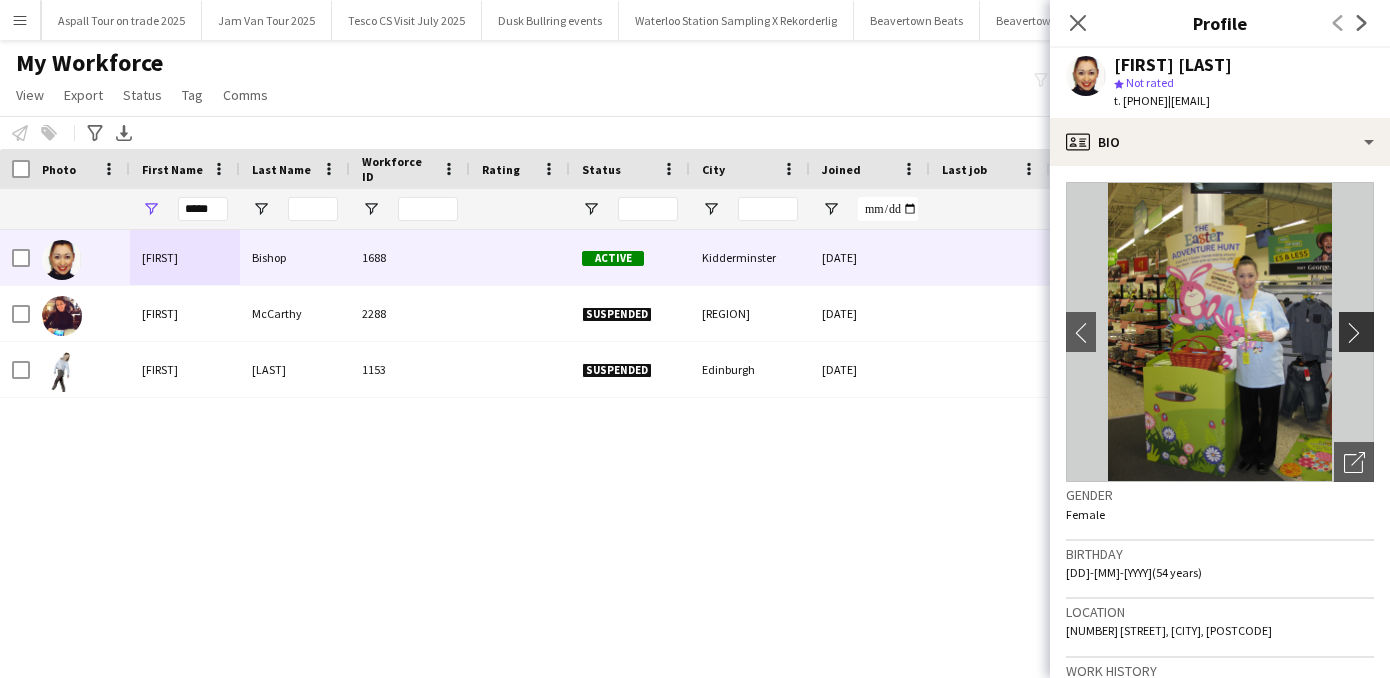 click on "chevron-right" 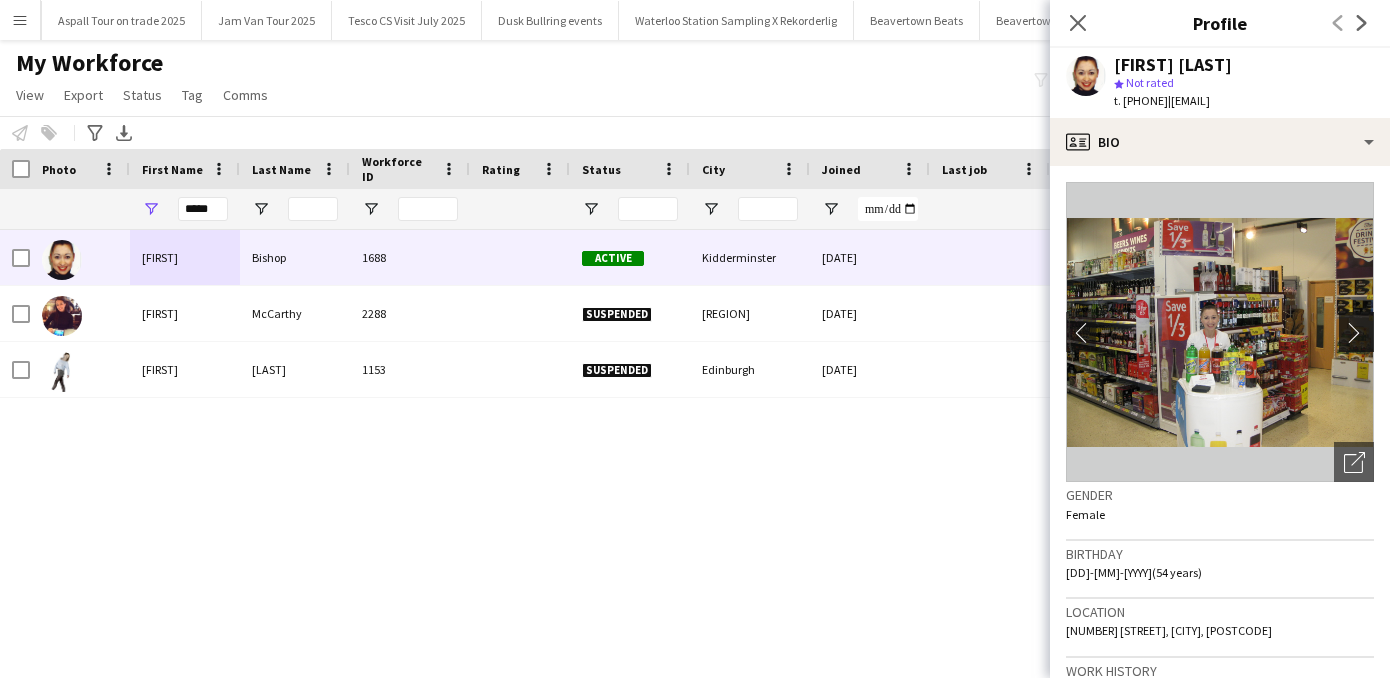 click on "chevron-right" 